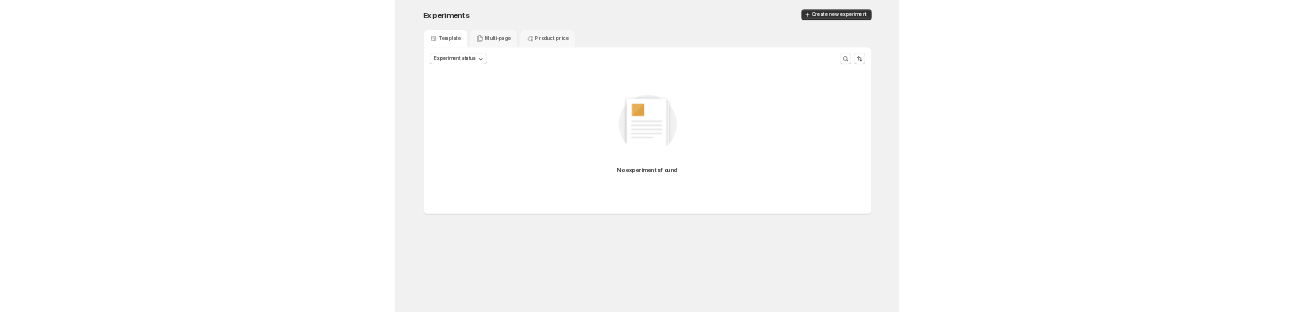 scroll, scrollTop: 0, scrollLeft: 0, axis: both 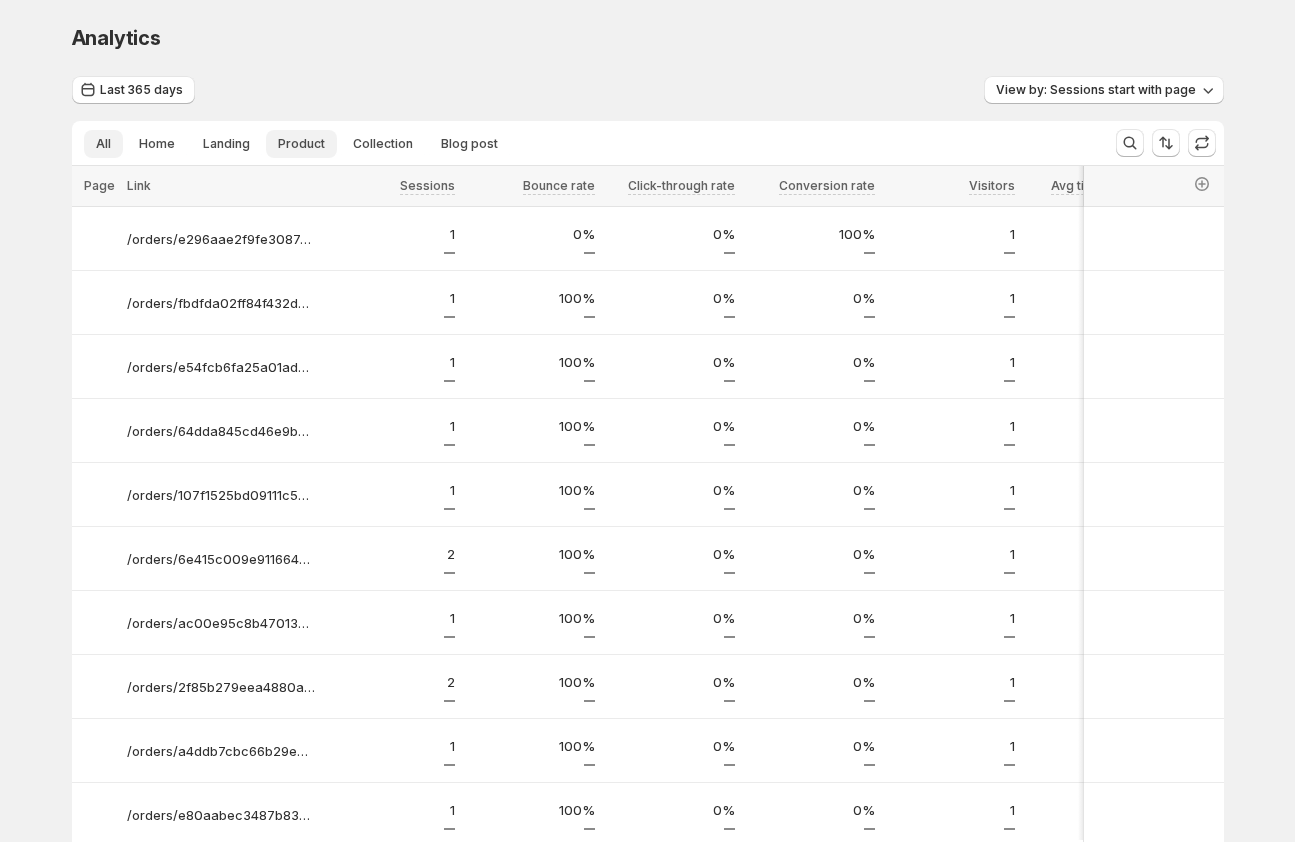 click on "Product" at bounding box center (301, 144) 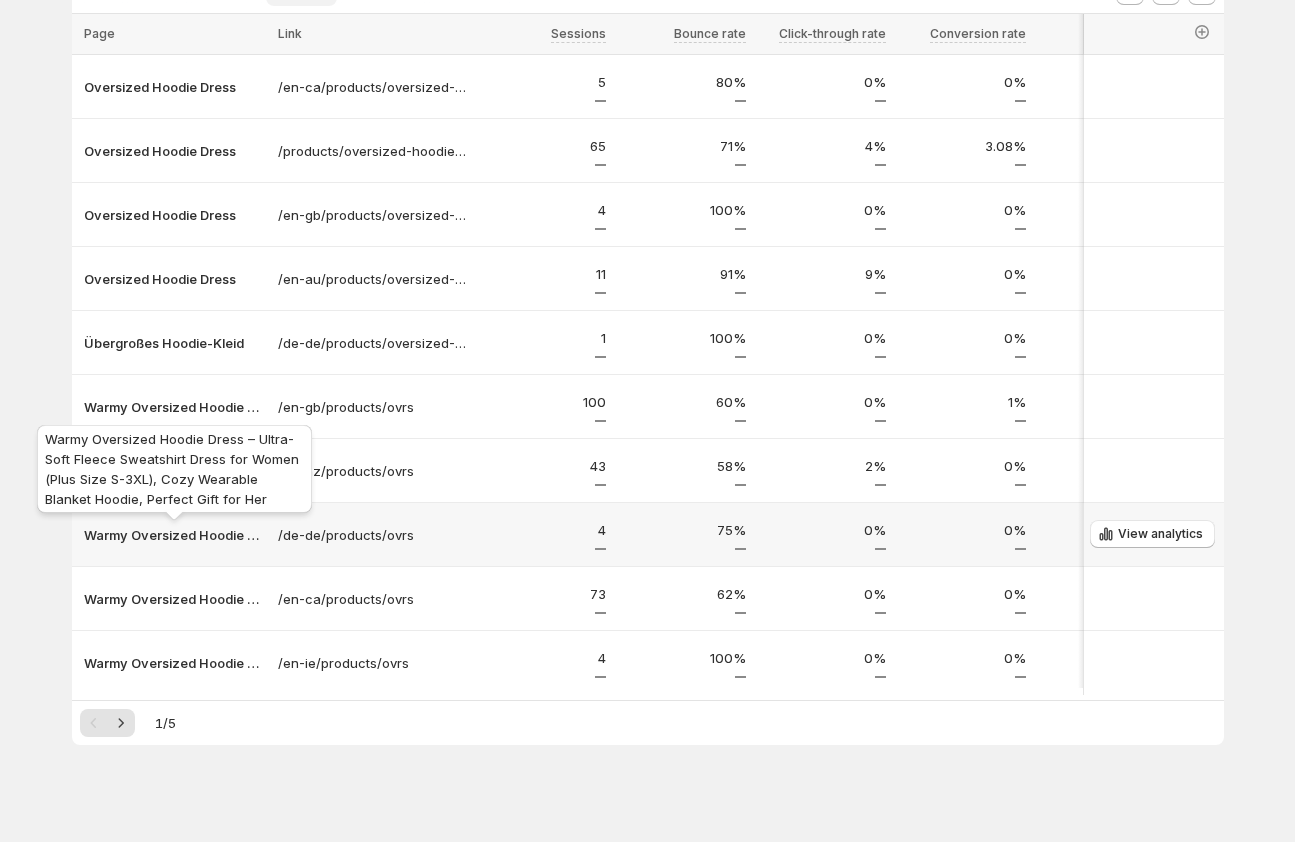 scroll, scrollTop: 145, scrollLeft: 0, axis: vertical 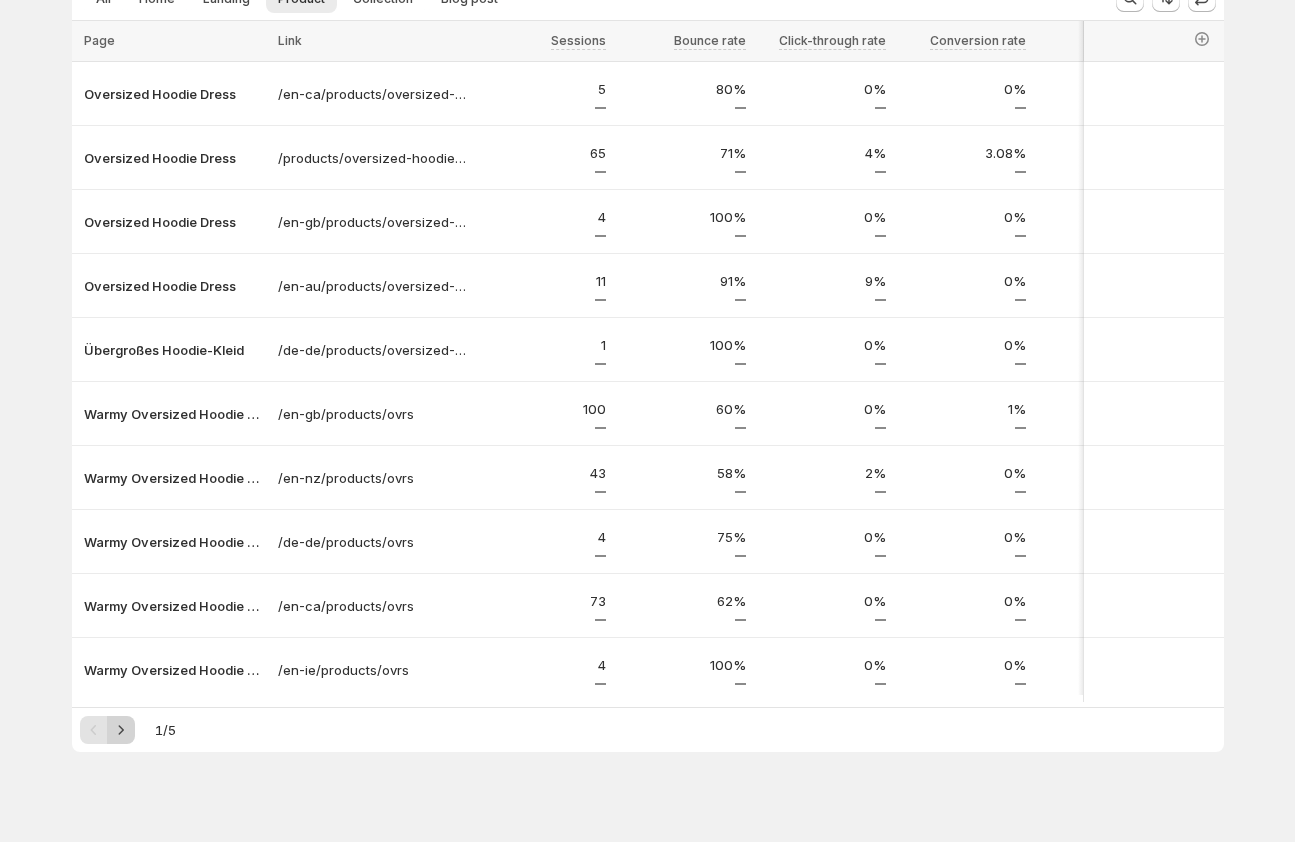 click 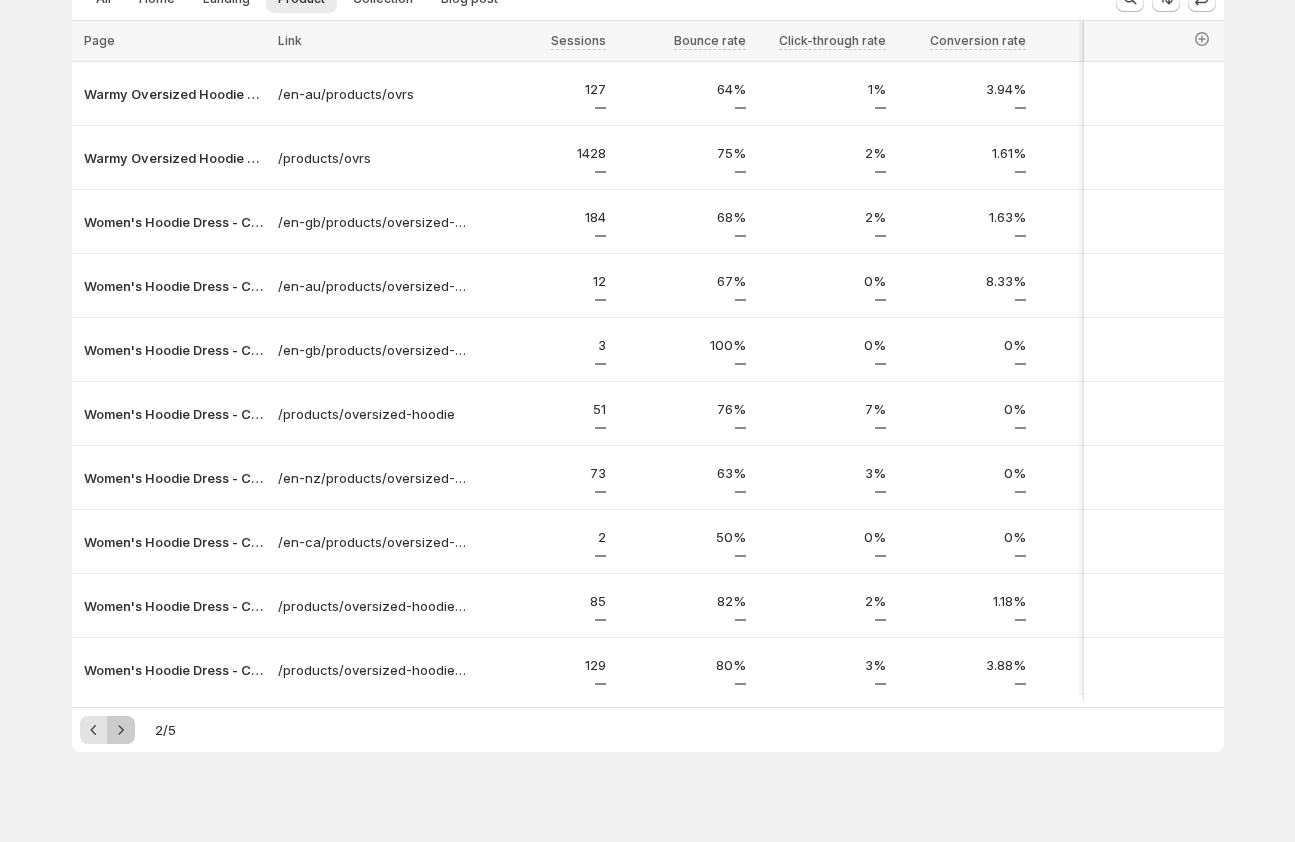 click 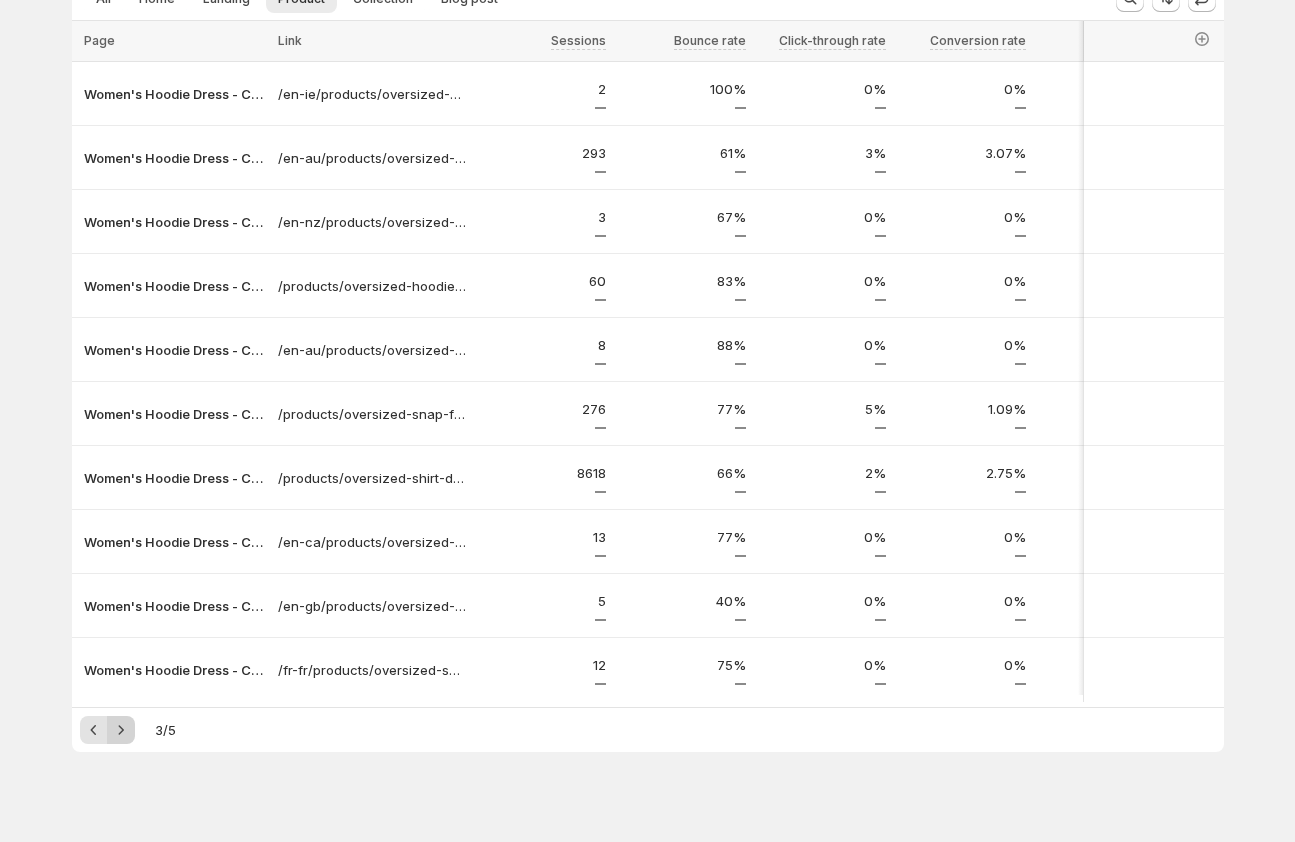 click 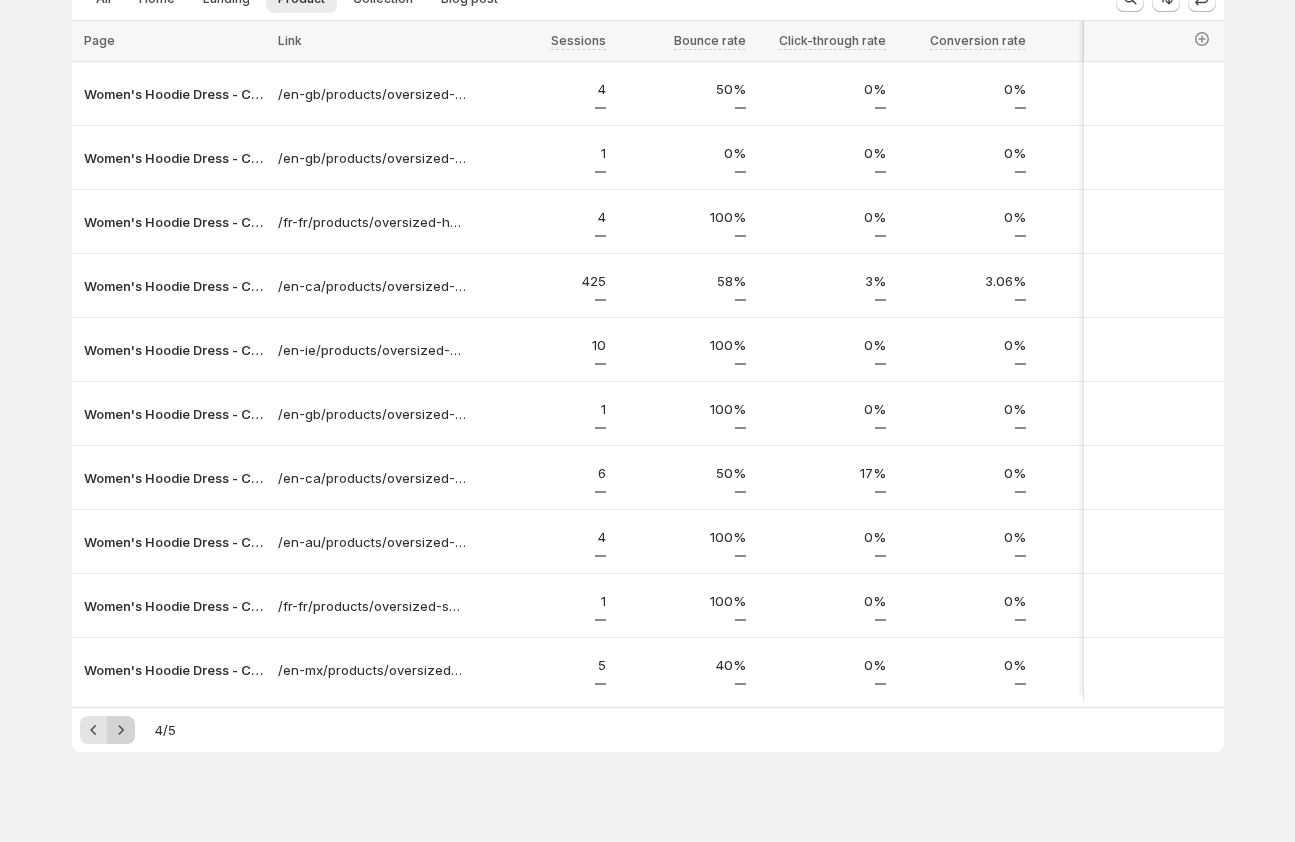 click 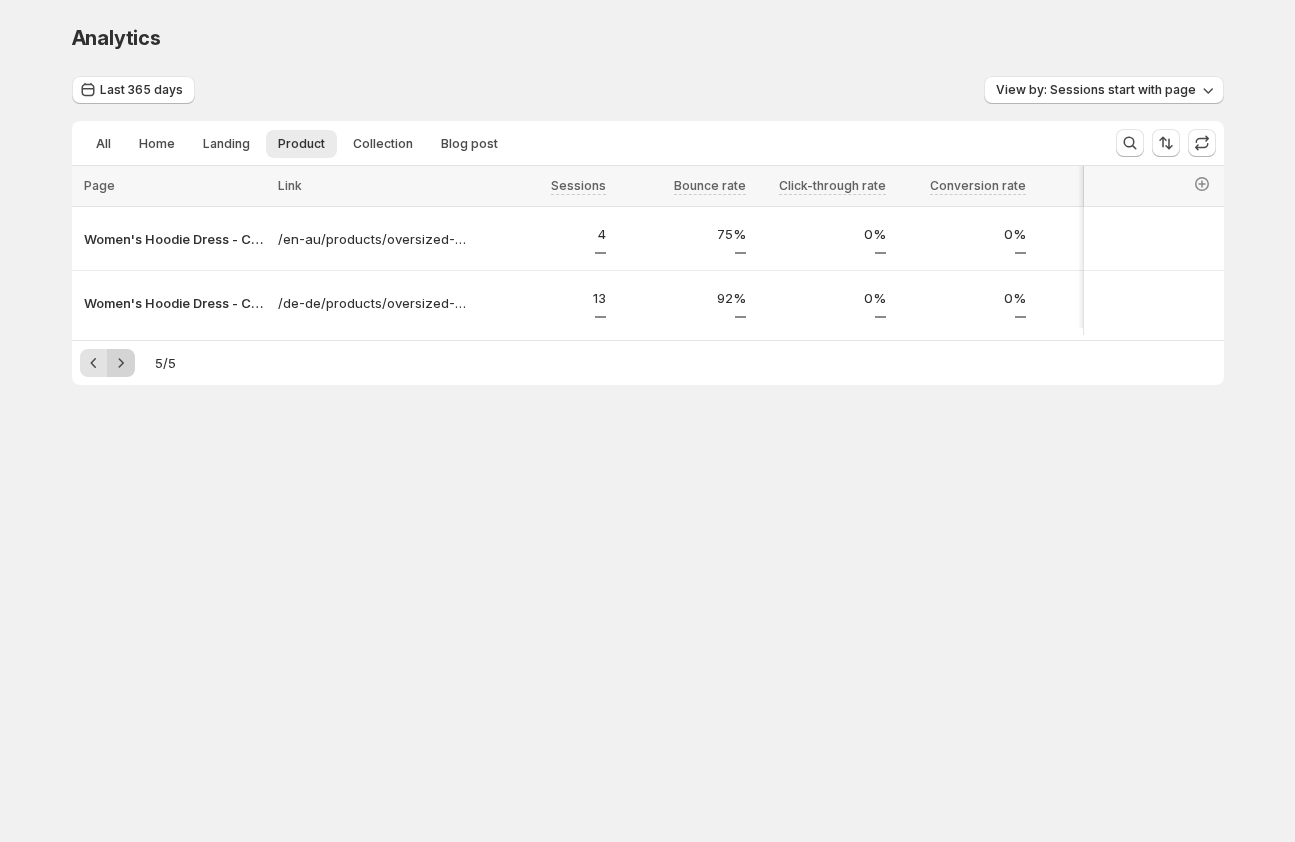 scroll, scrollTop: 0, scrollLeft: 0, axis: both 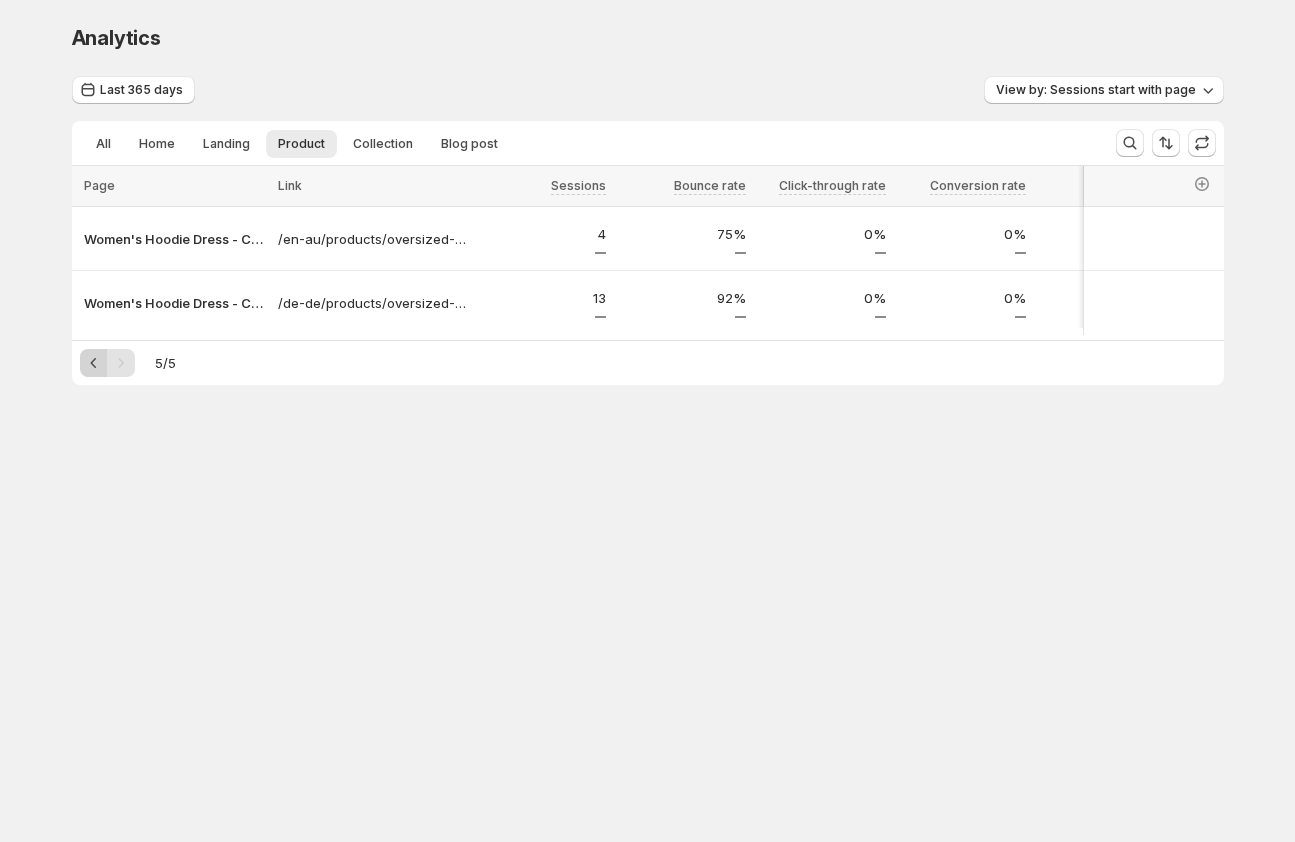 click 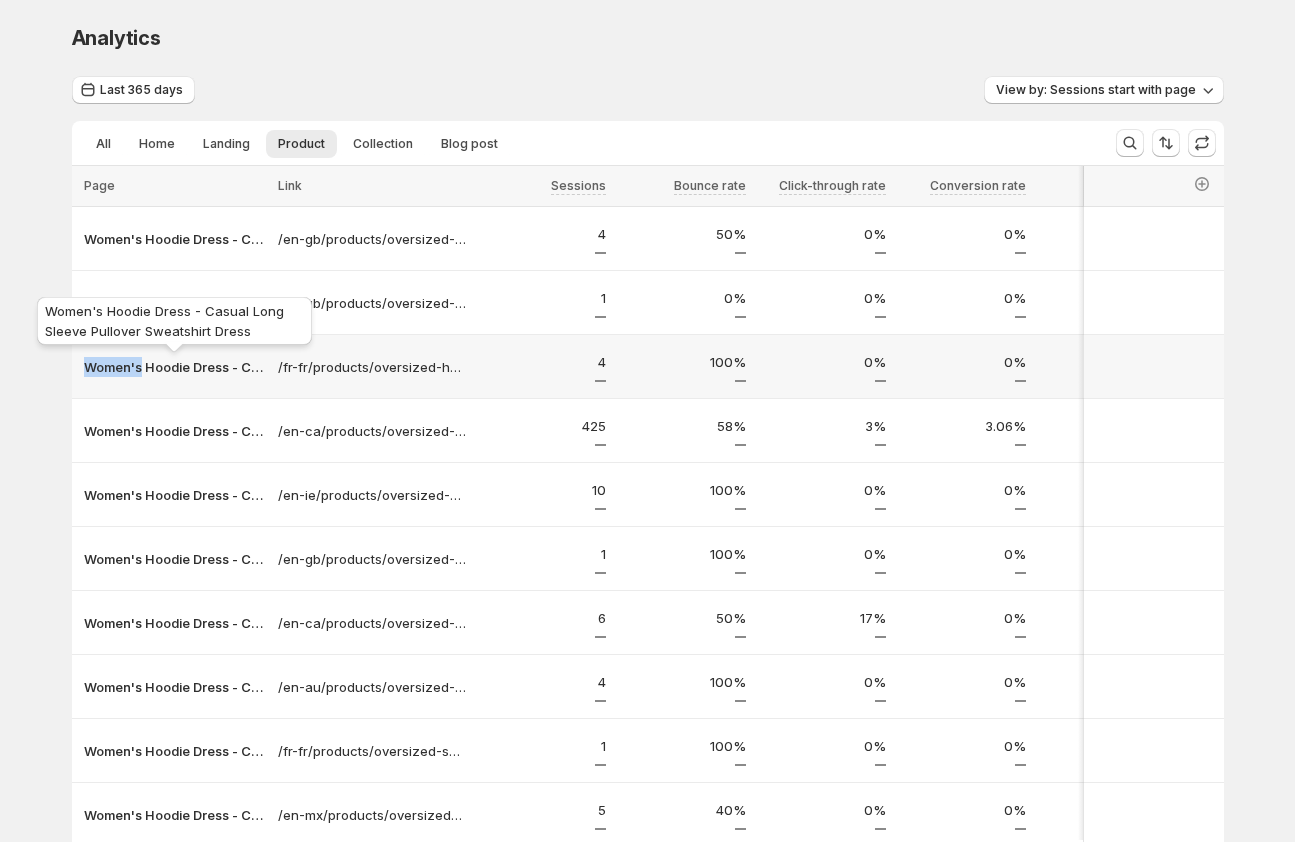 click on "Women's Hoodie Dress - Casual Long Sleeve Pullover Sweatshirt Dress" at bounding box center (175, 367) 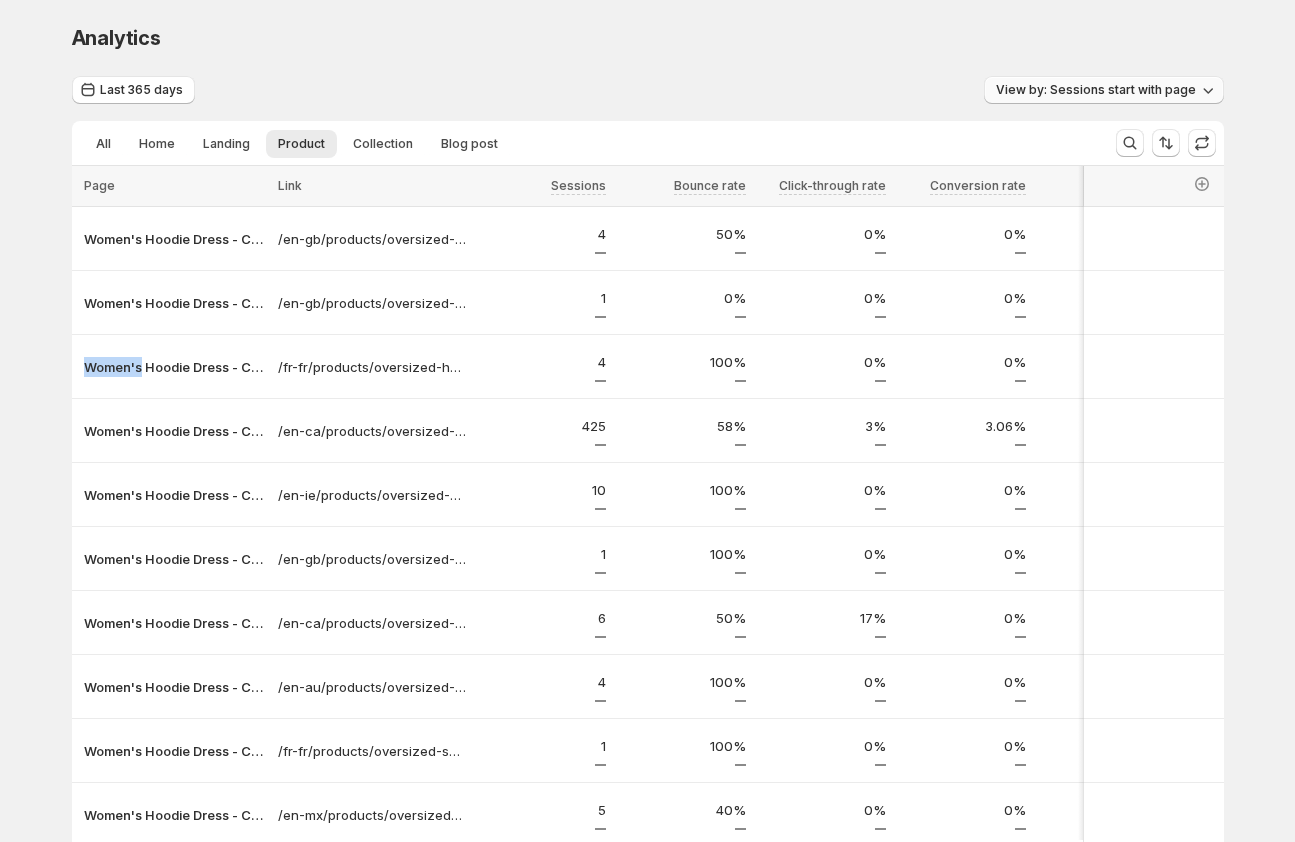 click on "View by: Sessions start with page" at bounding box center (1096, 90) 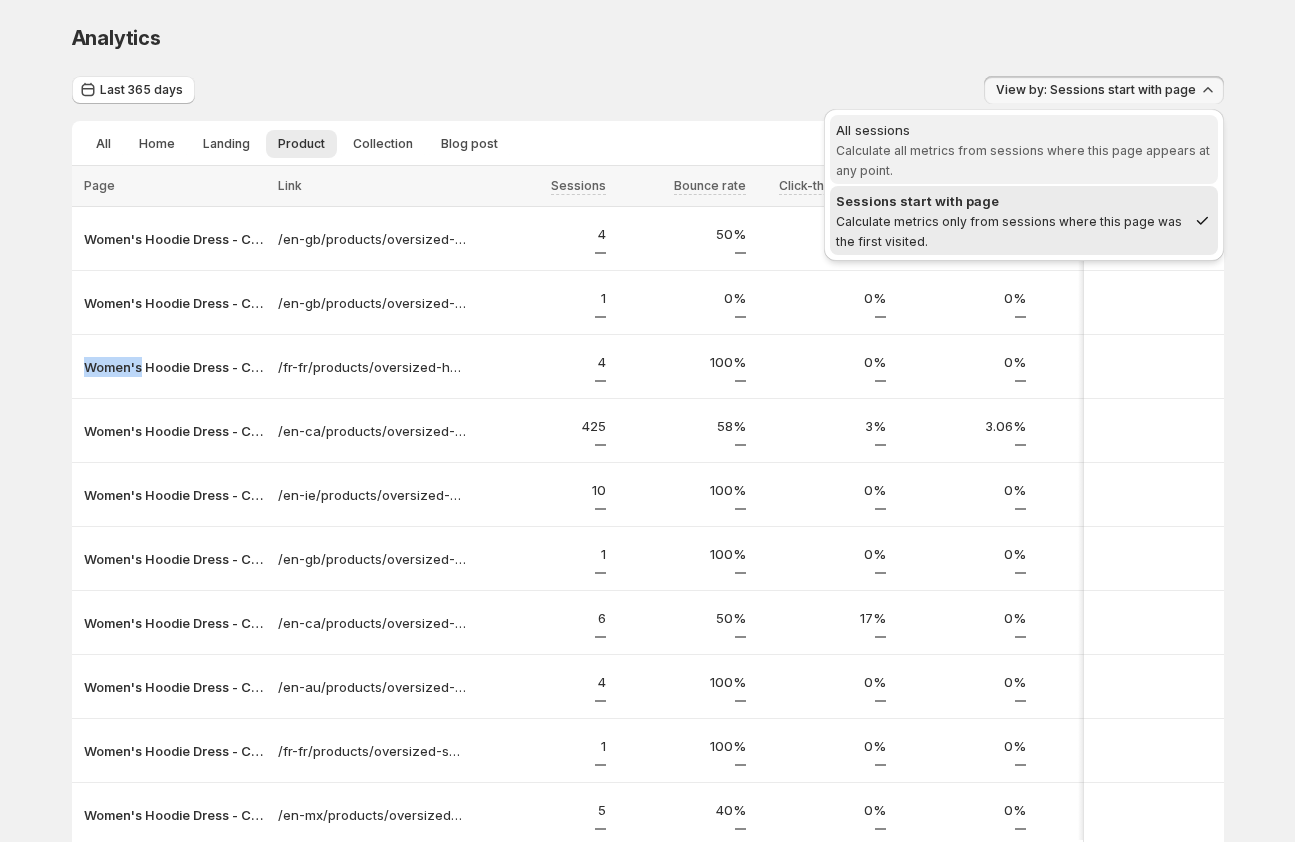 click on "Calculate all metrics from sessions where this page appears at any point." at bounding box center [1023, 160] 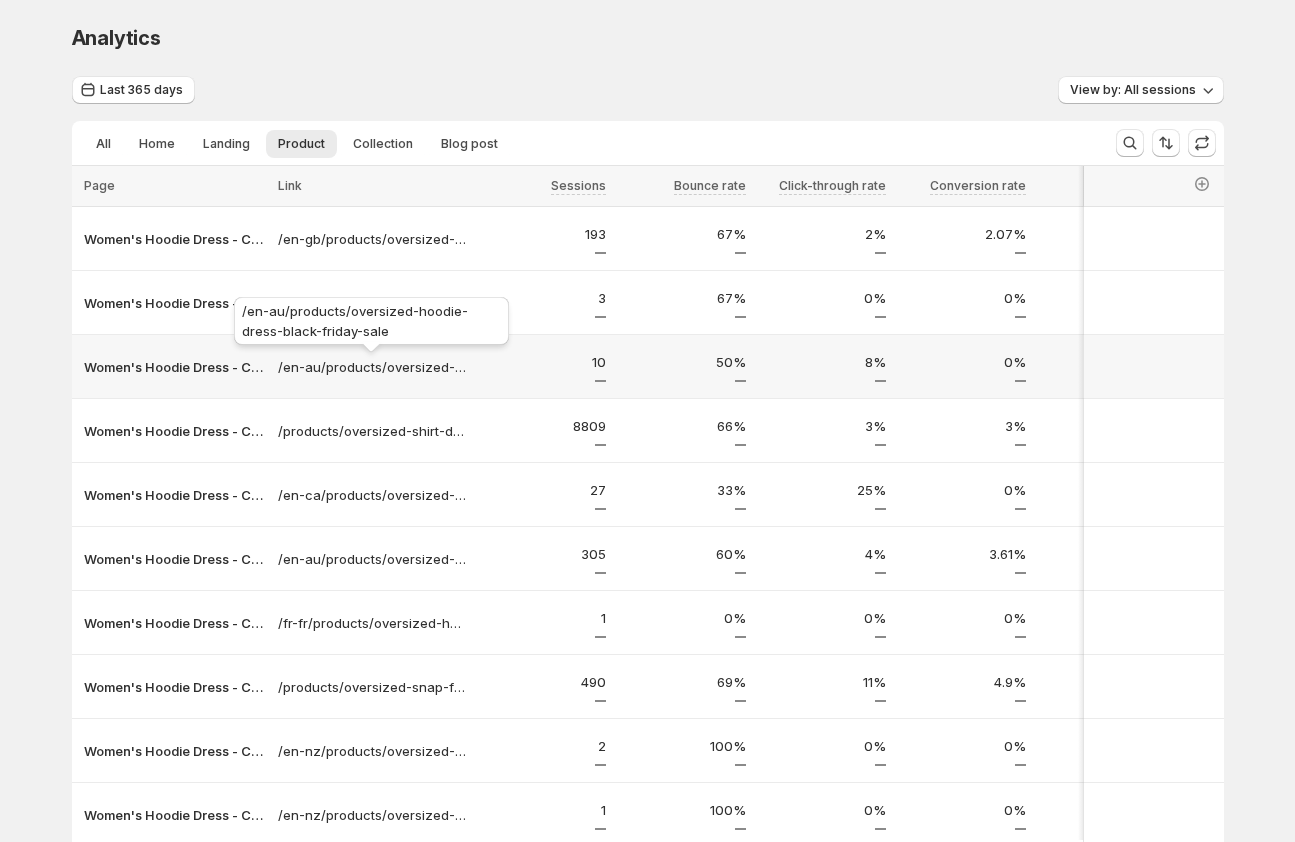 scroll, scrollTop: 171, scrollLeft: 0, axis: vertical 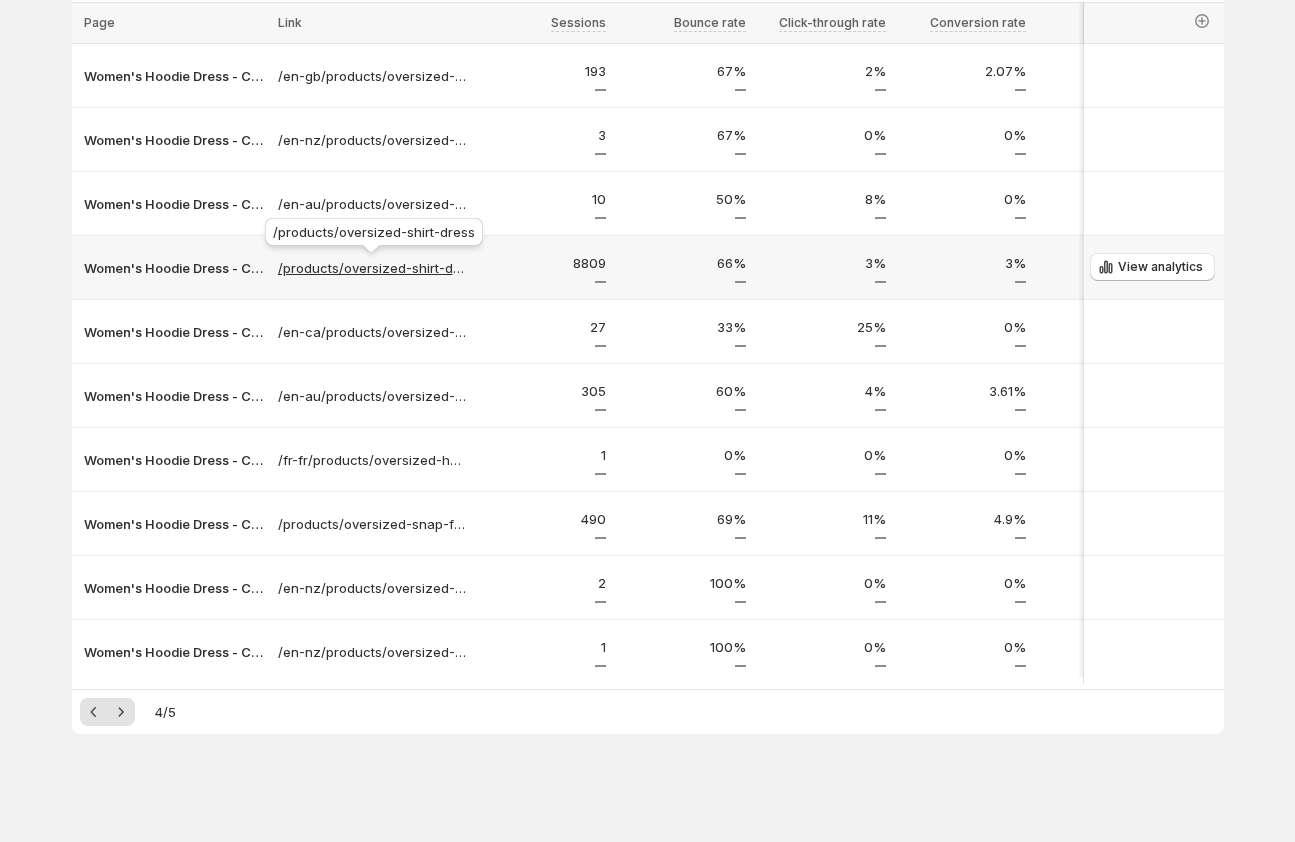 click on "/products/oversized-shirt-dress" at bounding box center [372, 268] 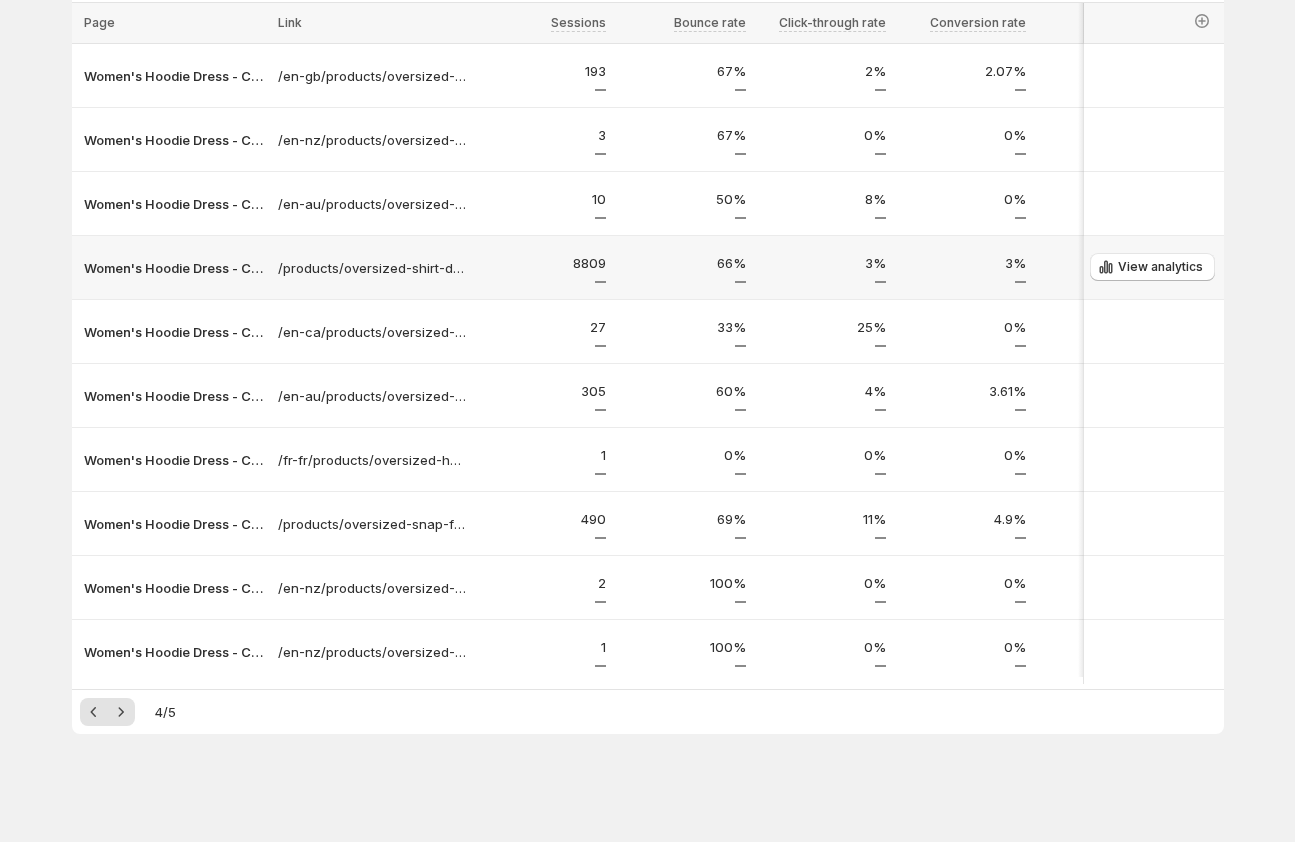 click on "8809" at bounding box center [542, 268] 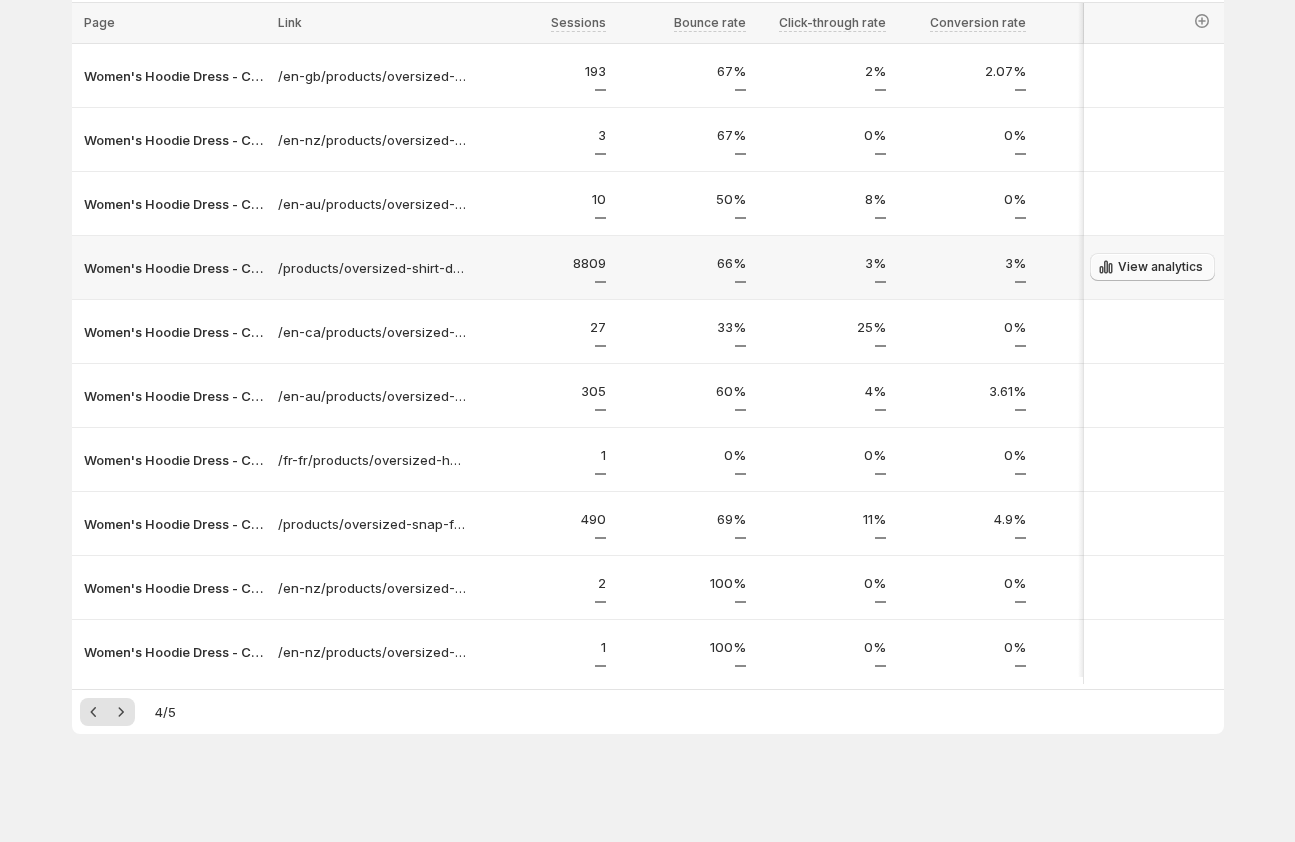 click on "View analytics" at bounding box center (1160, 267) 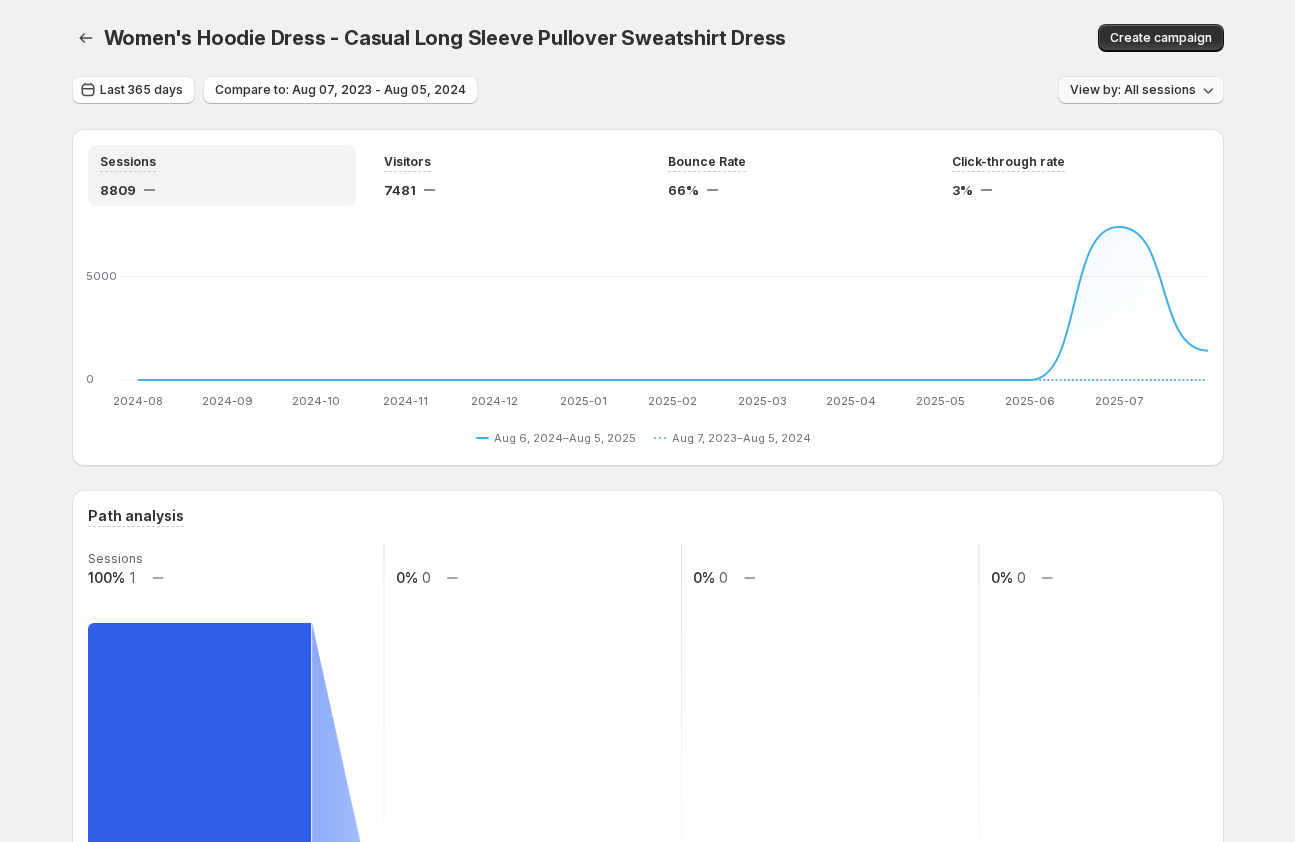 click on "View by: All sessions" at bounding box center (1133, 90) 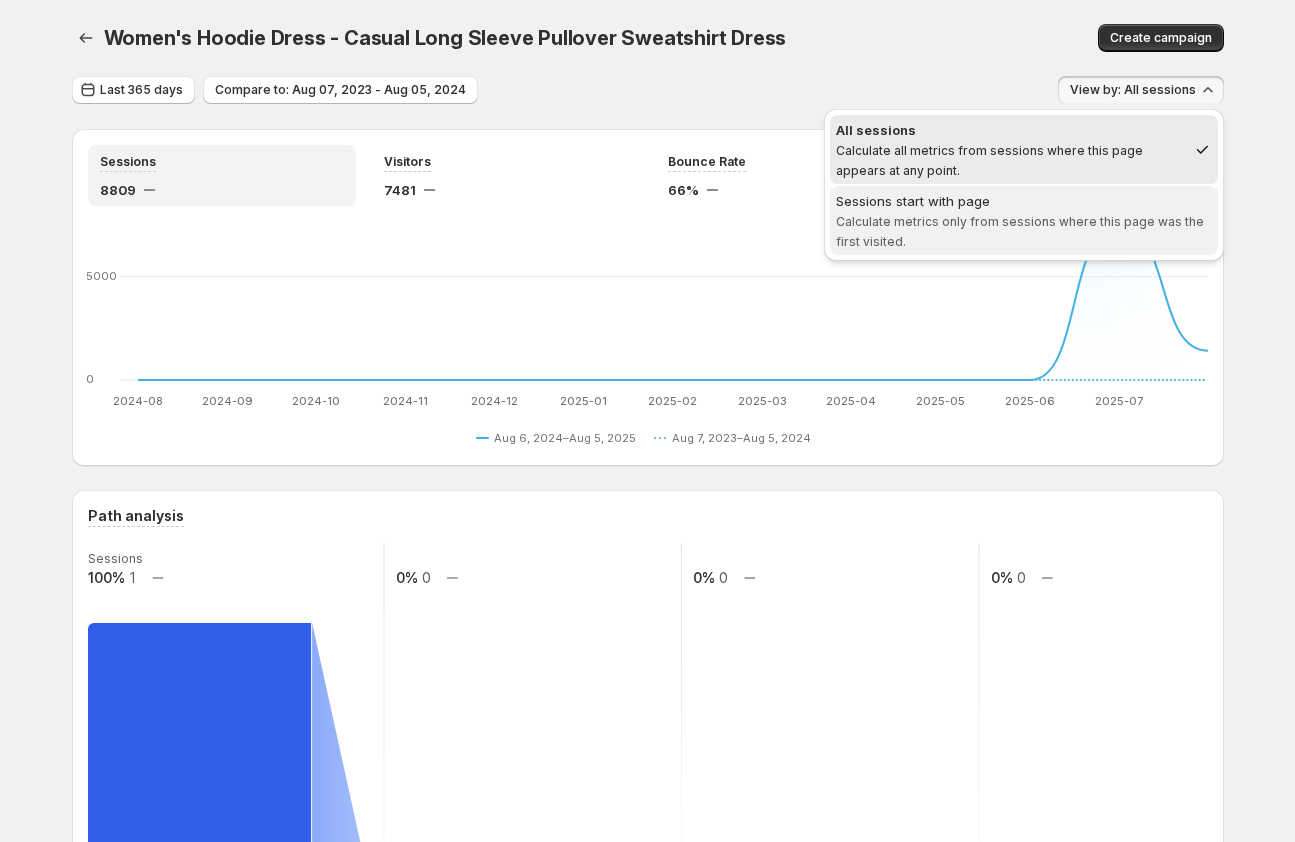 click on "Sessions start with page" at bounding box center (1024, 201) 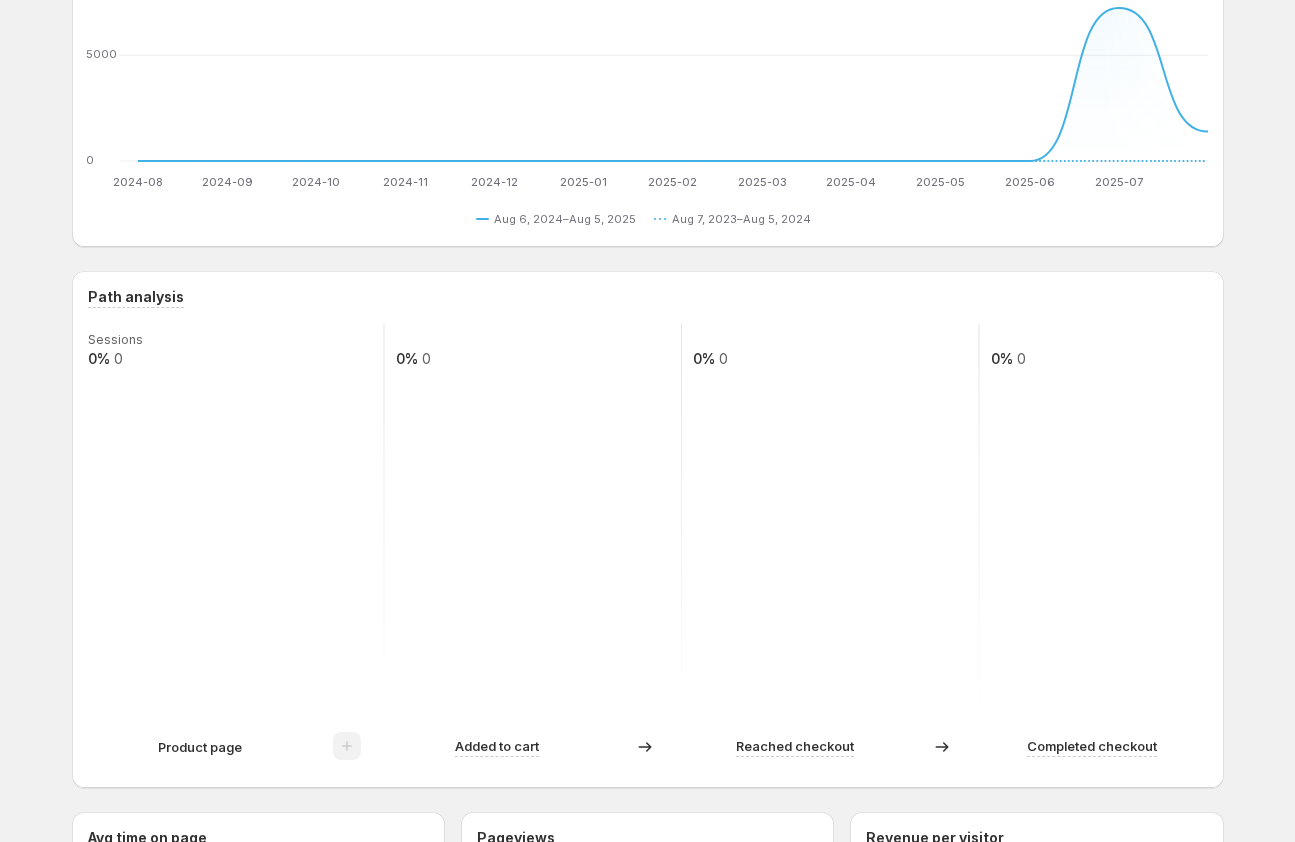 scroll, scrollTop: 0, scrollLeft: 0, axis: both 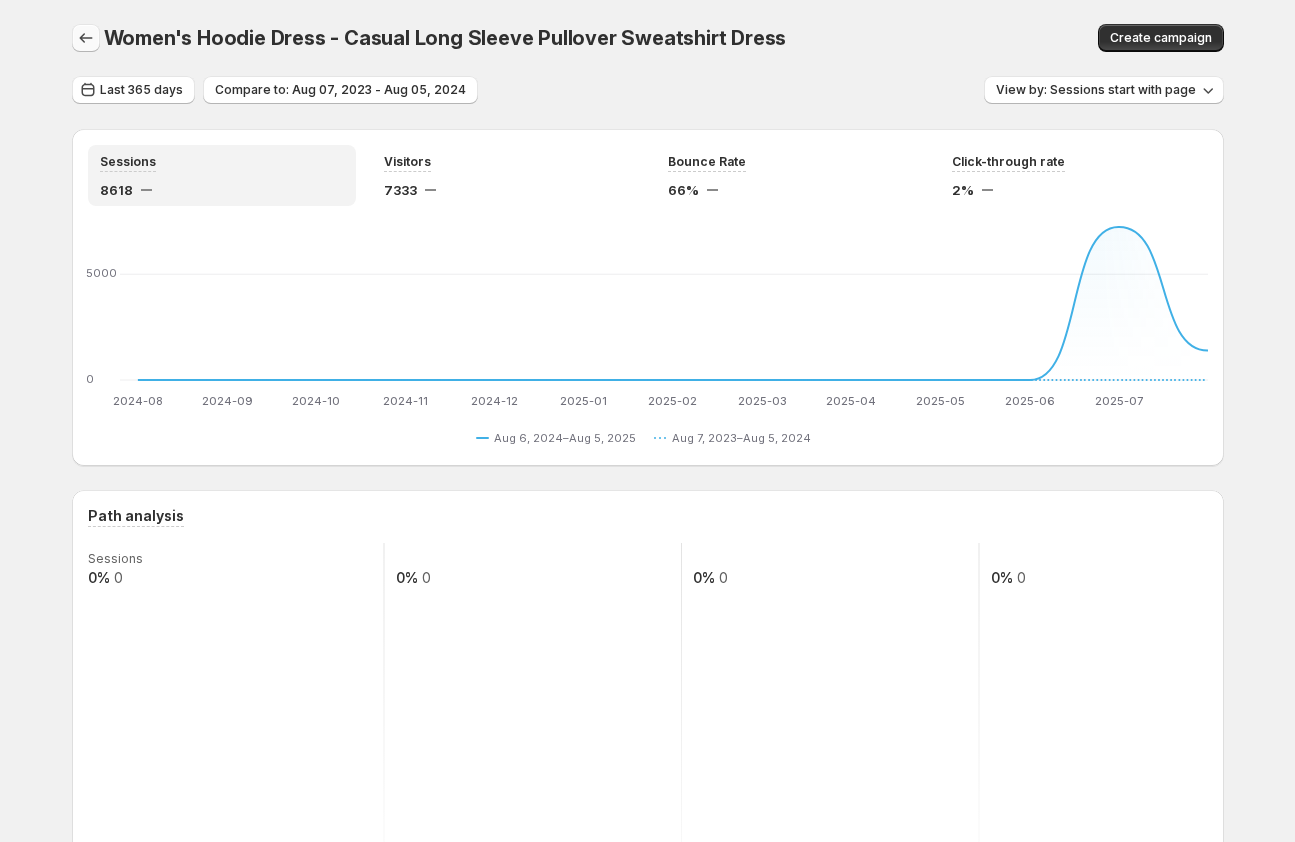 click 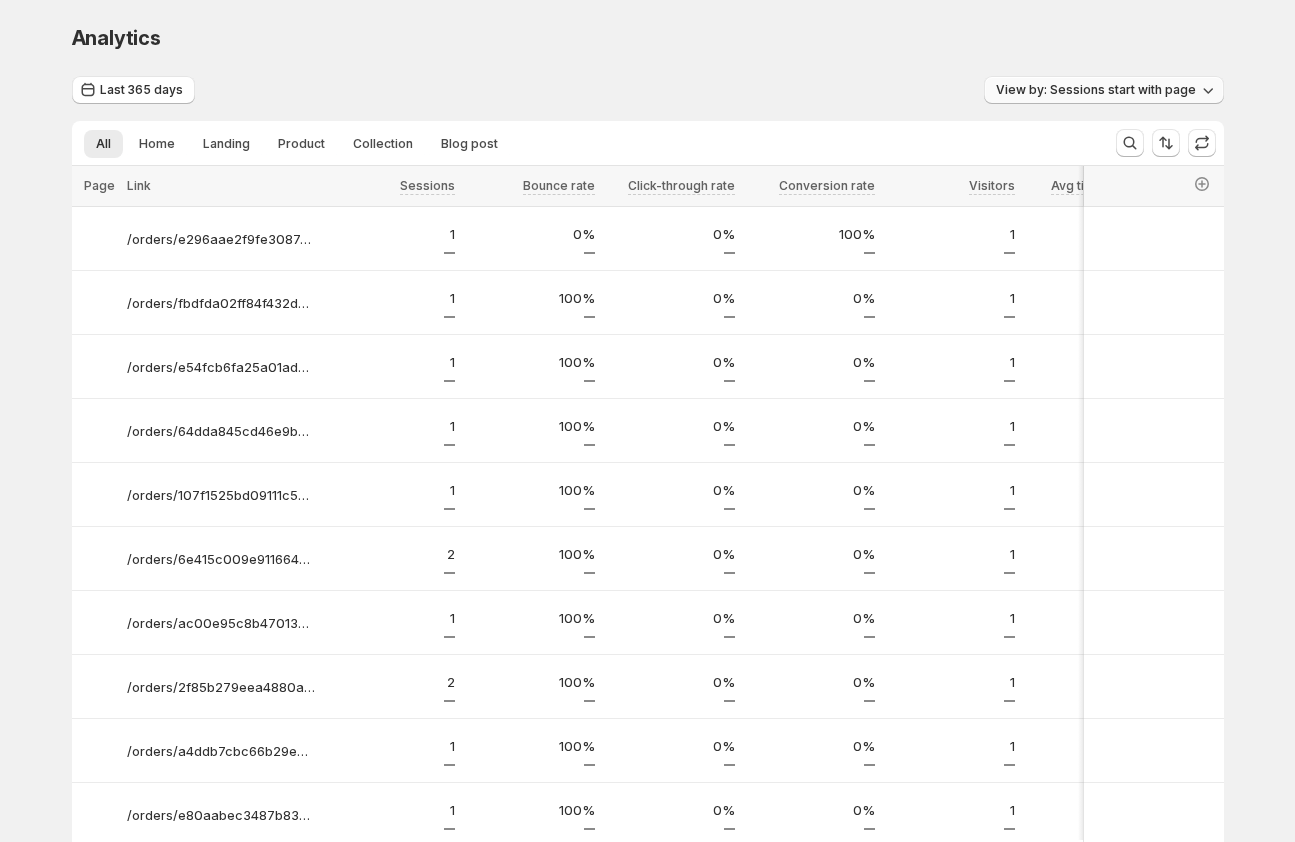click on "View by: Sessions start with page" at bounding box center (1096, 90) 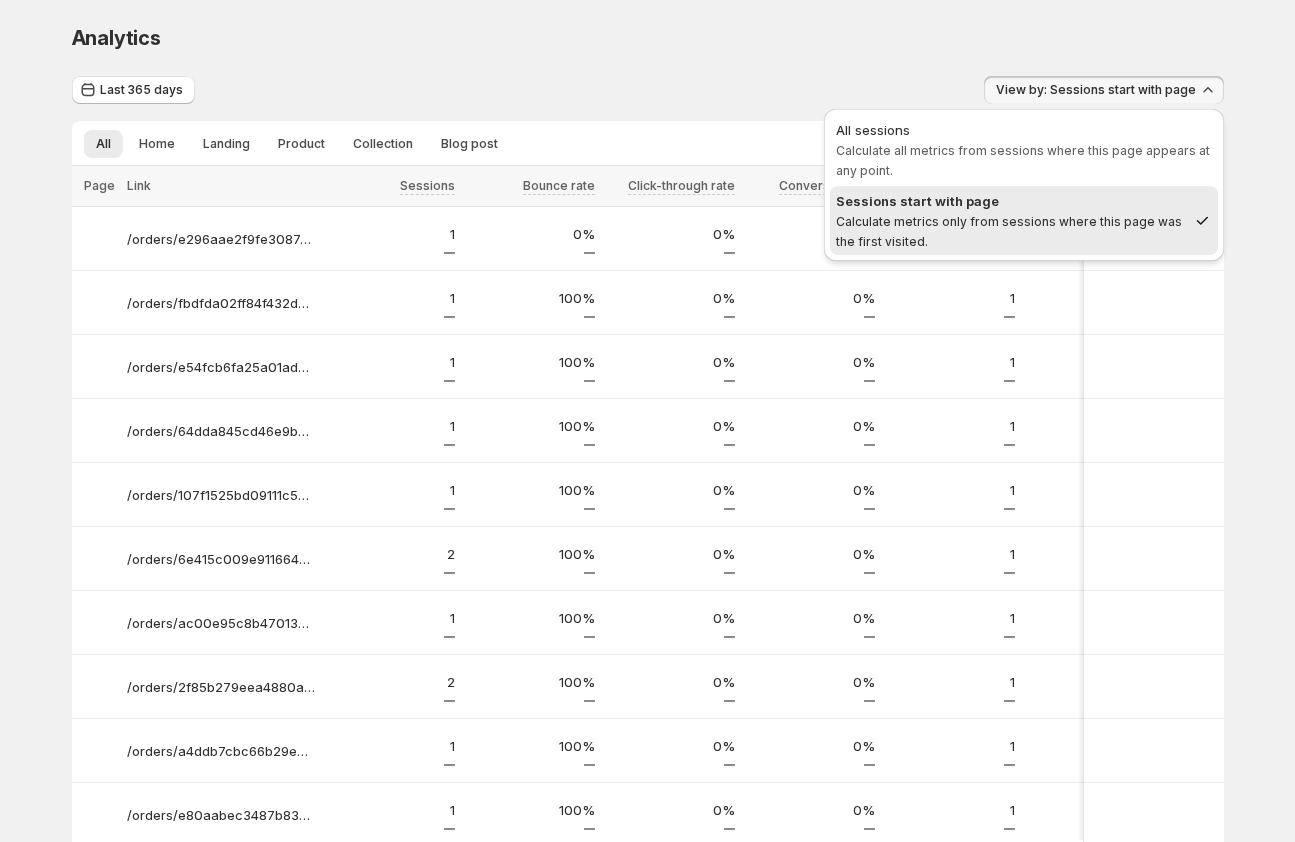 click on "Sessions start with page" at bounding box center (1011, 201) 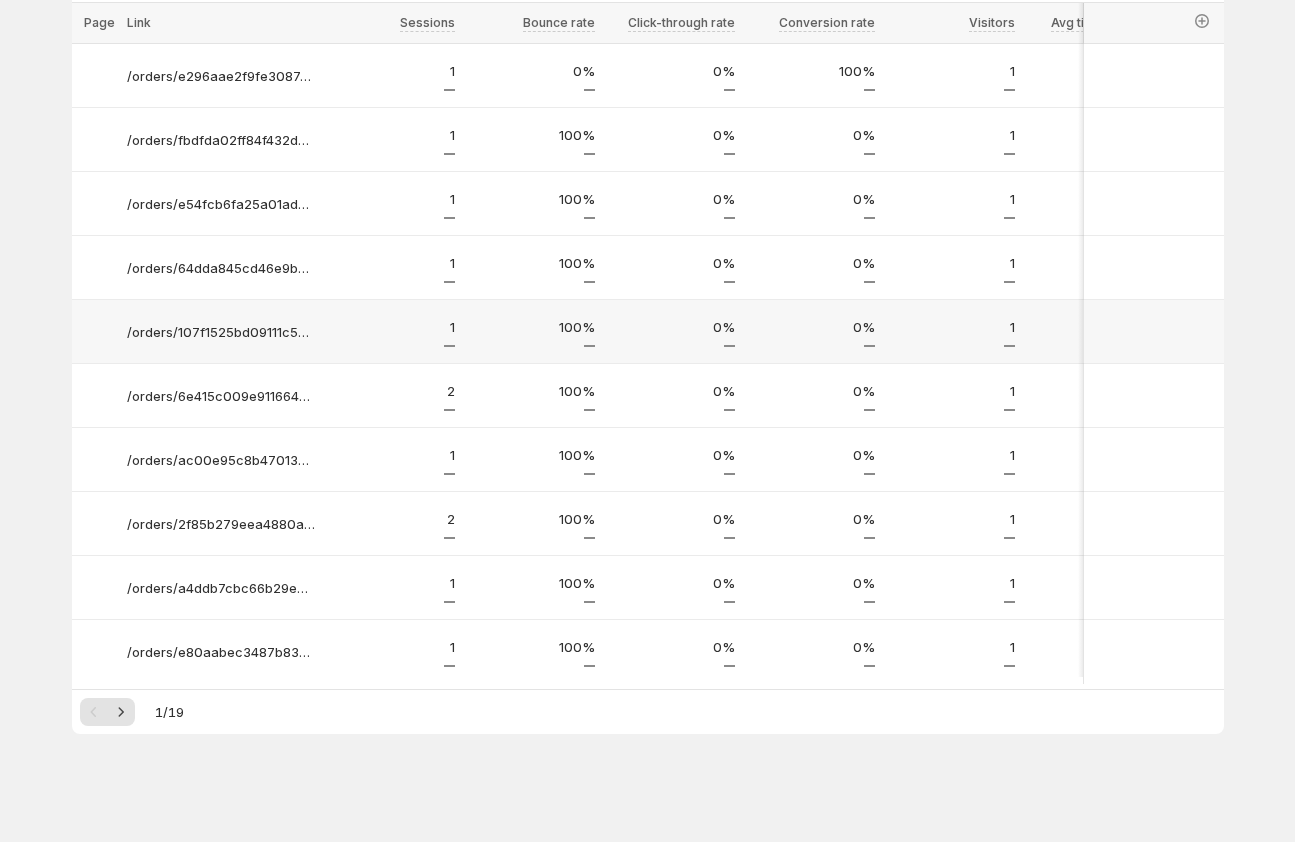 scroll, scrollTop: 0, scrollLeft: 0, axis: both 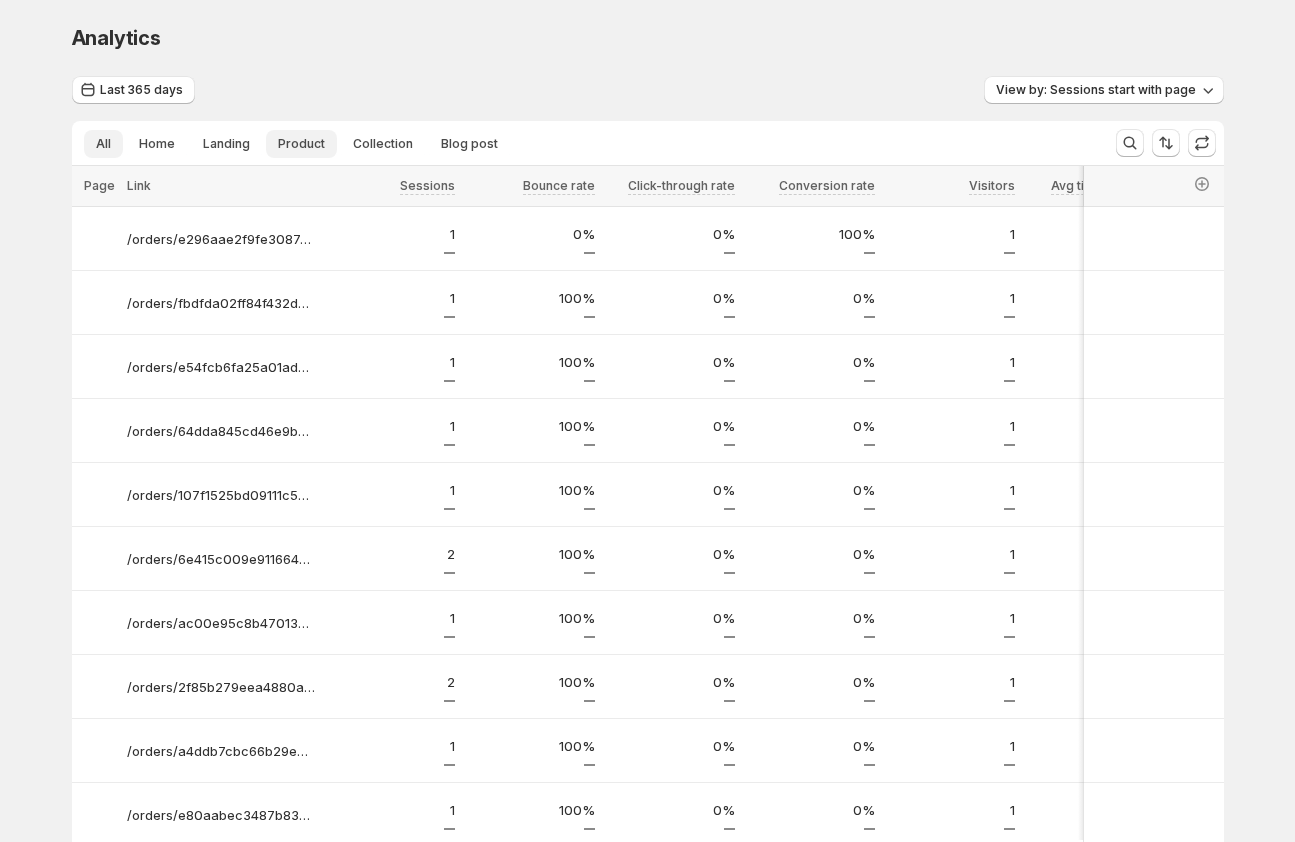 click on "Product" at bounding box center (301, 144) 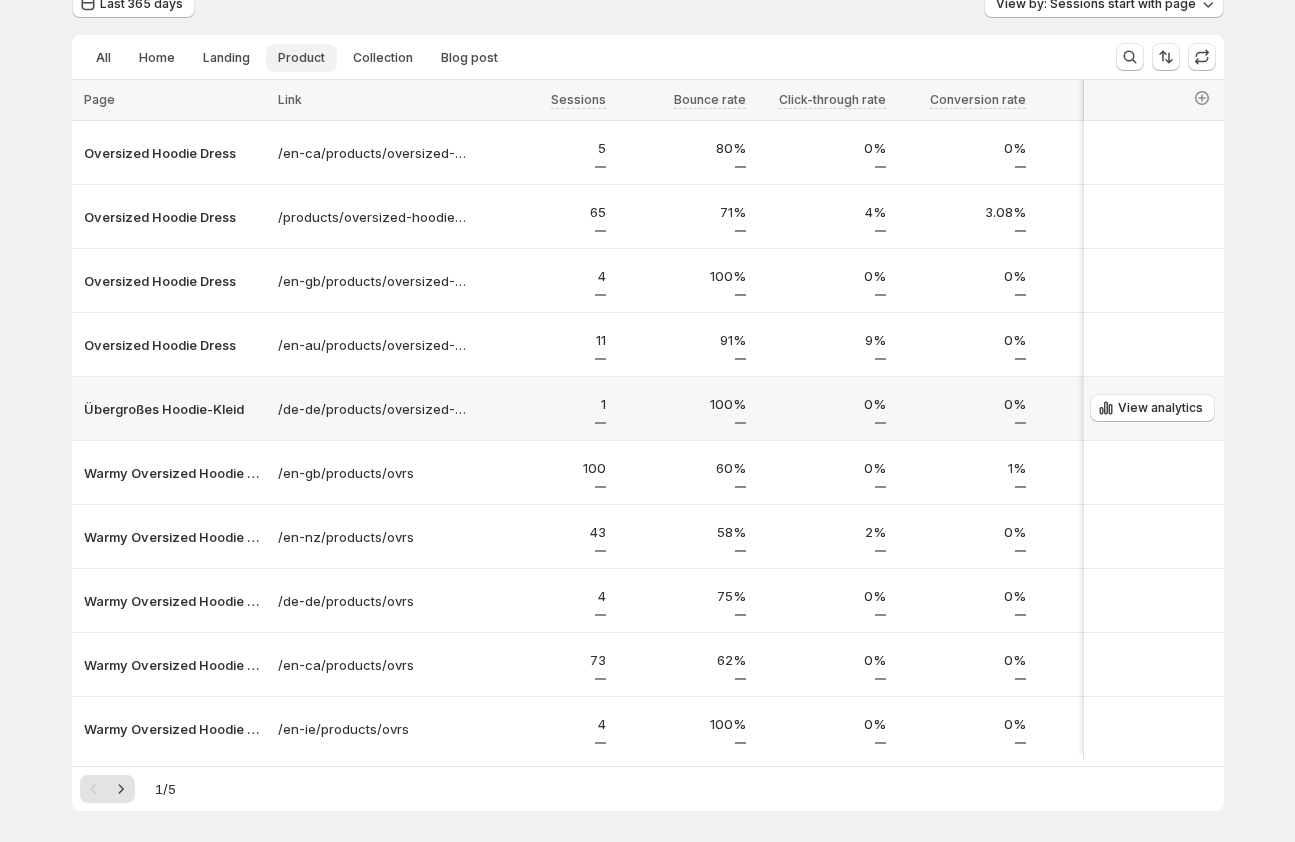 scroll, scrollTop: 0, scrollLeft: 0, axis: both 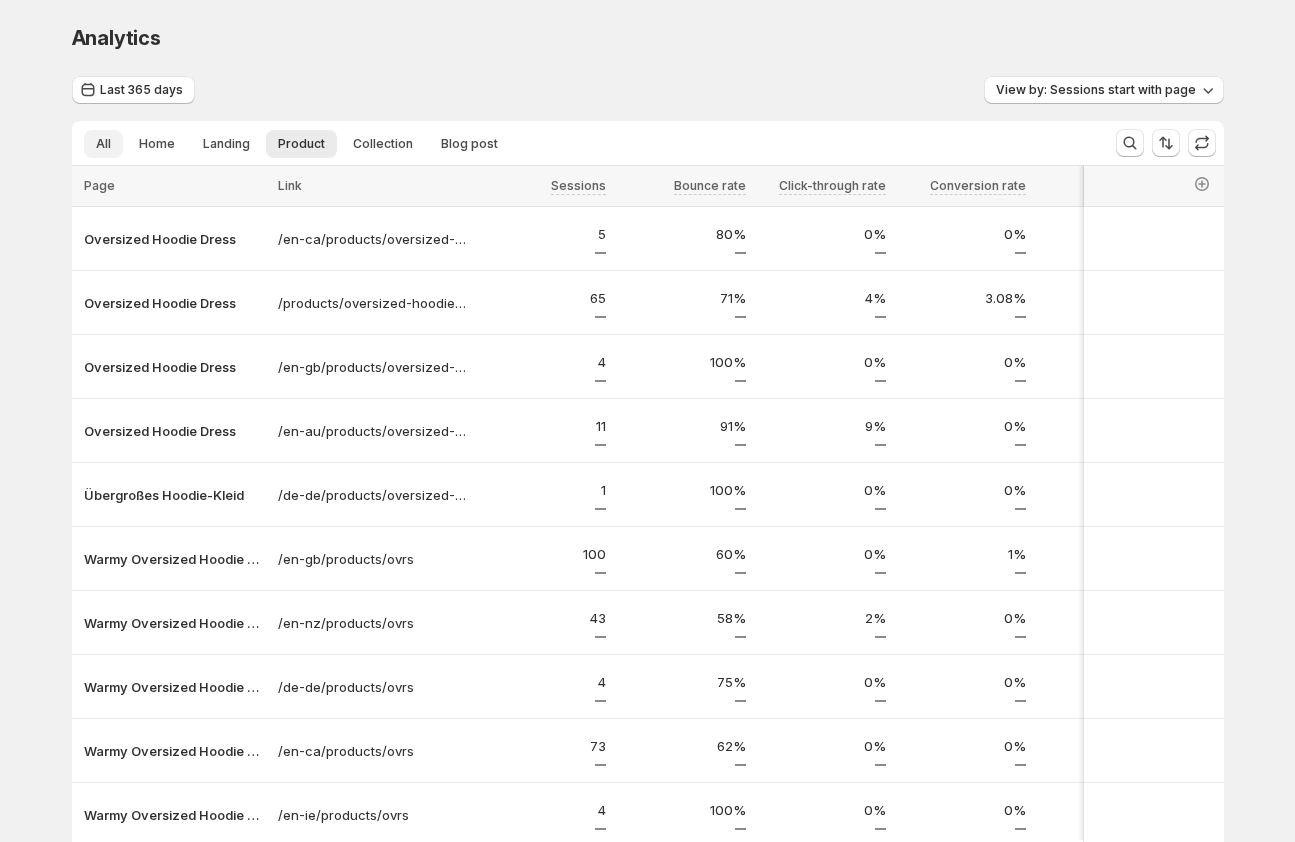 click on "All" at bounding box center [103, 144] 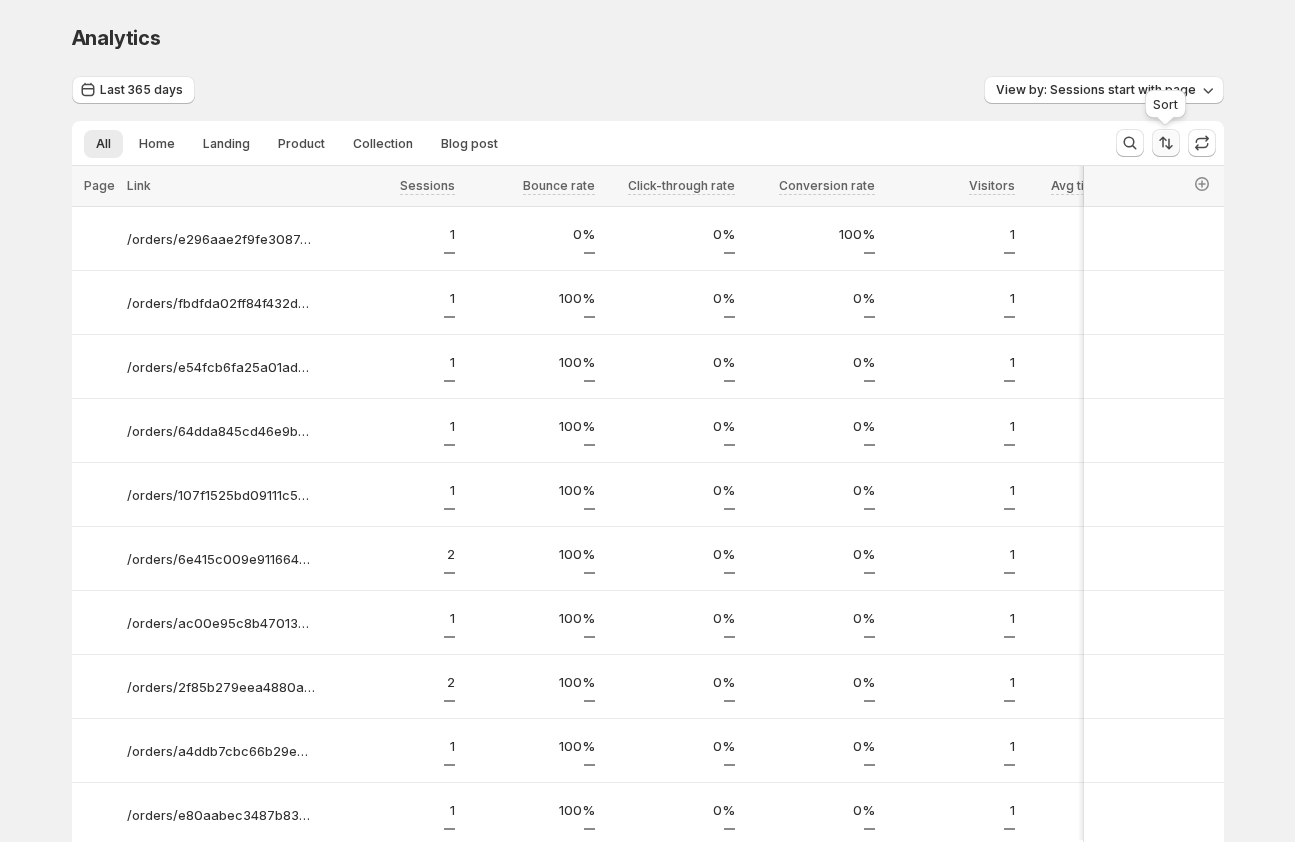click 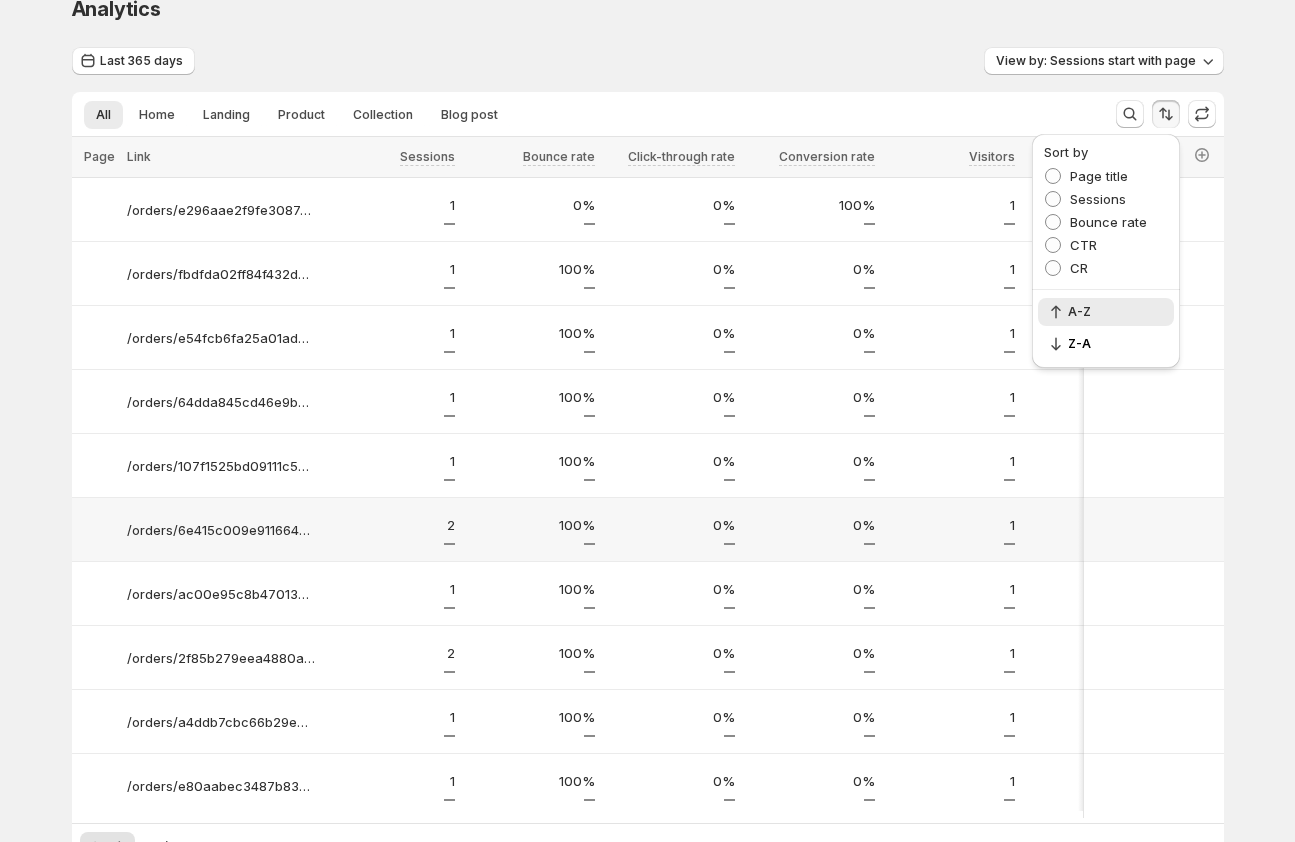 scroll, scrollTop: 11, scrollLeft: 0, axis: vertical 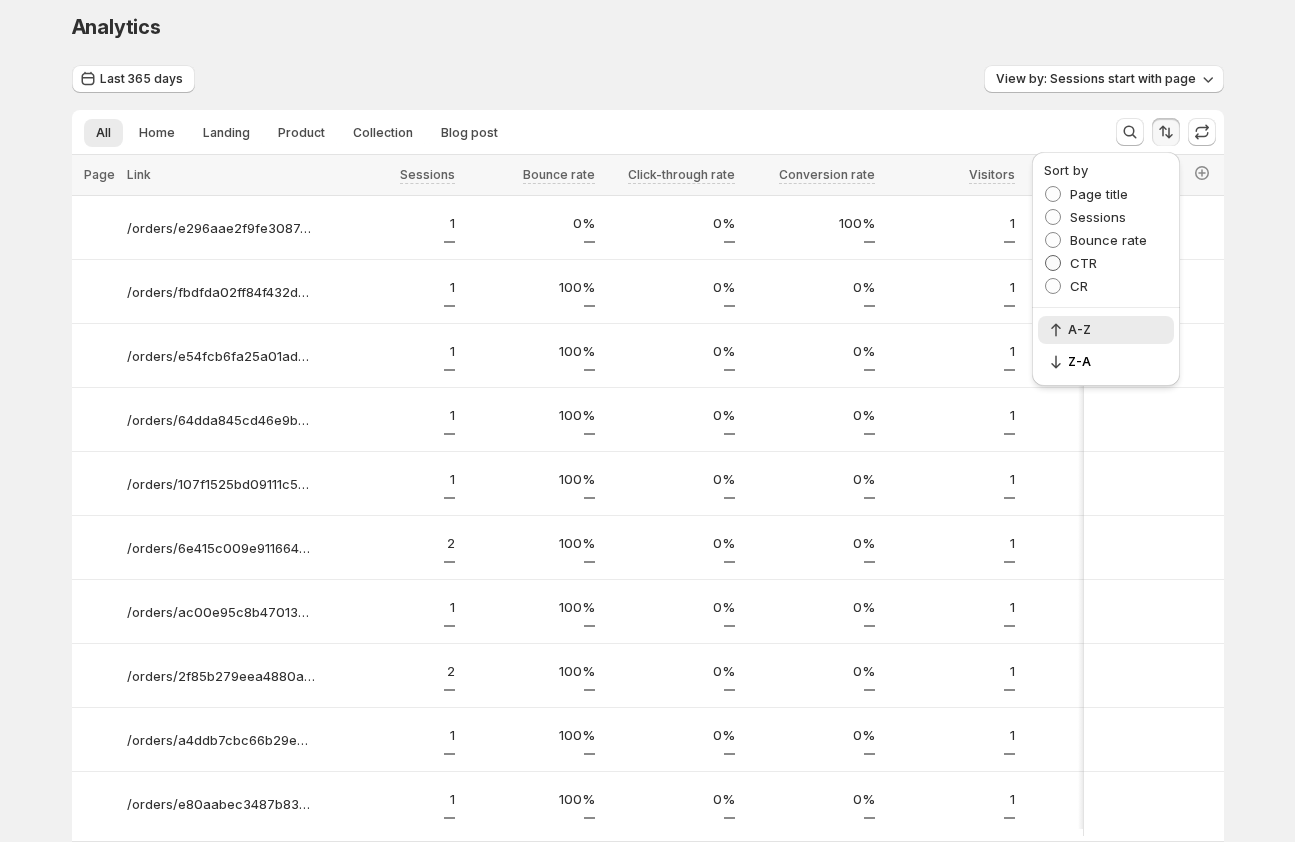 click at bounding box center [1053, 263] 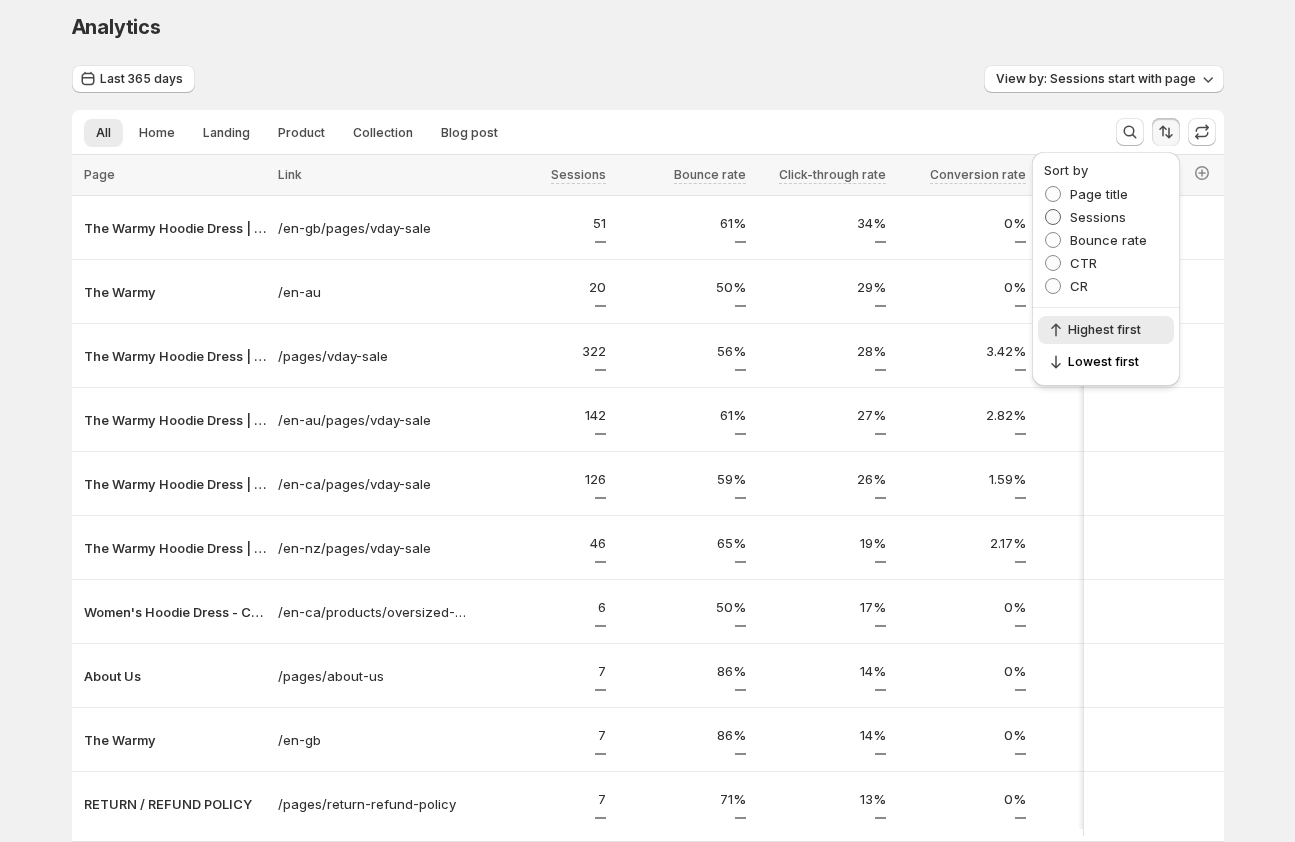 click on "Sessions" at bounding box center [1098, 217] 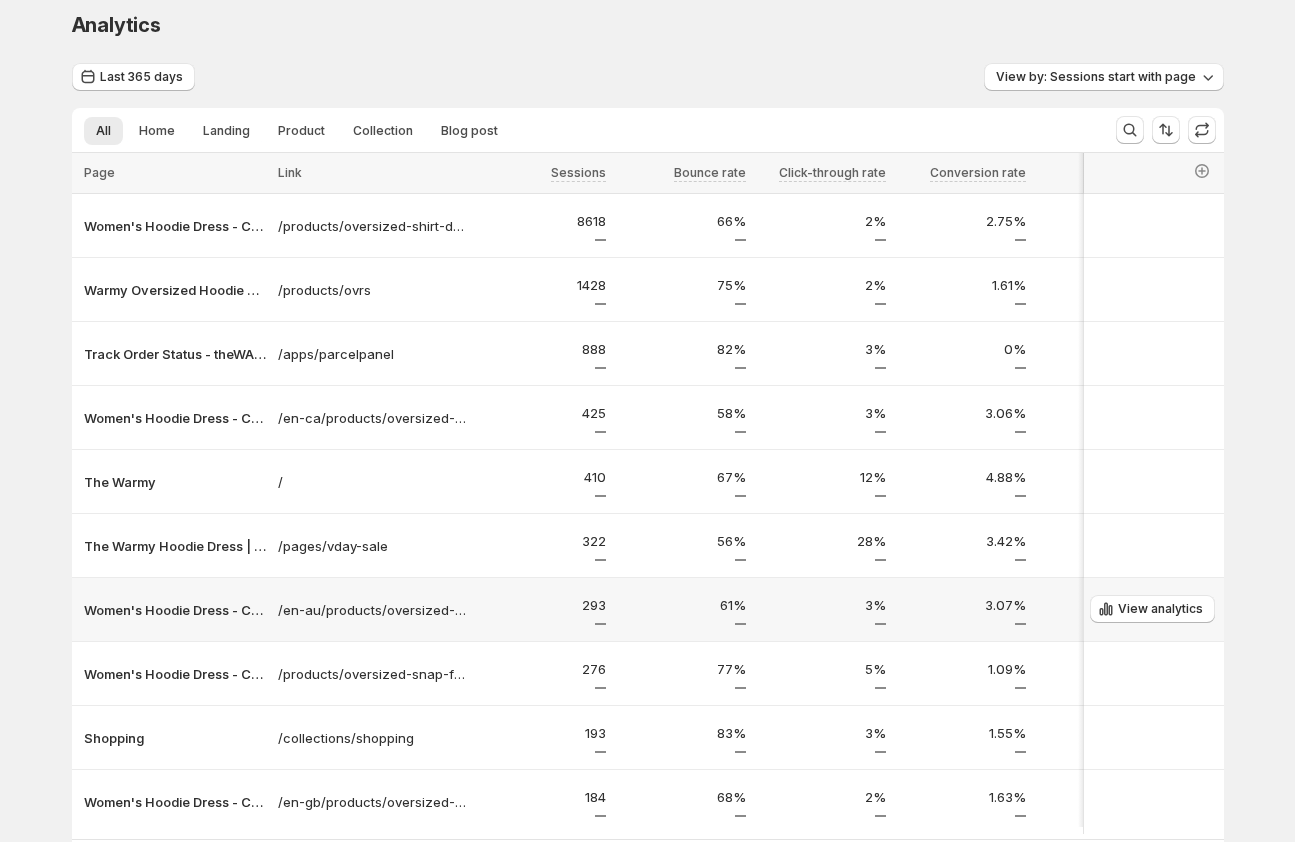 scroll, scrollTop: 0, scrollLeft: 0, axis: both 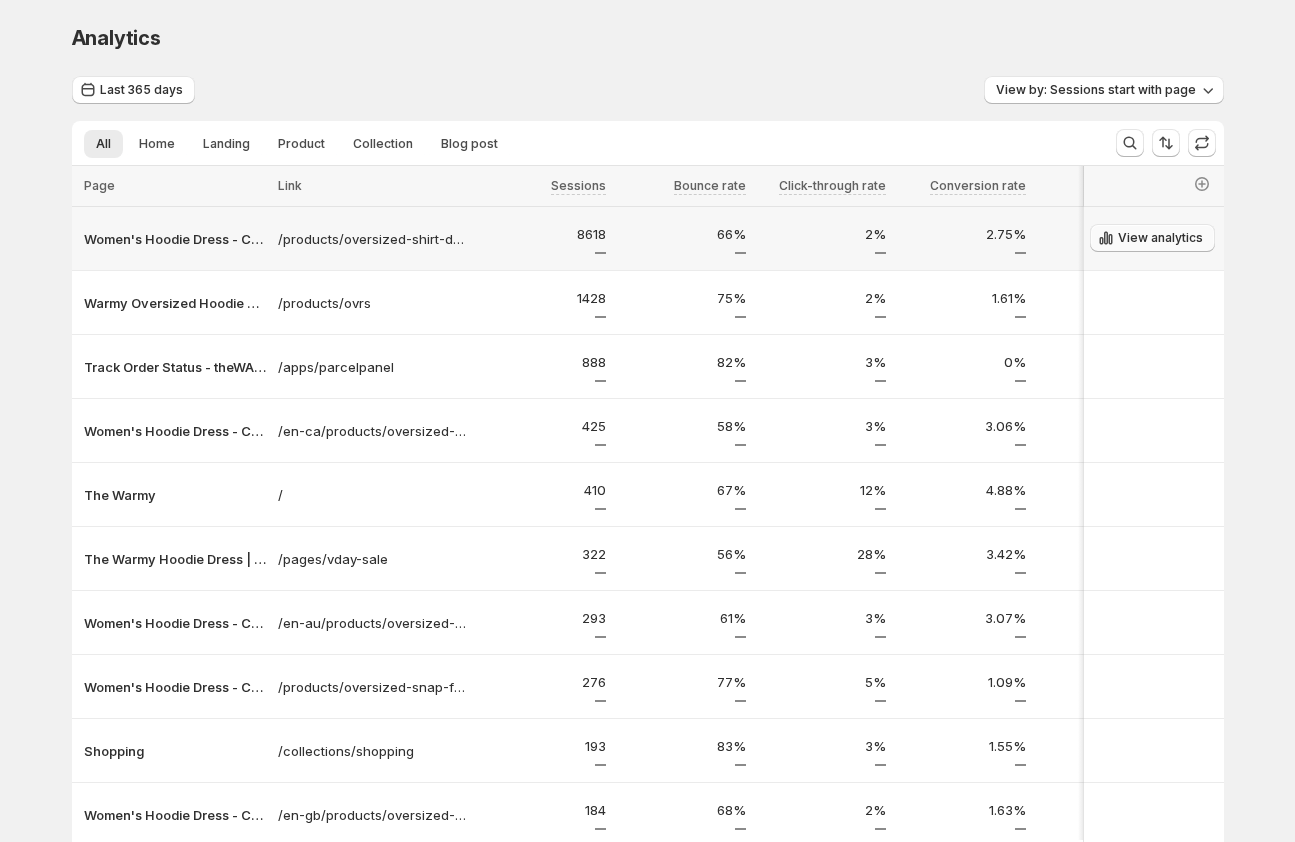 click on "View analytics" at bounding box center (1160, 238) 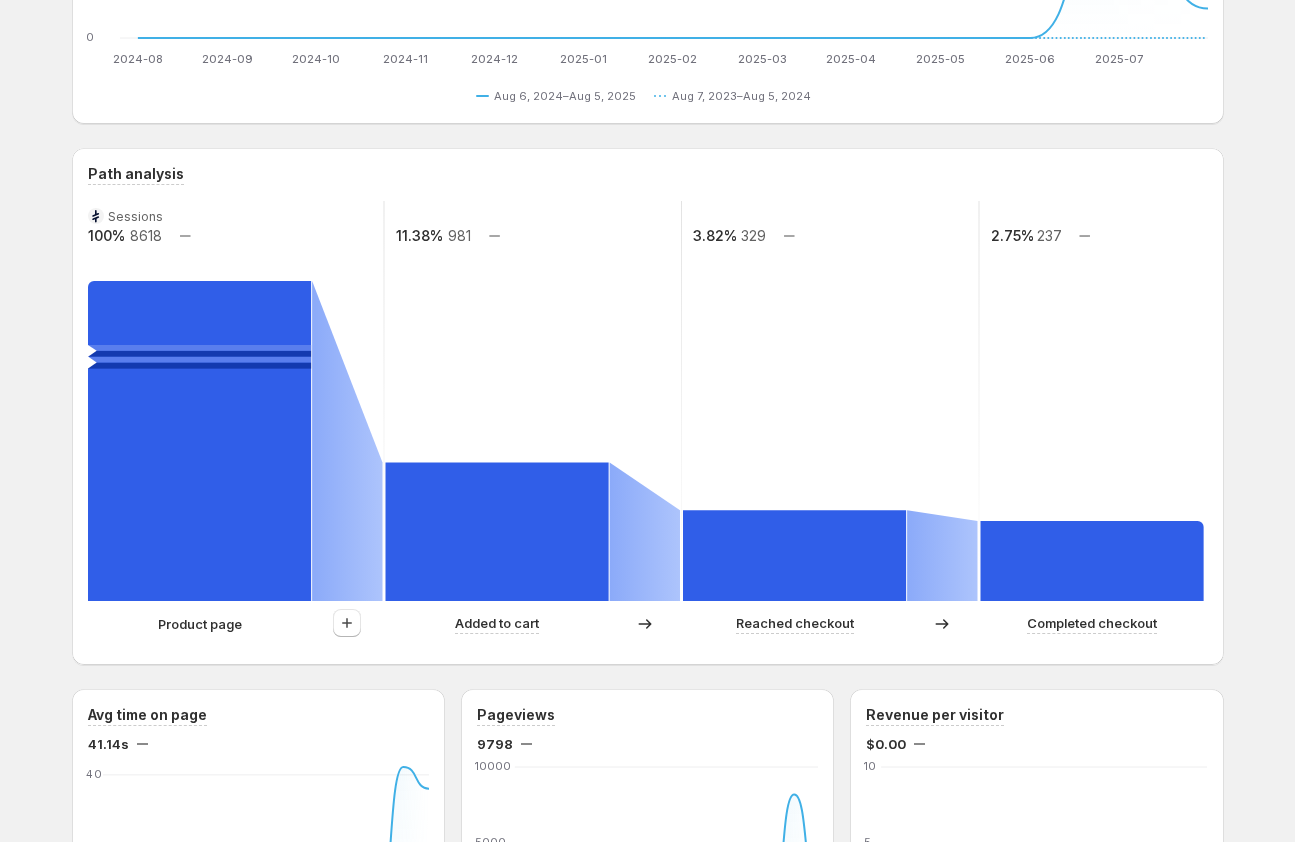 scroll, scrollTop: 371, scrollLeft: 0, axis: vertical 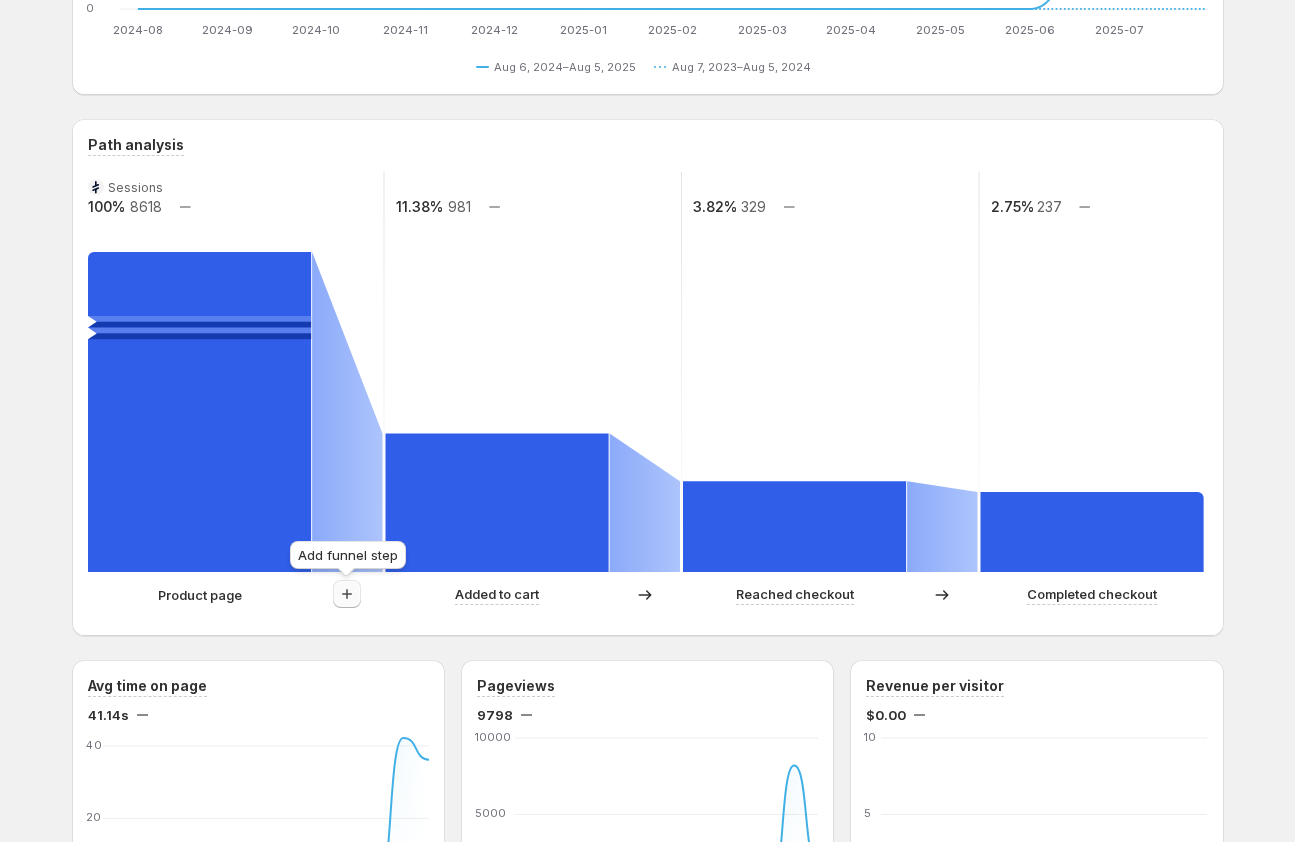 click 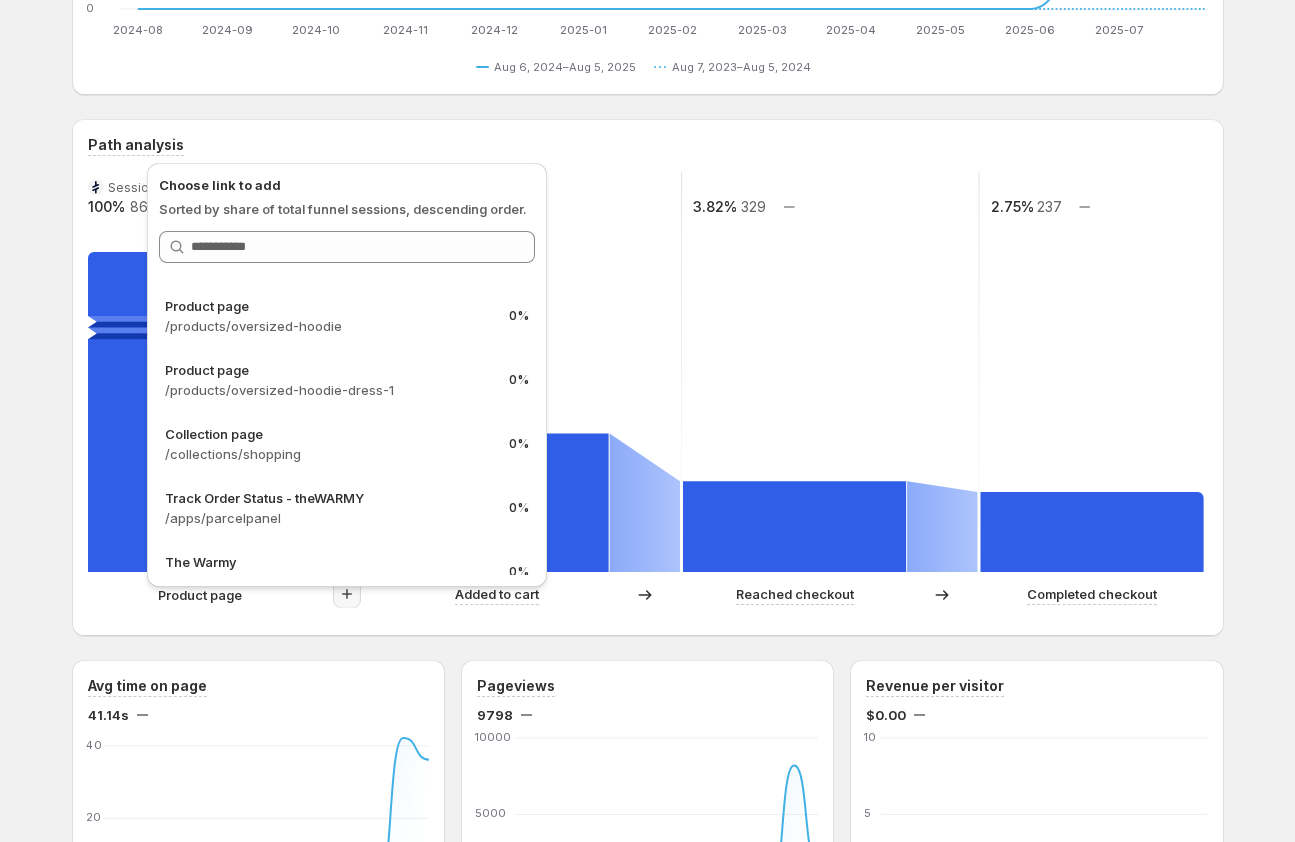 scroll, scrollTop: 730, scrollLeft: 0, axis: vertical 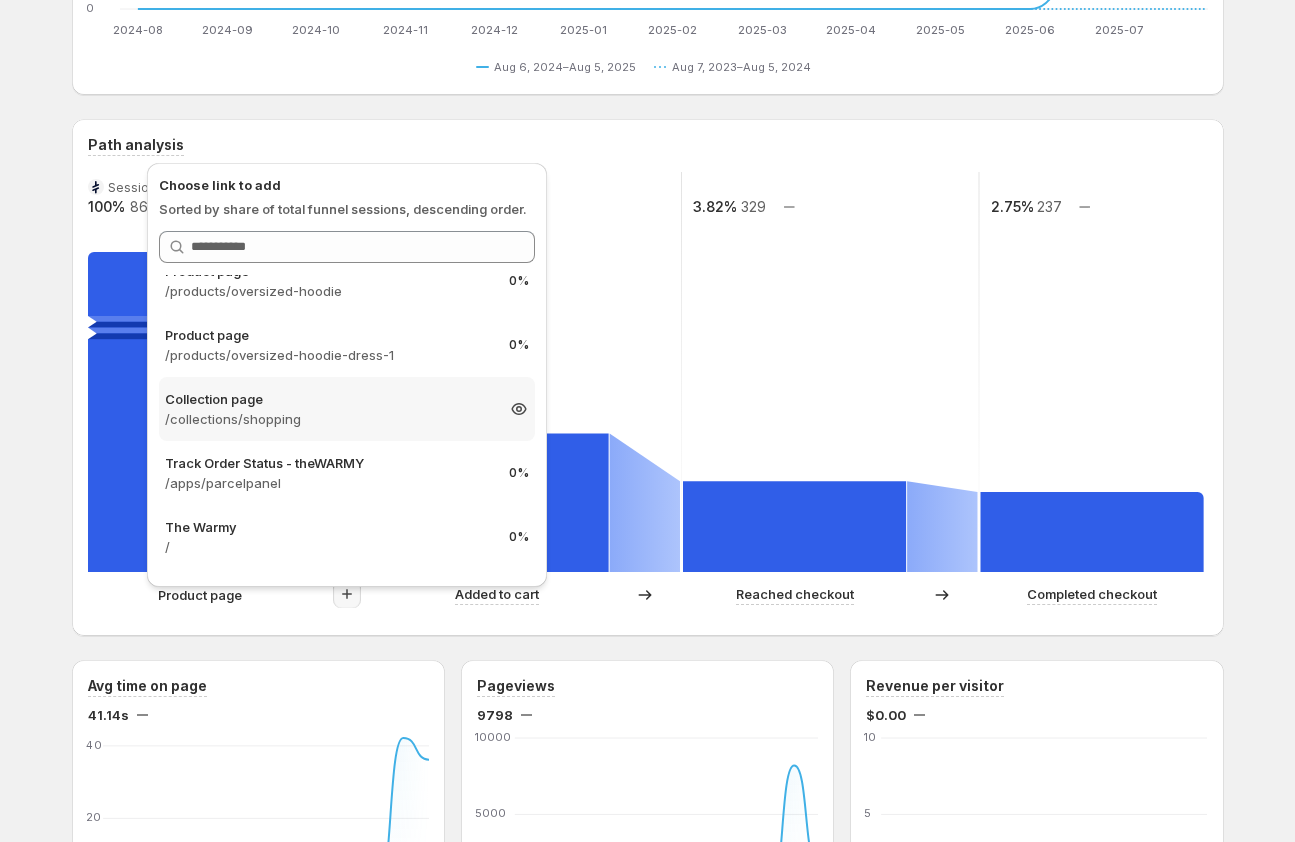 click on "Collection page" at bounding box center [329, 399] 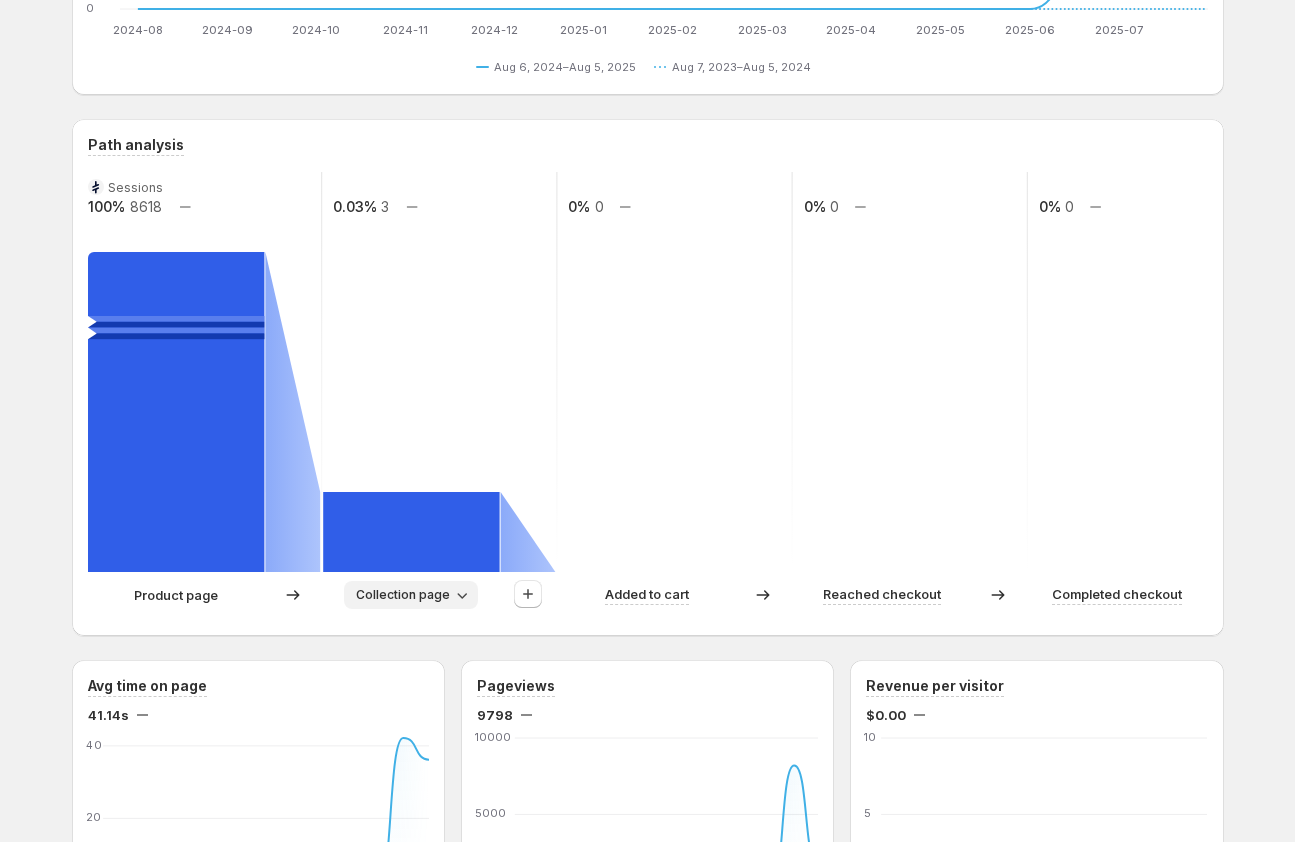 click on "Collection page" at bounding box center (403, 595) 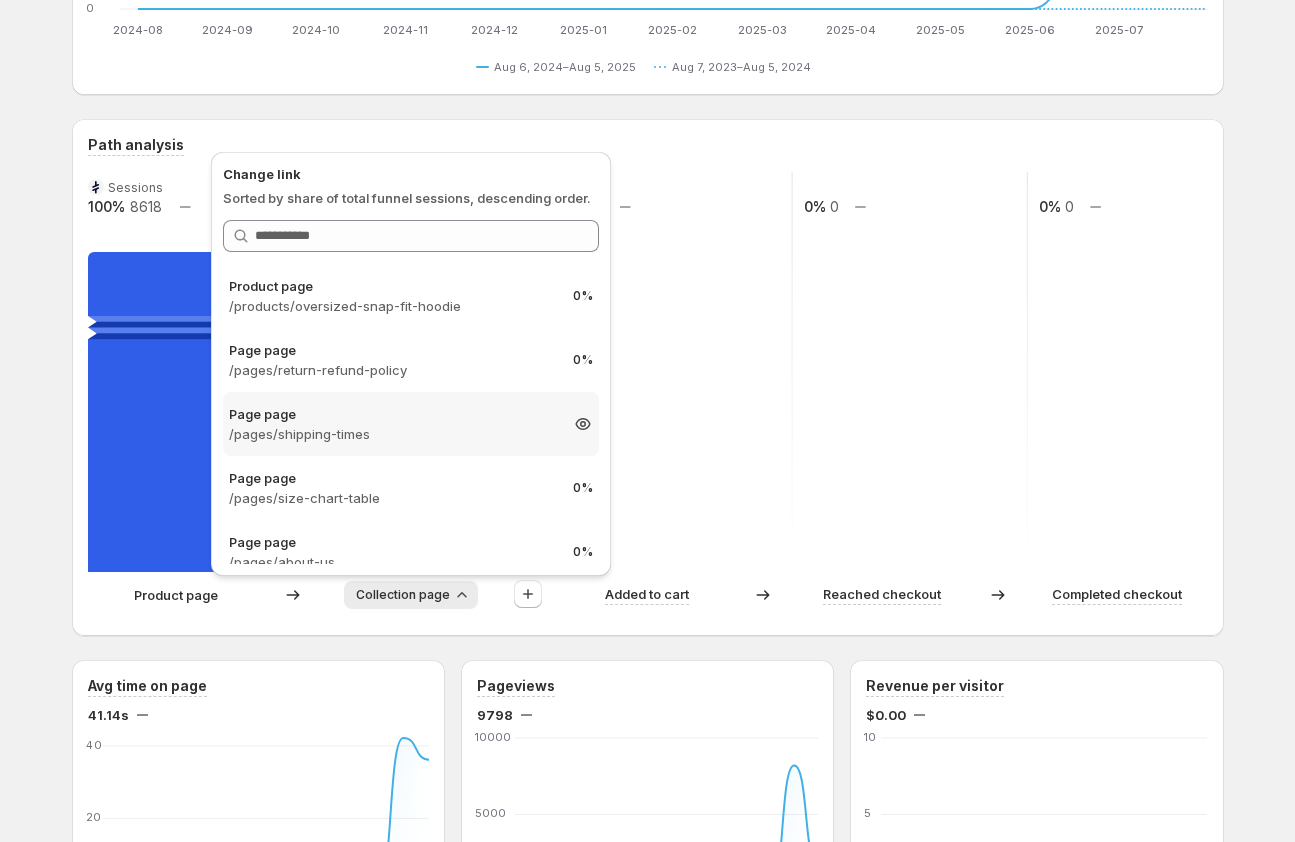 click on "Page page" at bounding box center (393, 414) 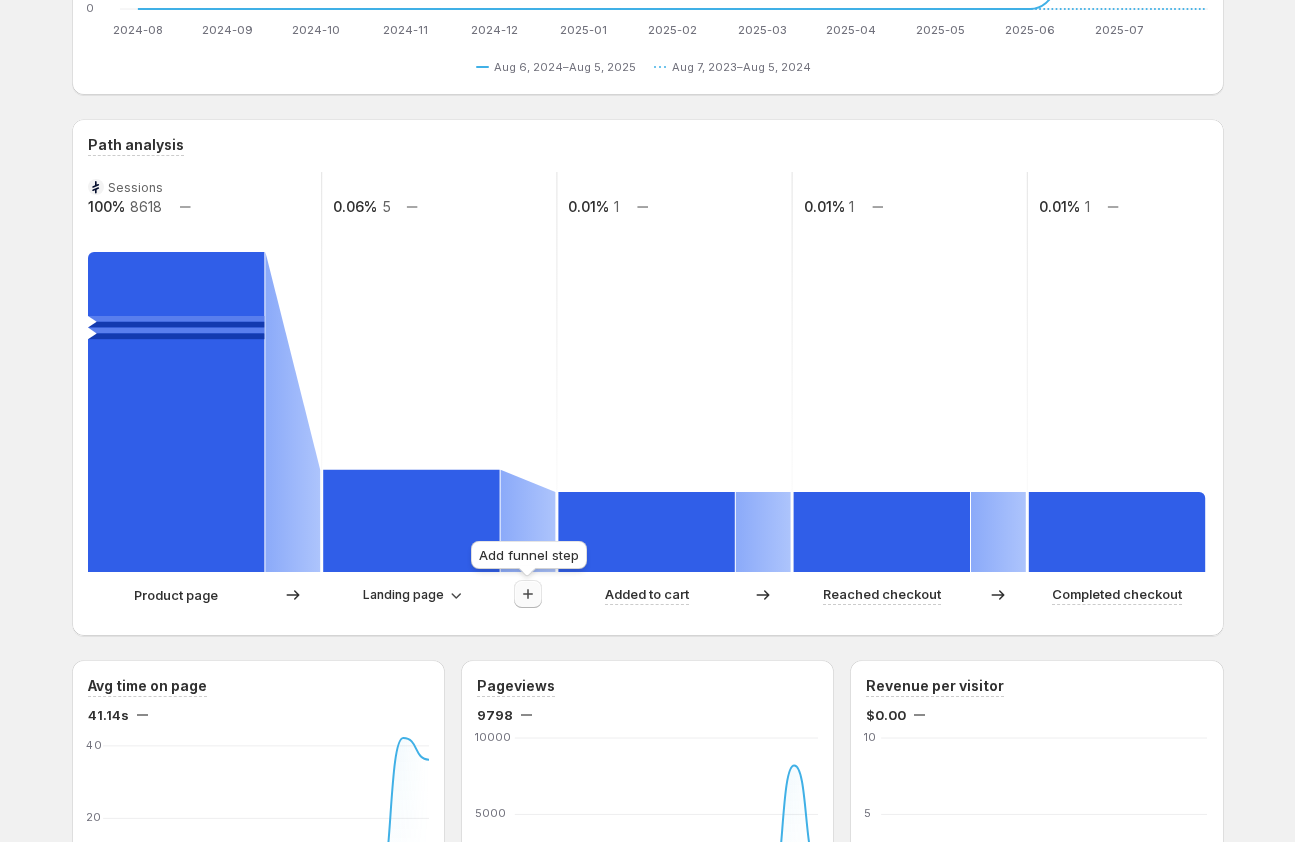 click 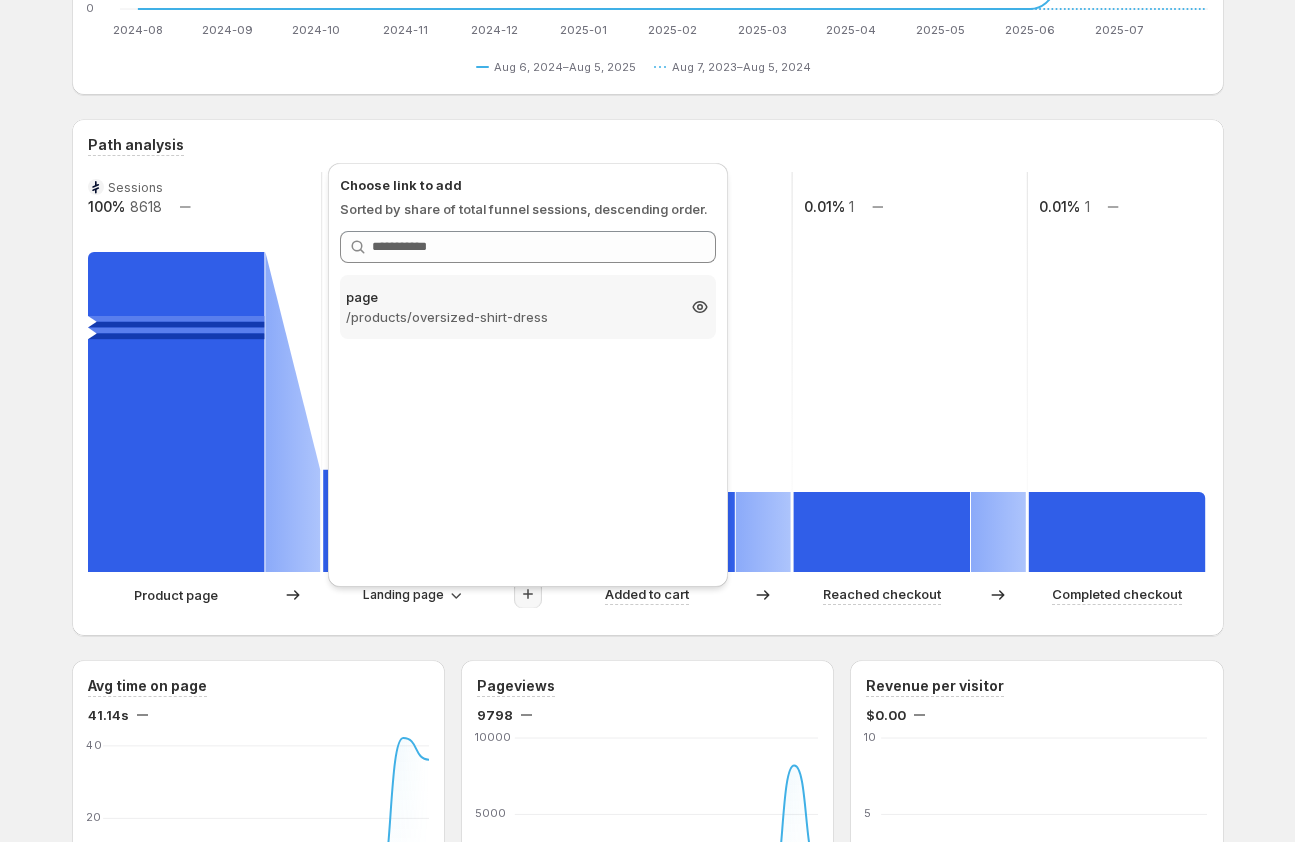 click on "page" at bounding box center (510, 297) 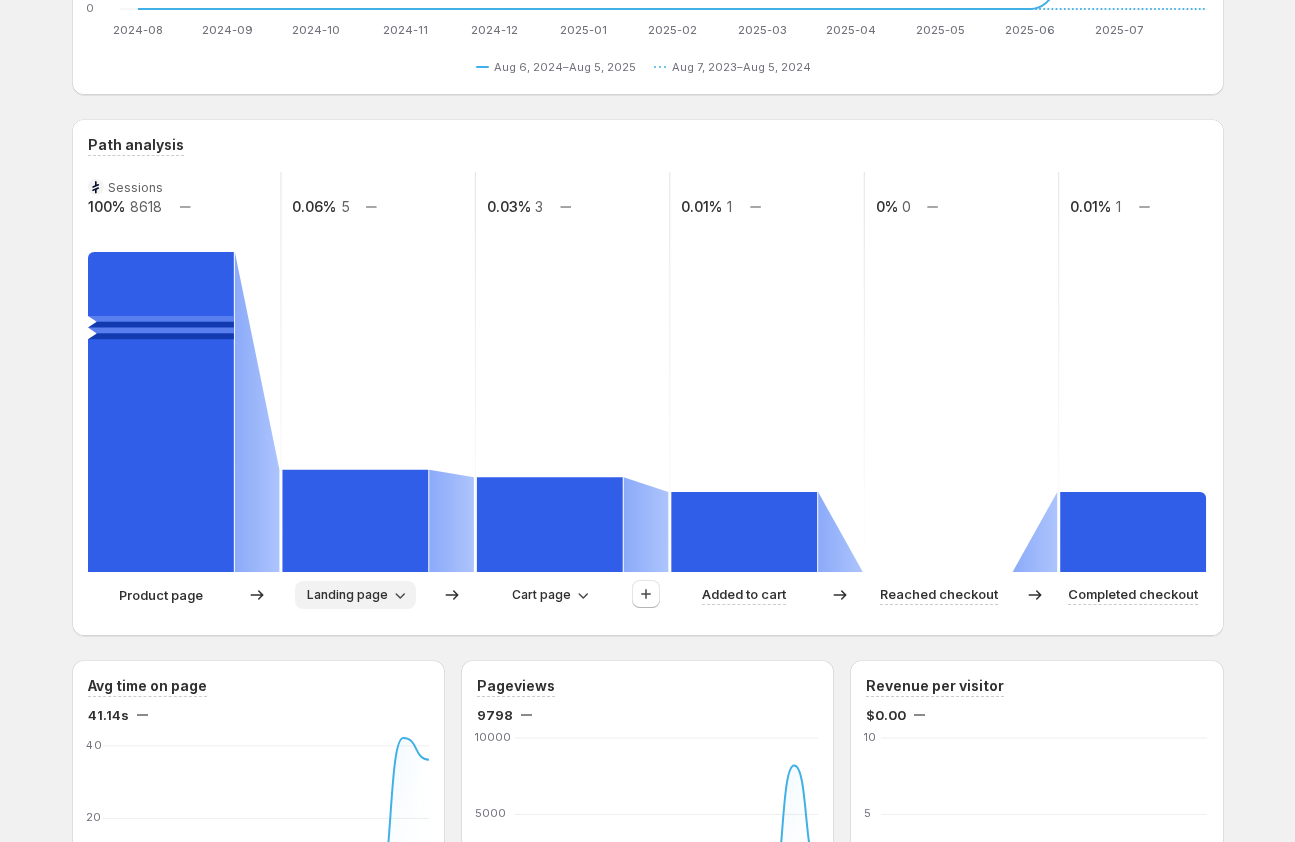 click on "Landing page" at bounding box center [347, 595] 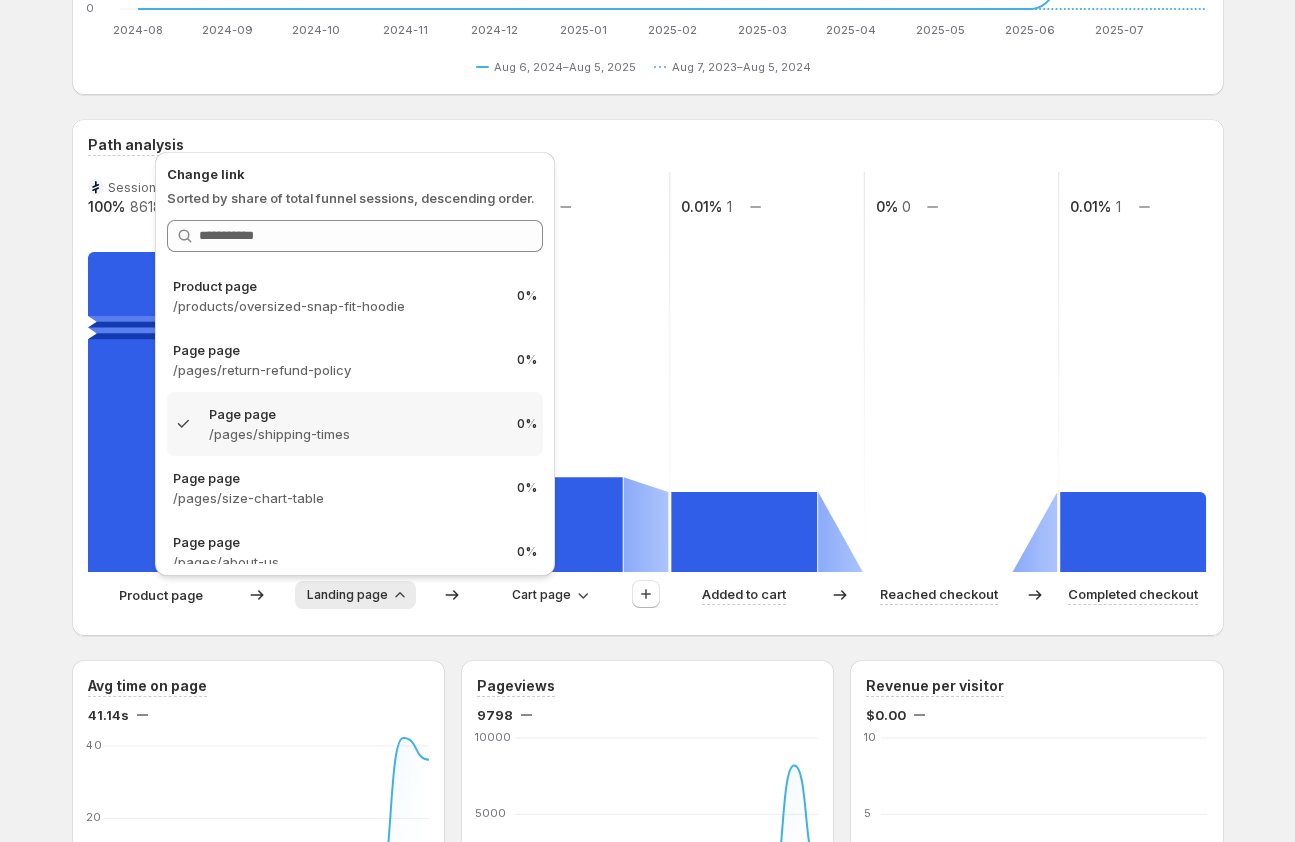 click on "Path analysis Sessions 100% 8618   0.06% 5   0.03% 3   0.01% 1   0% 0   0.01% 1   Product page Landing page Cart page Added to cart Reached checkout Completed checkout" at bounding box center (648, 377) 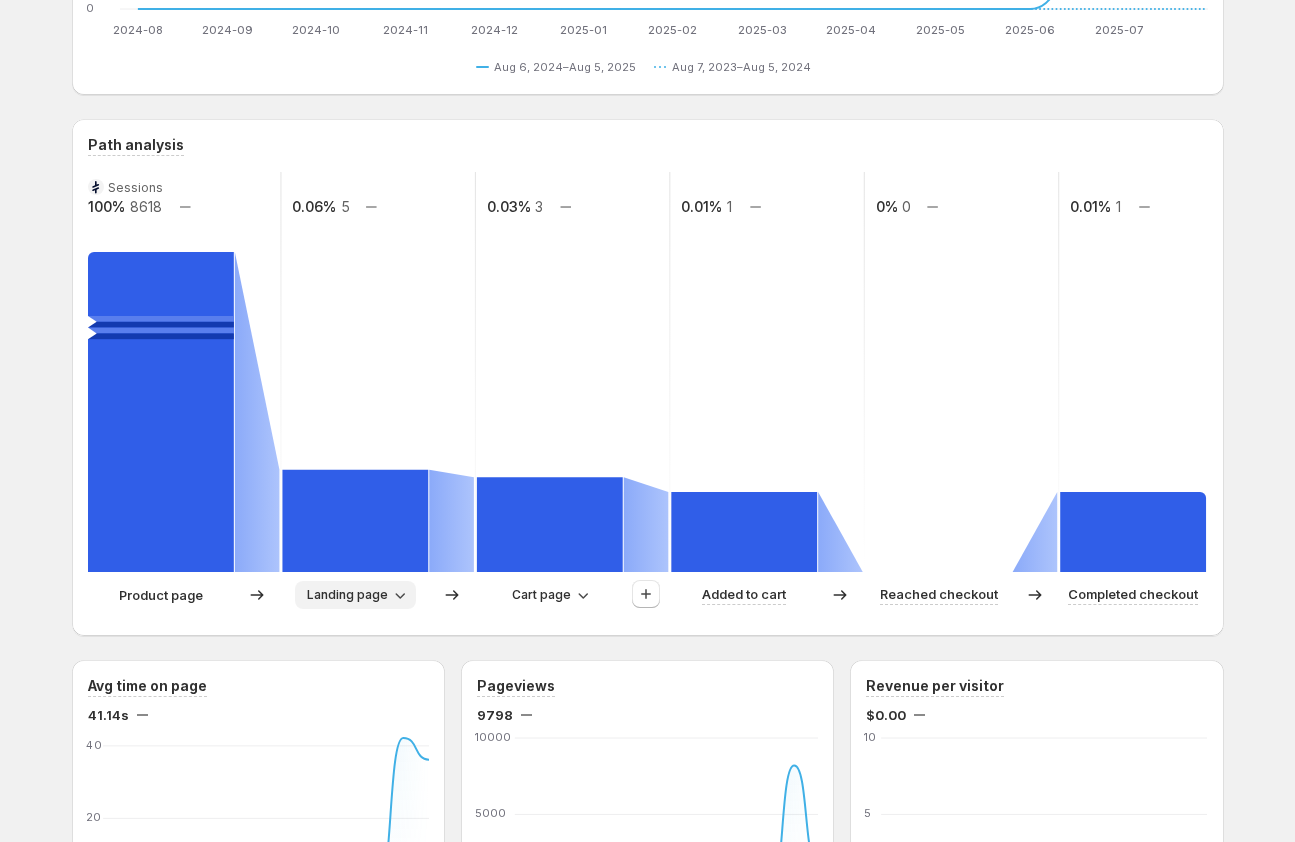click on "Landing page" at bounding box center [347, 595] 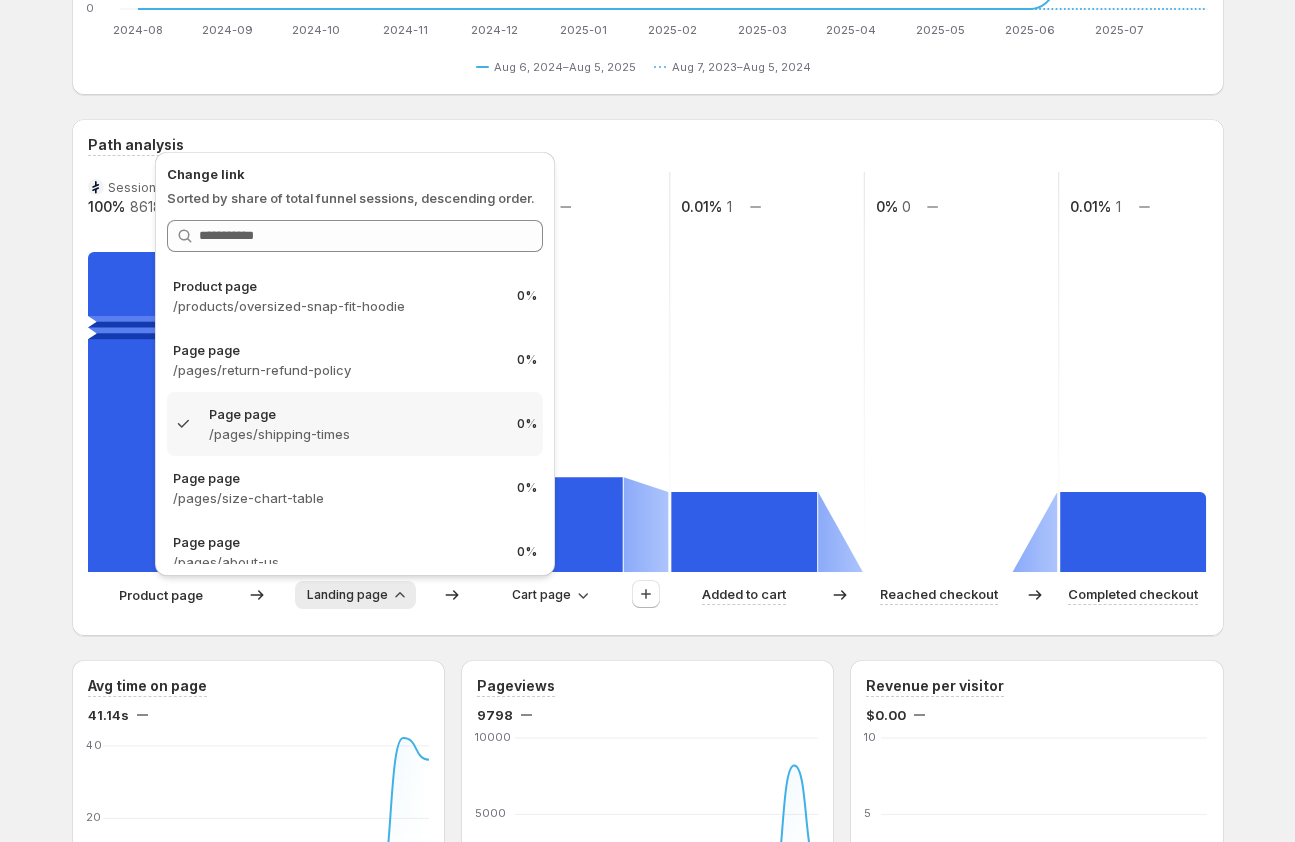 click on "Last 365 days Compare to: Aug 07, 2023 - Aug 05, 2024 View by: Sessions start with page Sessions 8618 Visitors 7333 Bounce Rate 66% Click-through rate 2% 2024-08 2024-08 2024-09 2024-09 2024-10 2024-10 2024-11 2024-11 2024-12 2024-12 2025-01 2025-01 2025-02 2025-02 2025-03 2025-03 2025-04 2025-04 2025-05 2025-05 2025-06 2025-06 2025-07 2025-07 0 5000 2024-08 2024-09 2024-10 2024-11 2024-12 2025-01 2025-02 2025-03 2025-04 2025-05 2025-06 2025-07 2025-08 Aug 6, 2024–Aug 5, 2025 0 0 0 0 0 0 0 0 0 0 0 7232 1390 Aug 7, 2023–Aug 5, 2024 0 0 0 0 0 0 0 0 0 0 0 0 0 Aug 6, 2024–Aug 5, 2025 Aug 7, 2023–Aug 5, 2024 Path analysis Sessions 100% 8618   0.06% 5   0.03% 3   0.01% 1   0% 0   0.01% 1   Product page Landing page Cart page Added to cart Reached checkout Completed checkout Avg time on page 41.14s 2024-08 2024-08 2024-11 2024-11 2025-02 2025-02 2025-05 2025-05 0 20 40 2024-08 2024-09 2024-10 2024-11 2024-12 2025-01 2025-02 2025-03 2025-04 2025-05 2025-06 2025-07 2025-08 Aug 6, 2024–Aug 5, 2025 0 0 0 0 0 0" at bounding box center [648, 838] 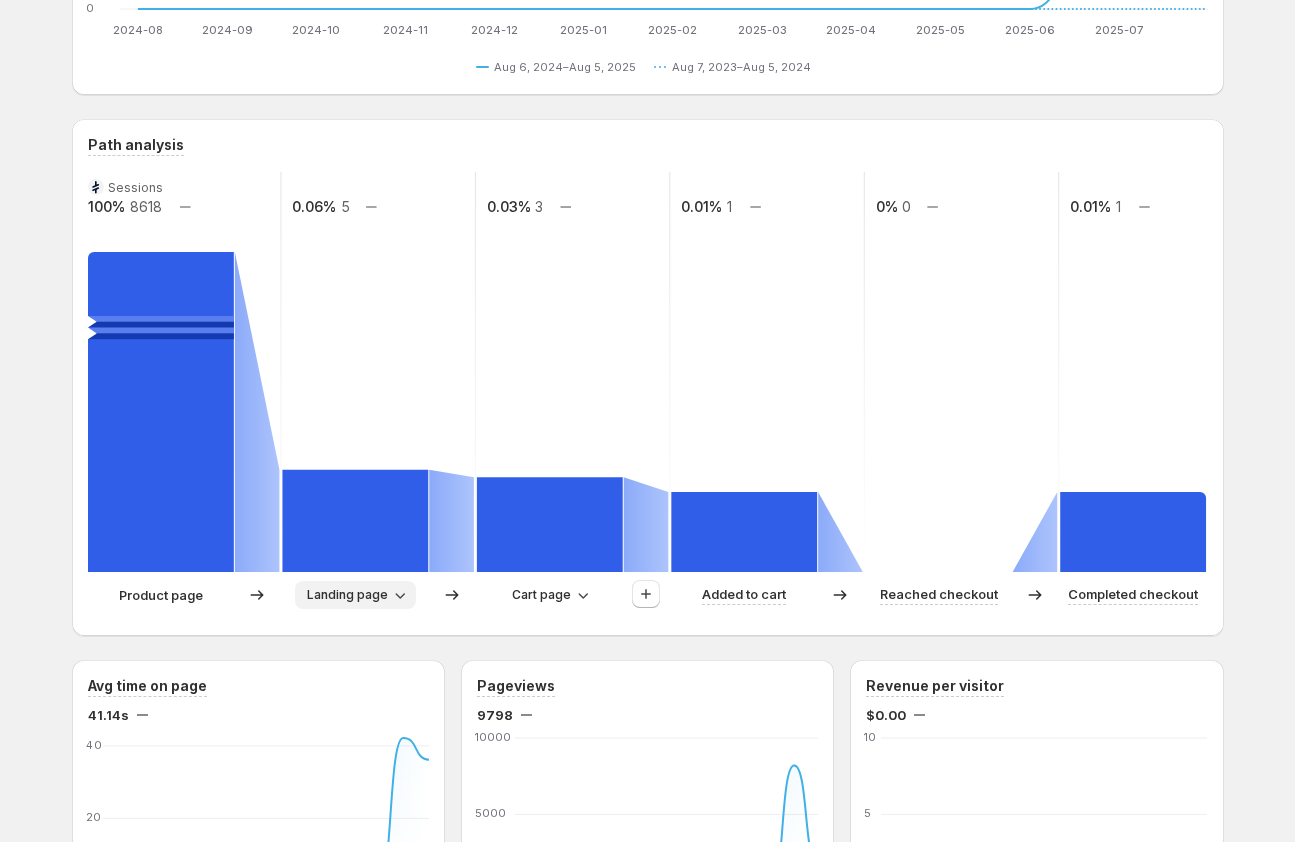 click 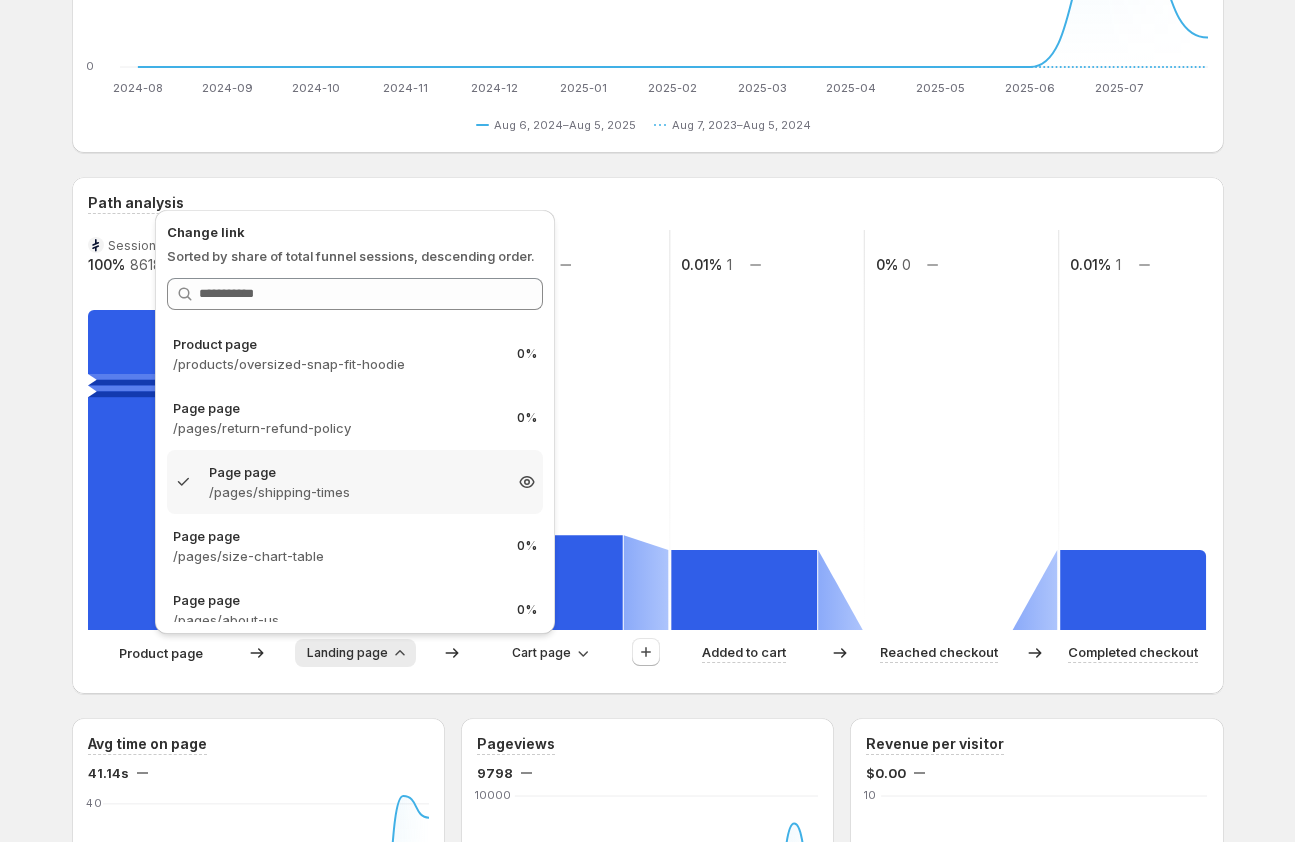 scroll, scrollTop: 330, scrollLeft: 0, axis: vertical 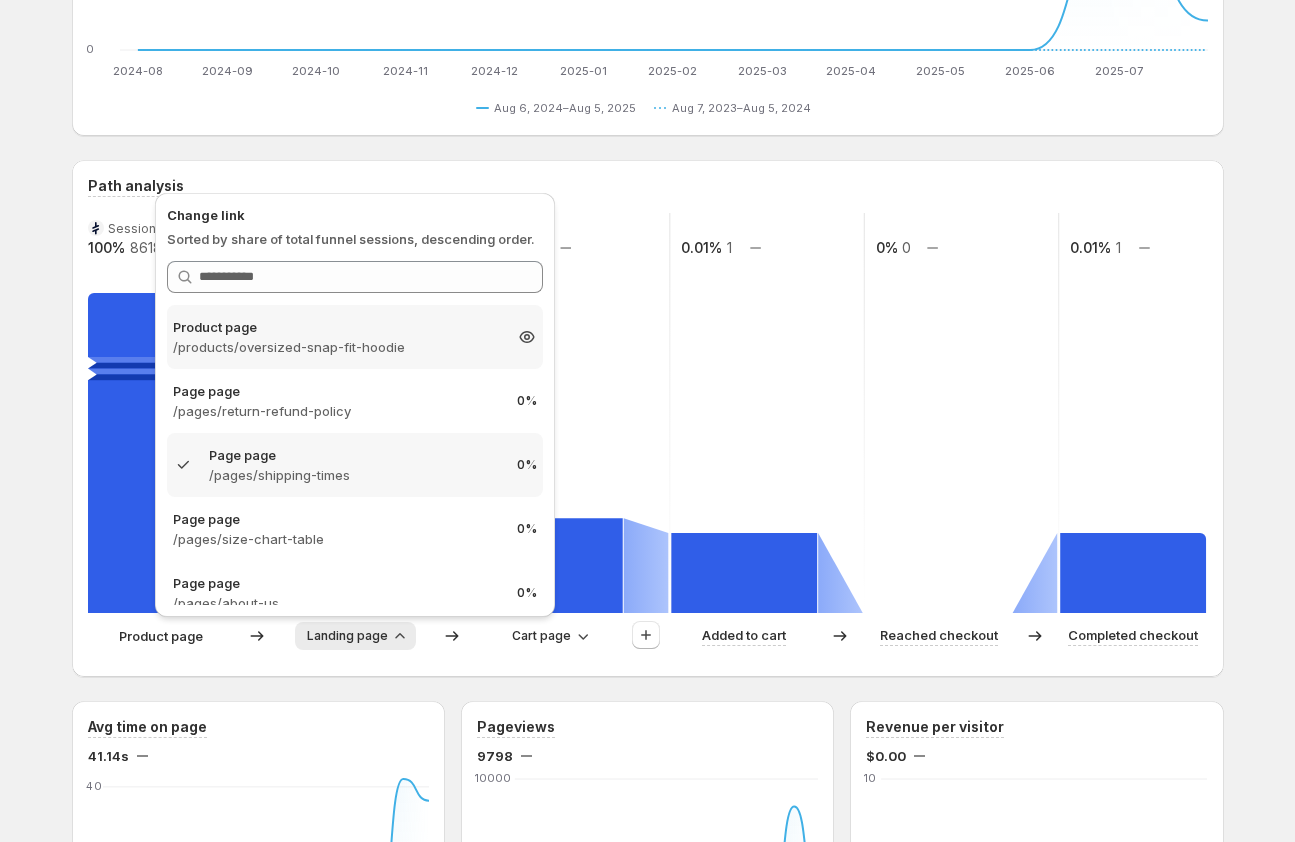 click on "/products/oversized-snap-fit-hoodie" at bounding box center (337, 347) 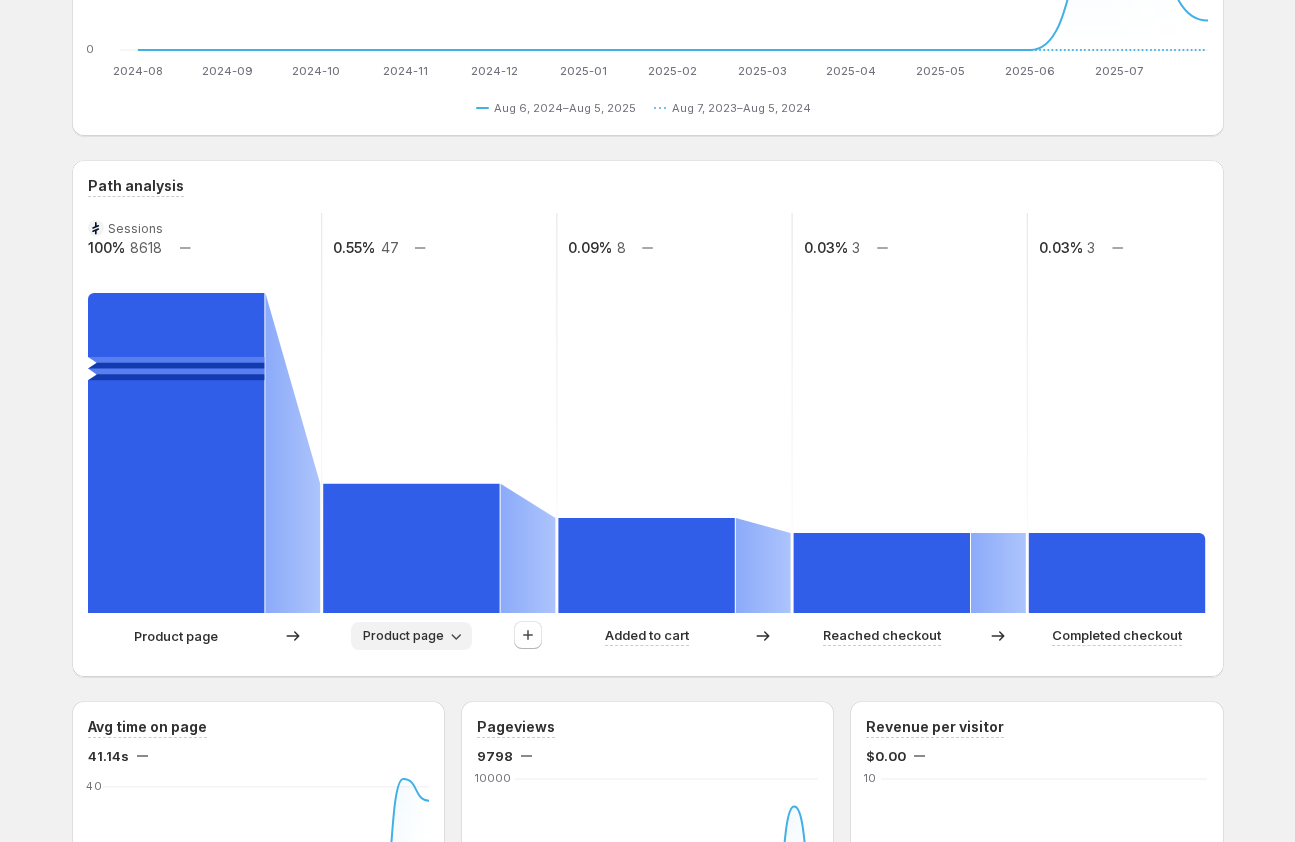 click on "Product page" at bounding box center (403, 636) 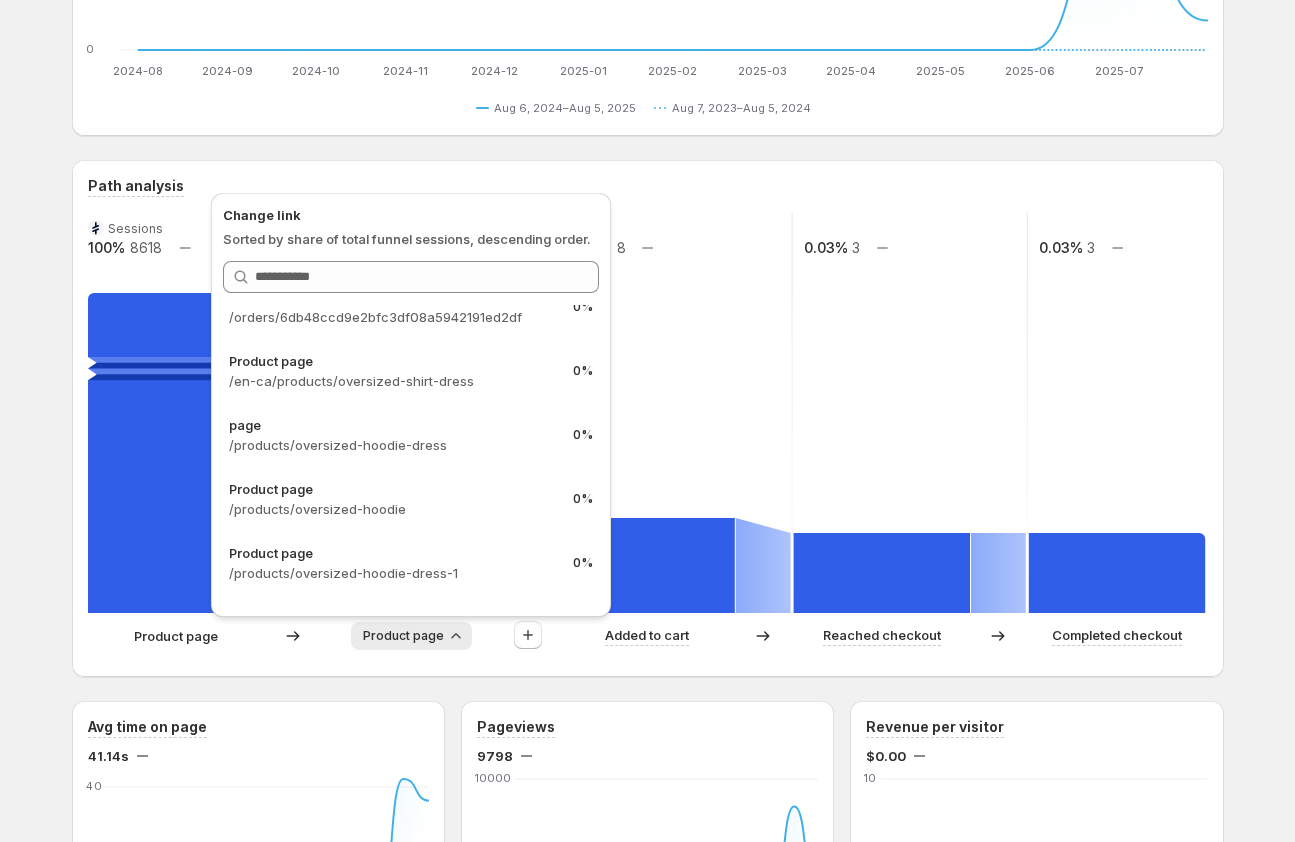 scroll, scrollTop: 0, scrollLeft: 0, axis: both 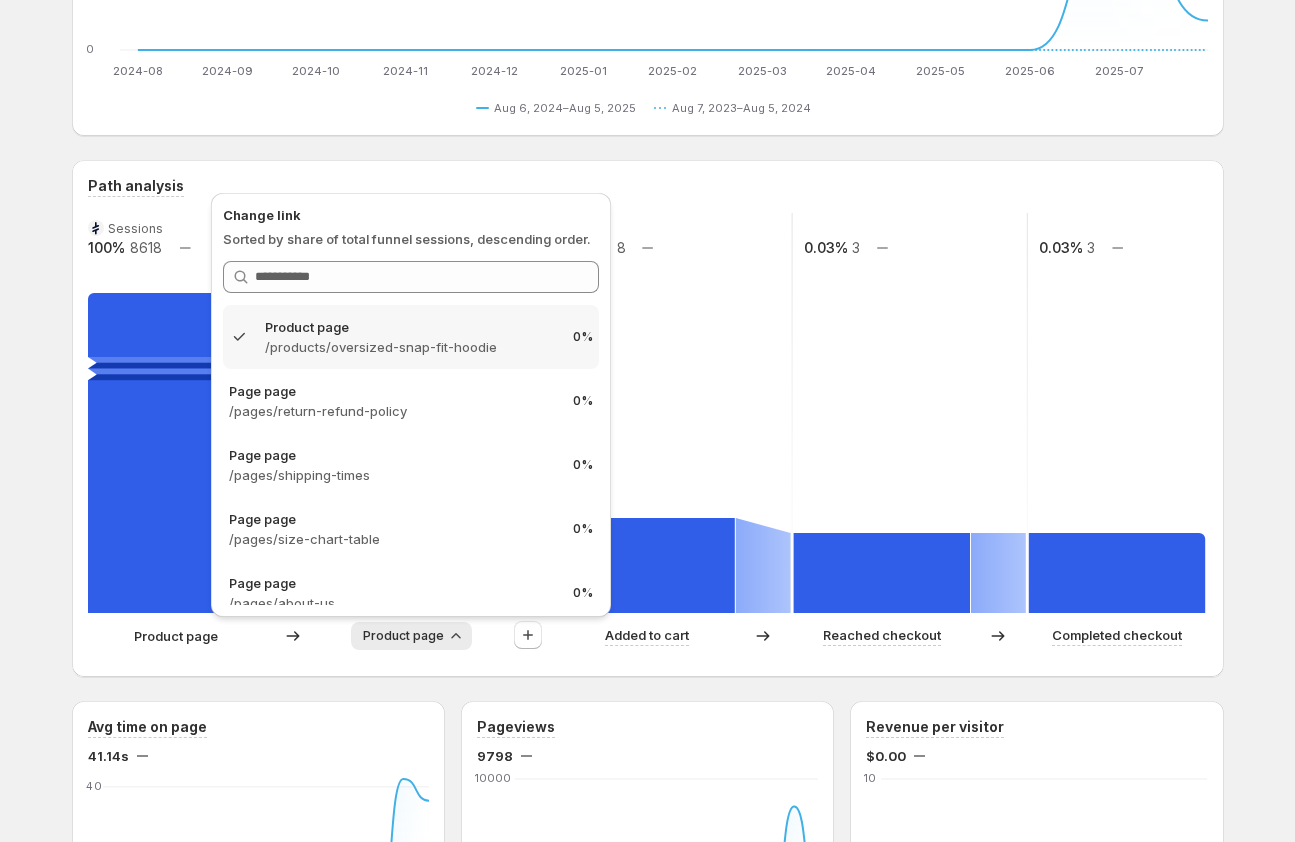 click on "Path analysis Sessions 100% 8618   0.55% 47   0.09% 8   0.03% 3   0.03% 3   Product page Product page Added to cart Reached checkout Completed checkout" at bounding box center [648, 418] 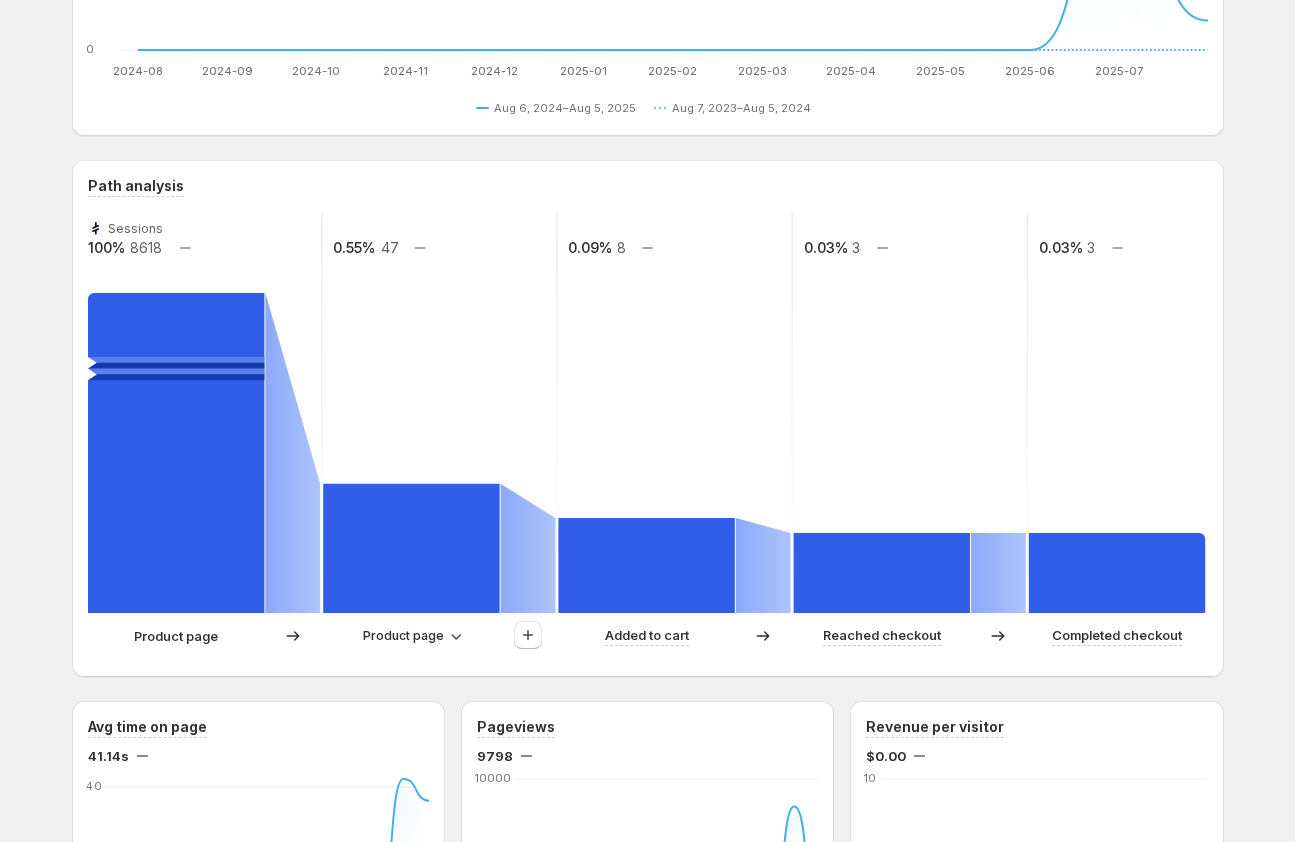 click on "Path analysis Sessions 100% 8618   0.55% 47   0.09% 8   0.03% 3   0.03% 3   Product page Product page Added to cart Reached checkout Completed checkout" at bounding box center [648, 418] 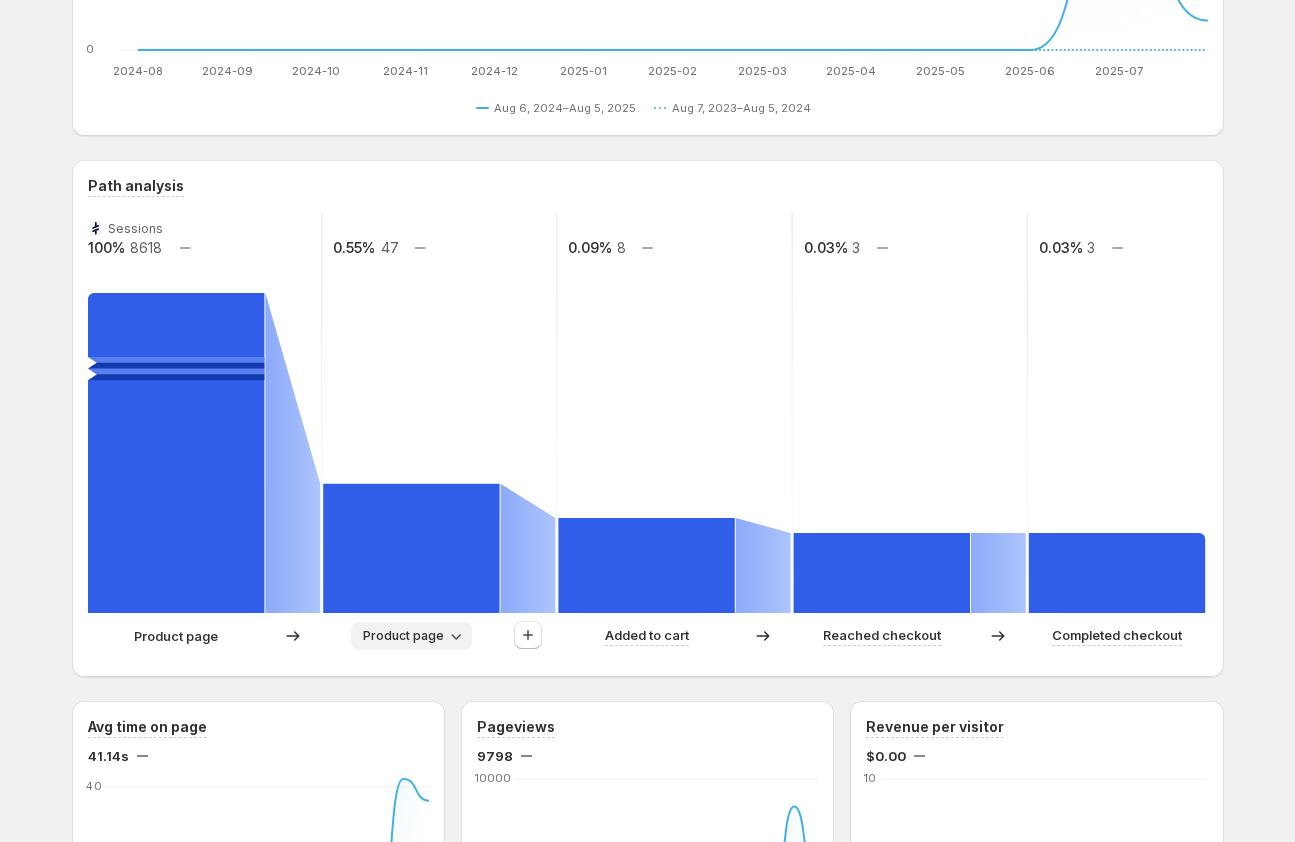 click on "Product page" at bounding box center (403, 636) 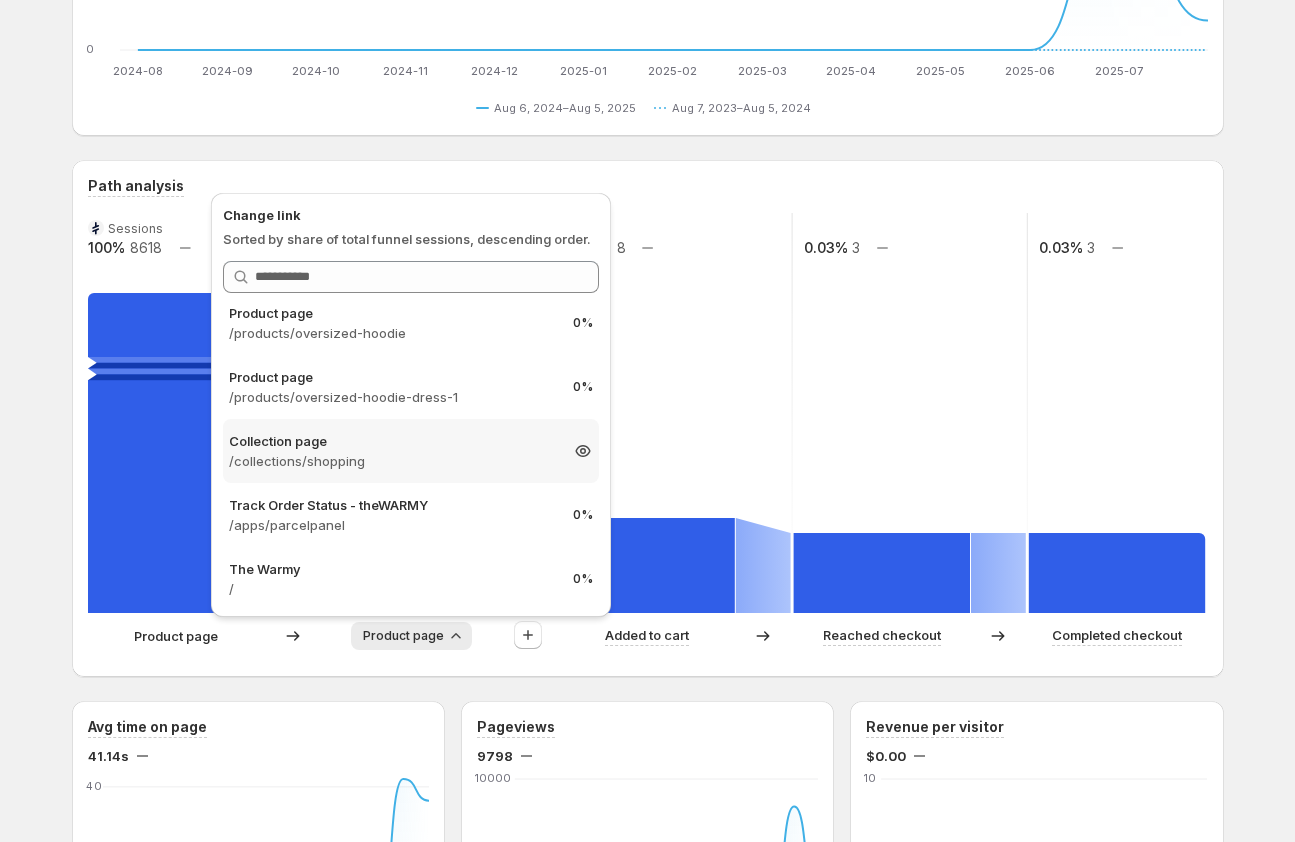 scroll, scrollTop: 0, scrollLeft: 0, axis: both 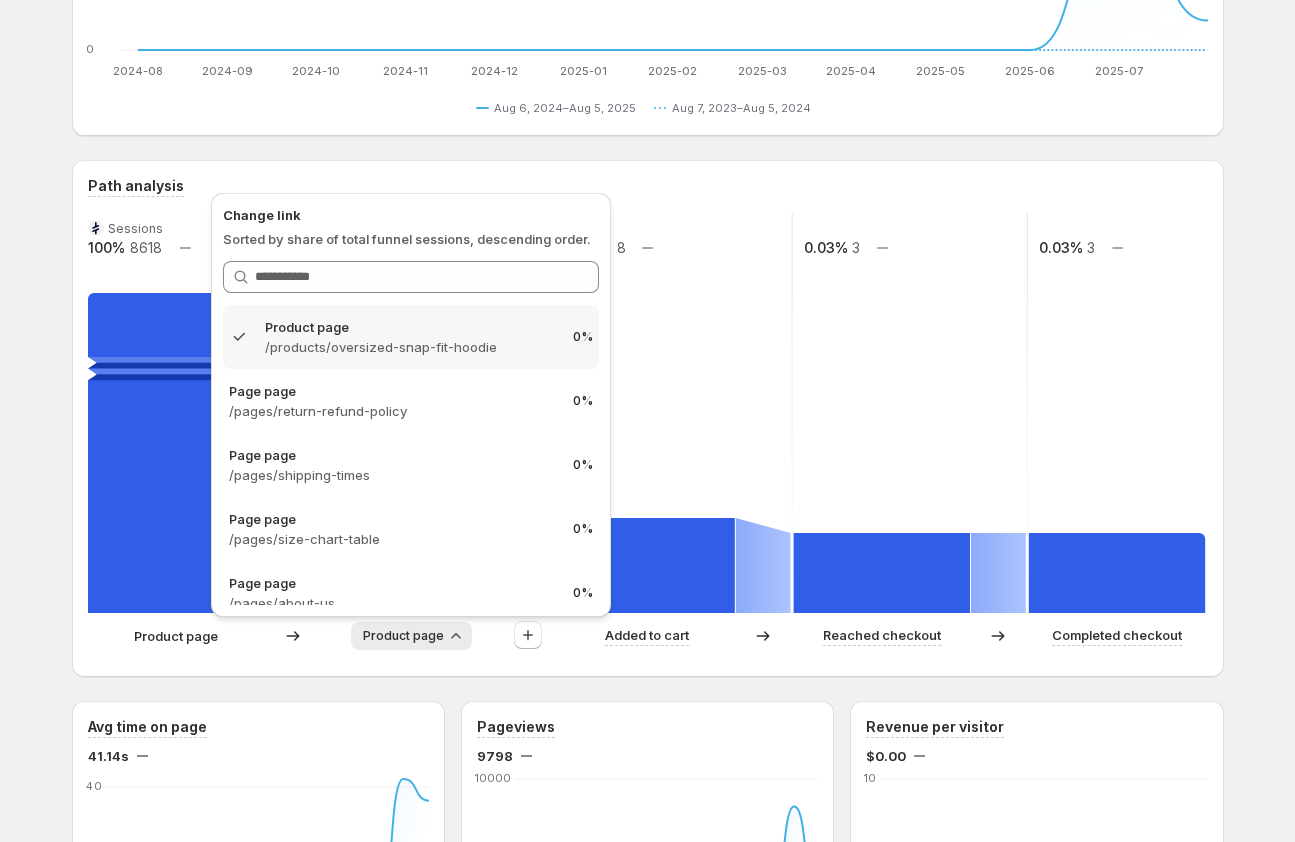 click on "Last 365 days Compare to: Aug 07, 2023 - Aug 05, 2024 View by: Sessions start with page Sessions 8618 Visitors 7333 Bounce Rate 66% Click-through rate 2% 2024-08 2024-08 2024-09 2024-09 2024-10 2024-10 2024-11 2024-11 2024-12 2024-12 2025-01 2025-01 2025-02 2025-02 2025-03 2025-03 2025-04 2025-04 2025-05 2025-05 2025-06 2025-06 2025-07 2025-07 0 5000 2024-08 2024-09 2024-10 2024-11 2024-12 2025-01 2025-02 2025-03 2025-04 2025-05 2025-06 2025-07 2025-08 Aug 6, 2024–Aug 5, 2025 0 0 0 0 0 0 0 0 0 0 0 7232 1390 Aug 7, 2023–Aug 5, 2024 0 0 0 0 0 0 0 0 0 0 0 0 0 Aug 6, 2024–Aug 5, 2025 Aug 7, 2023–Aug 5, 2024 Path analysis Sessions 100% 8618   0.55% 47   0.09% 8   0.03% 3   0.03% 3   Product page Product page Added to cart Reached checkout Completed checkout Avg time on page 41.14s 2024-08 2024-08 2024-11 2024-11 2025-02 2025-02 2025-05 2025-05 0 20 40 2024-08 2024-09 2024-10 2024-11 2024-12 2025-01 2025-02 2025-03 2025-04 2025-05 2025-06 2025-07 2025-08 Aug 6, 2024–Aug 5, 2025 0 0 0 0 0 0 0 0 0 0 0 42.17" at bounding box center (648, 879) 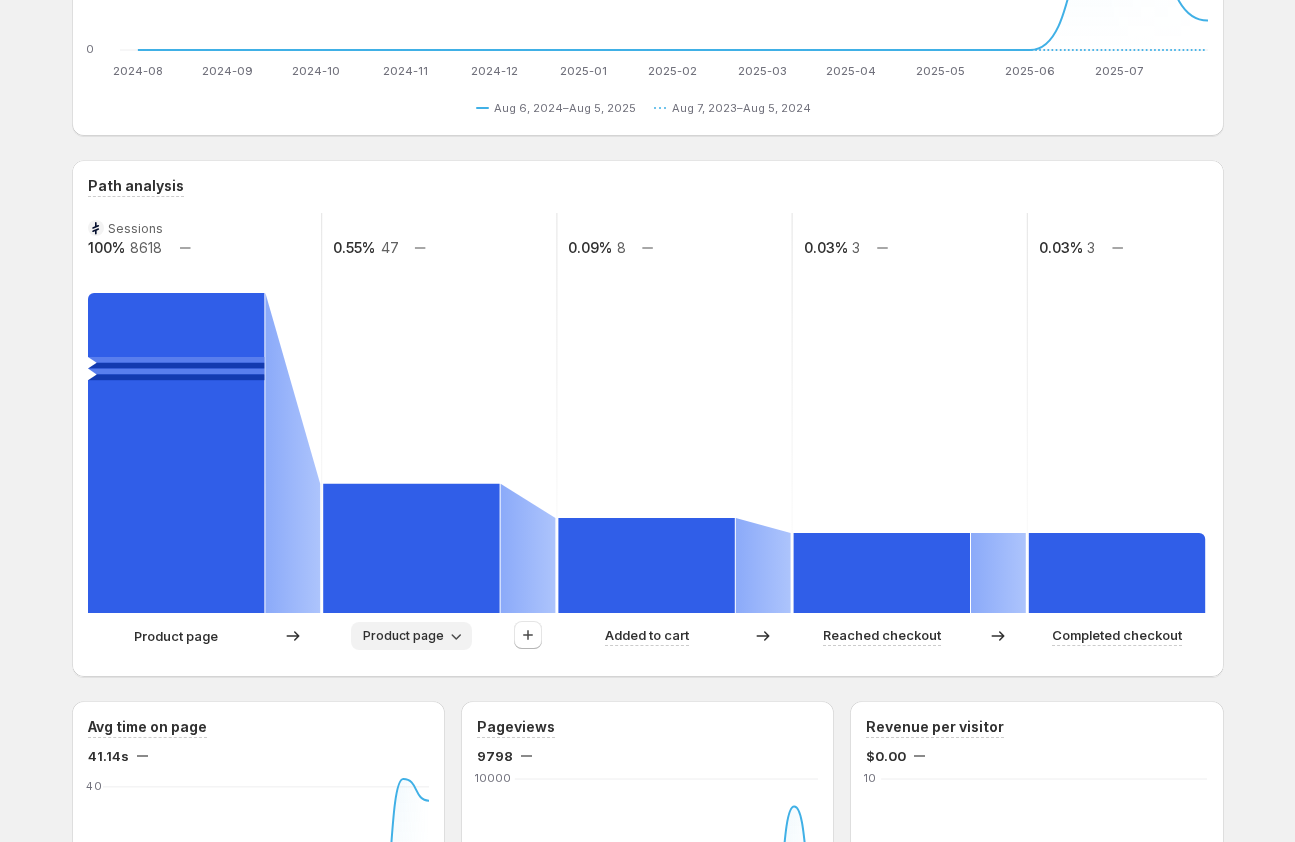 click on "Product page" at bounding box center (403, 636) 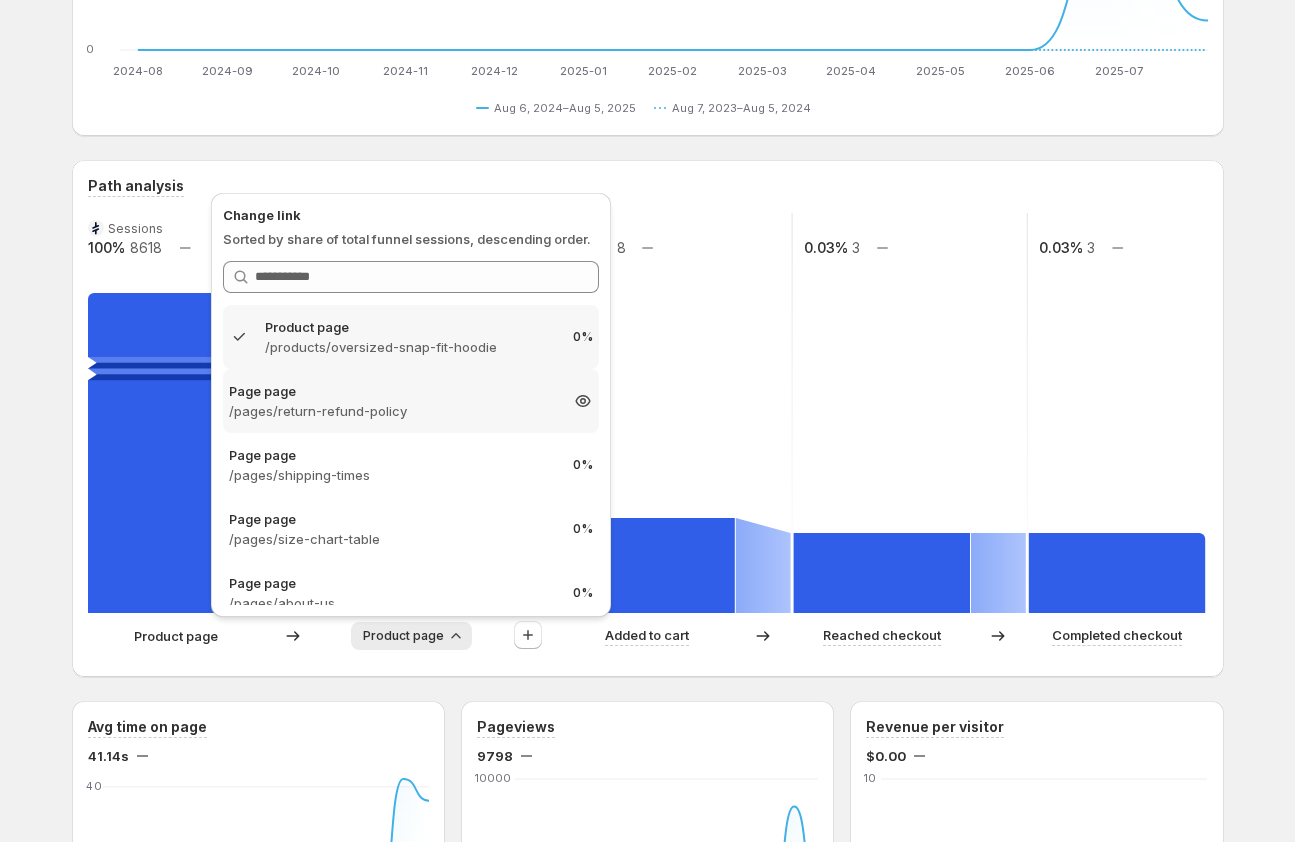 click on "/pages/return-refund-policy" at bounding box center [393, 411] 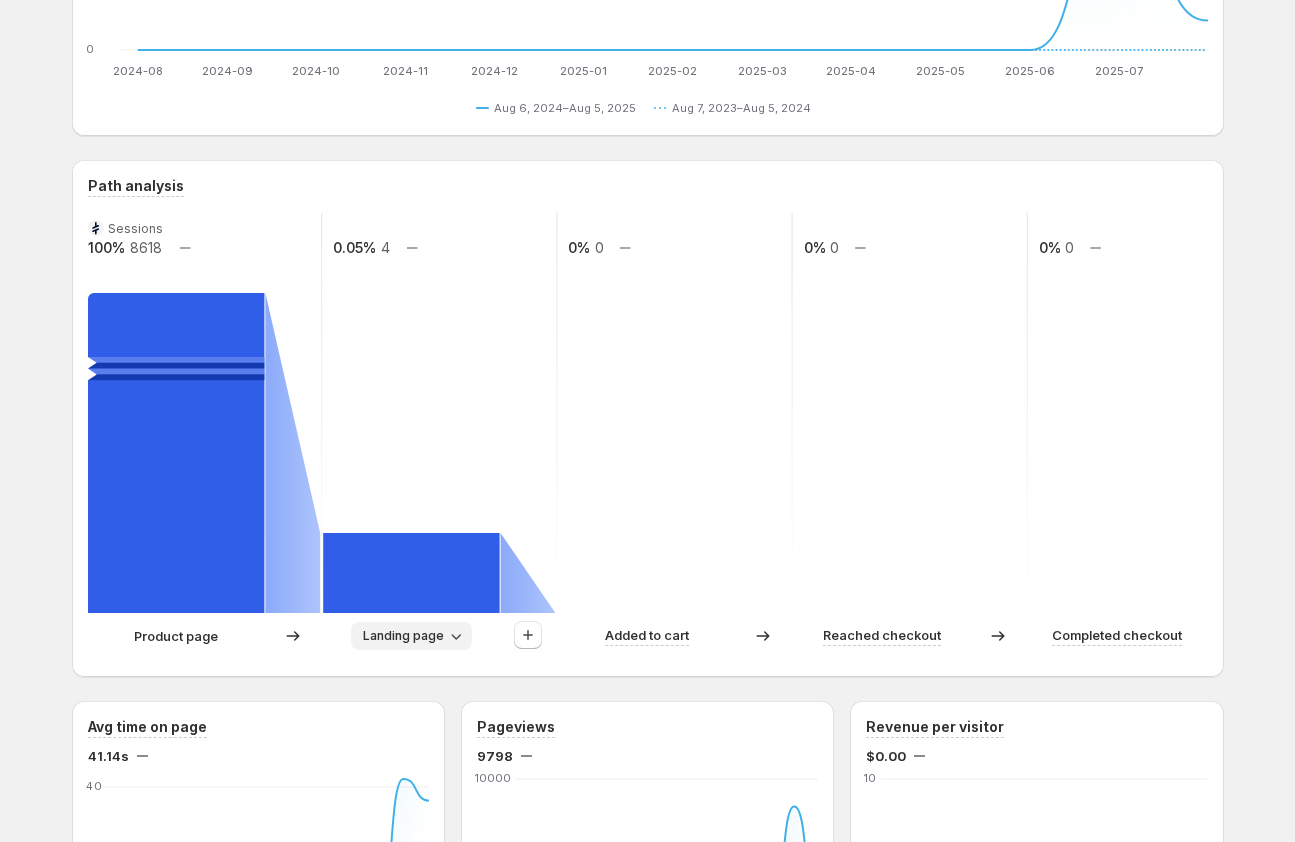 click on "Landing page" at bounding box center (403, 636) 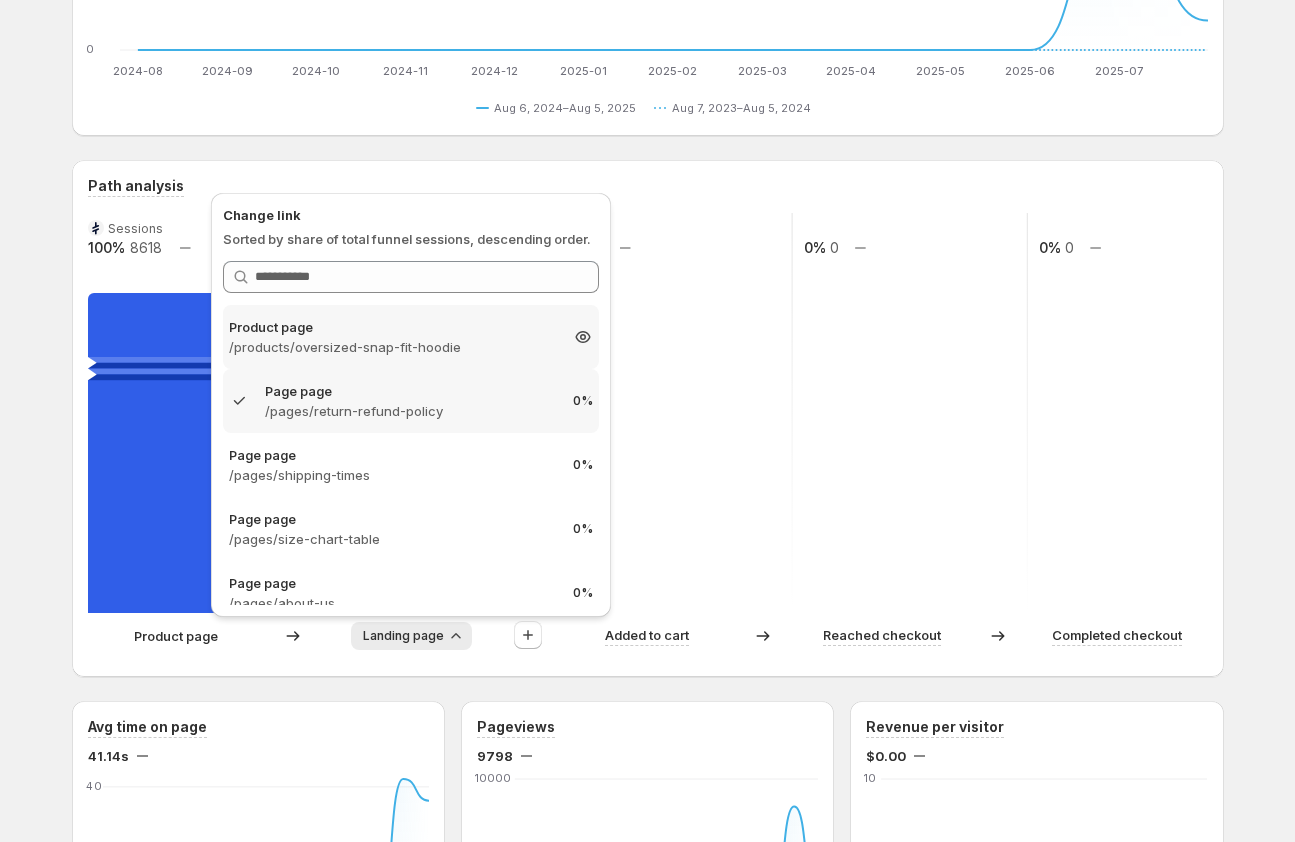 click on "/products/oversized-snap-fit-hoodie" at bounding box center (393, 347) 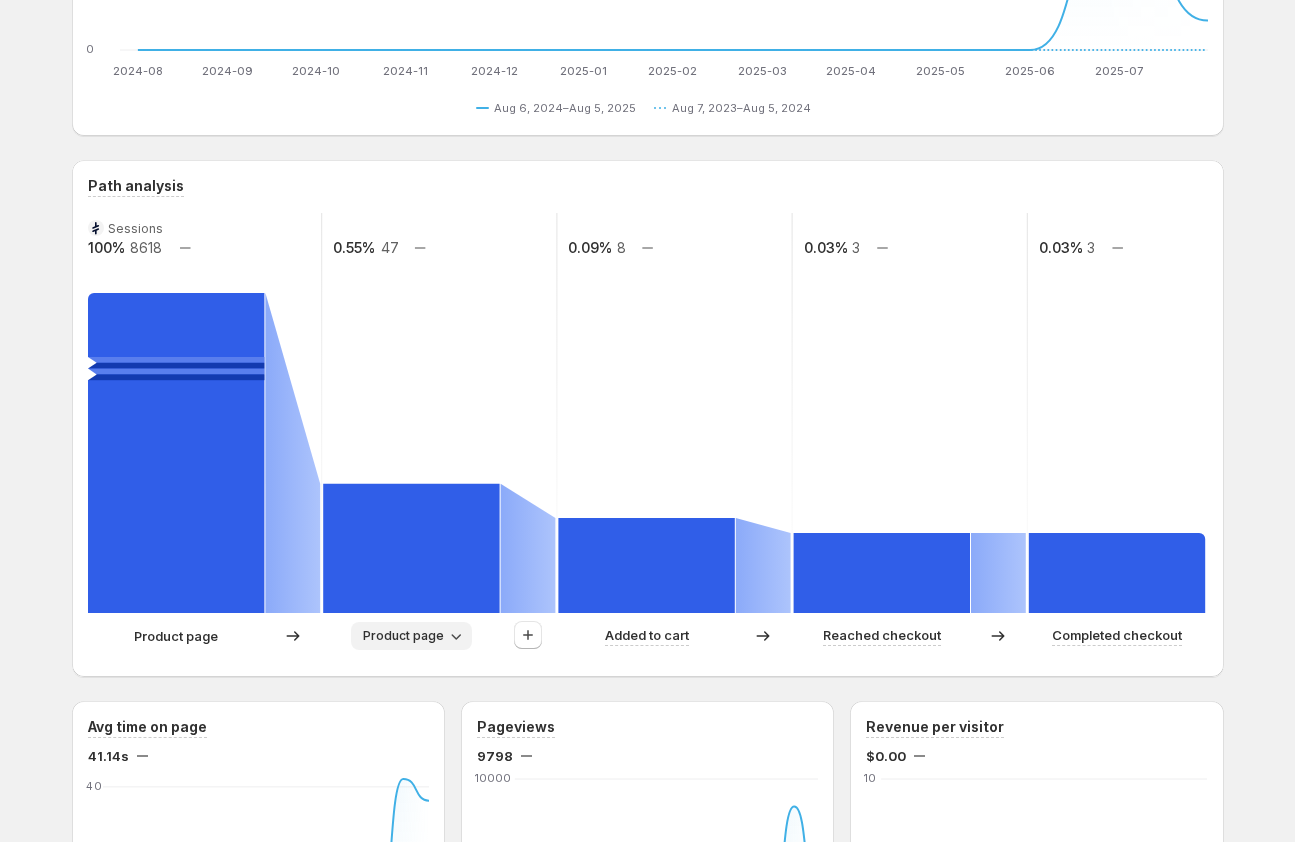 click on "Product page" at bounding box center [403, 636] 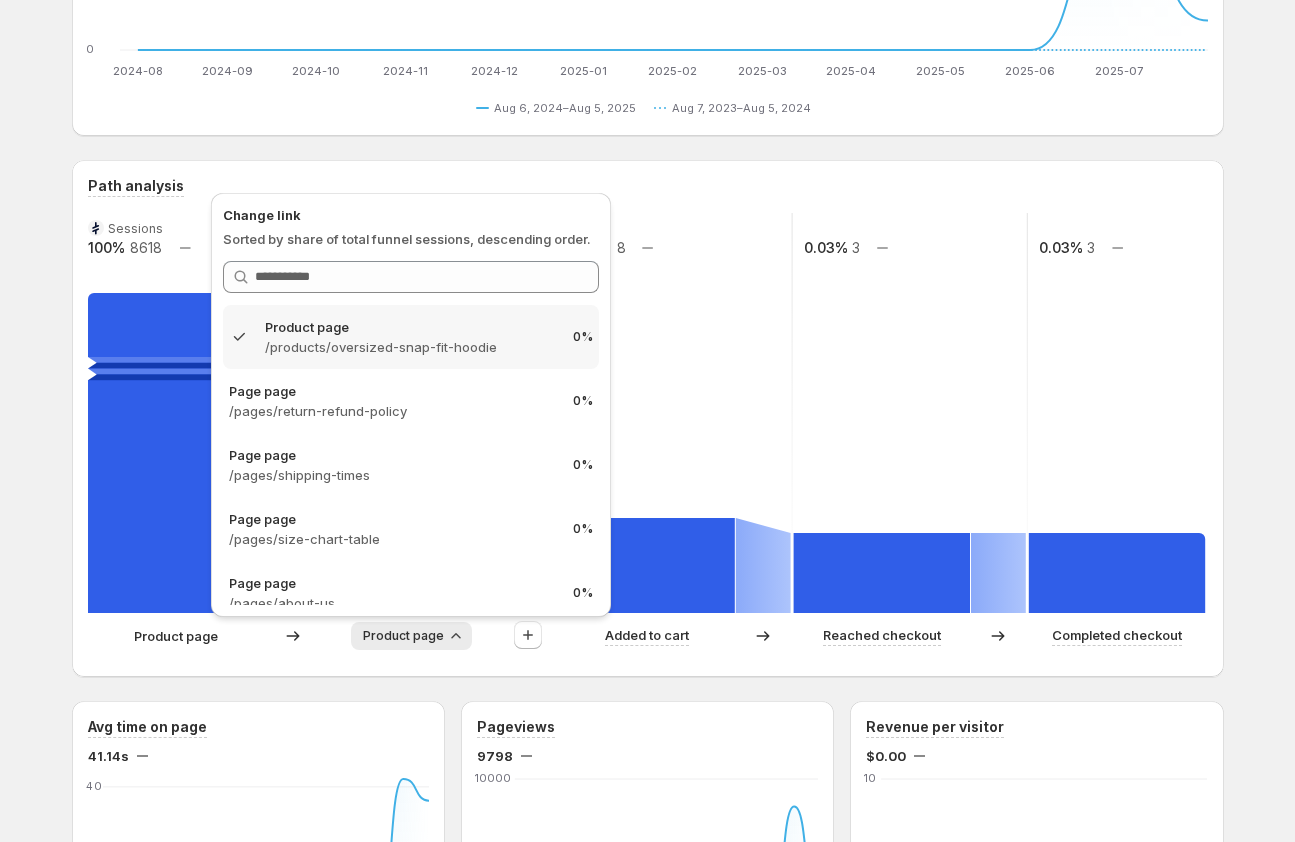 click 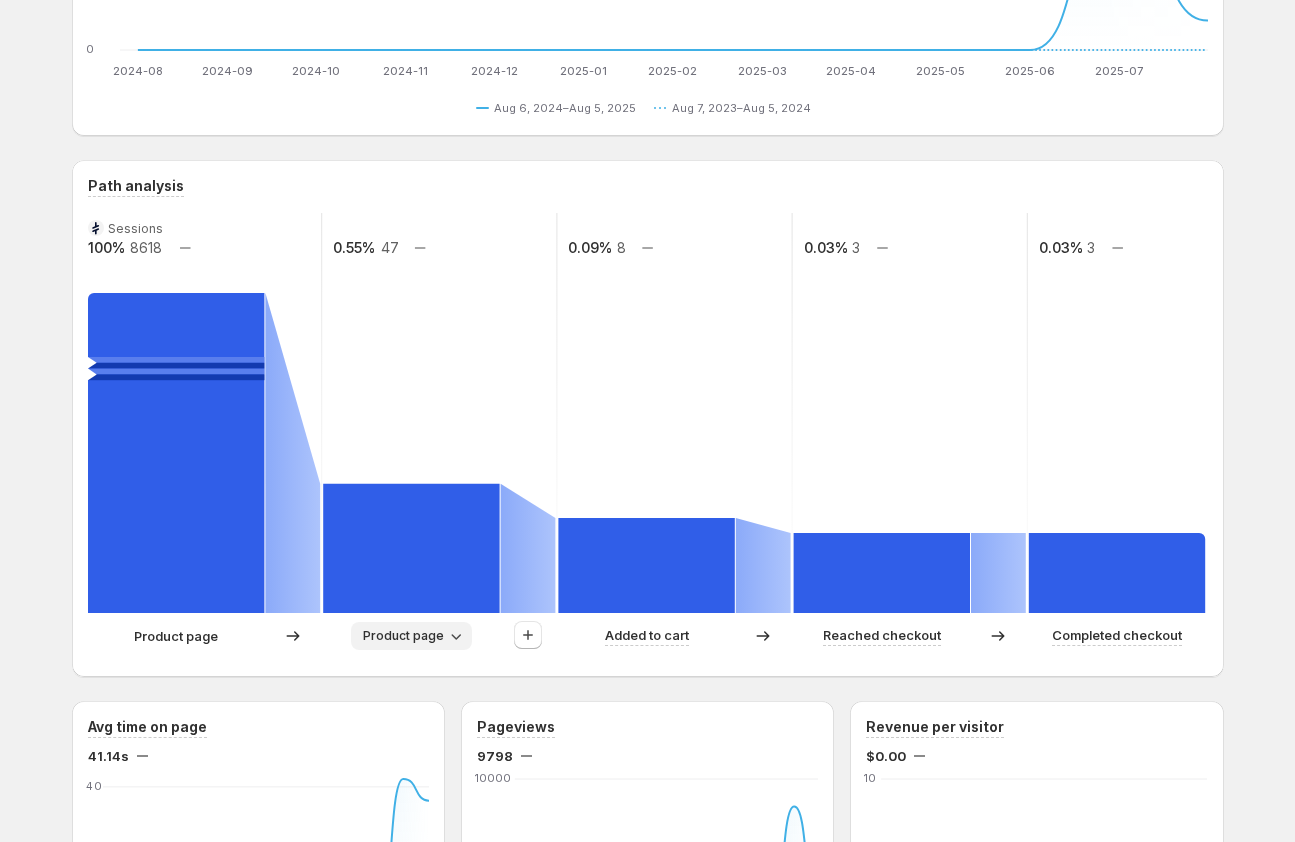 click 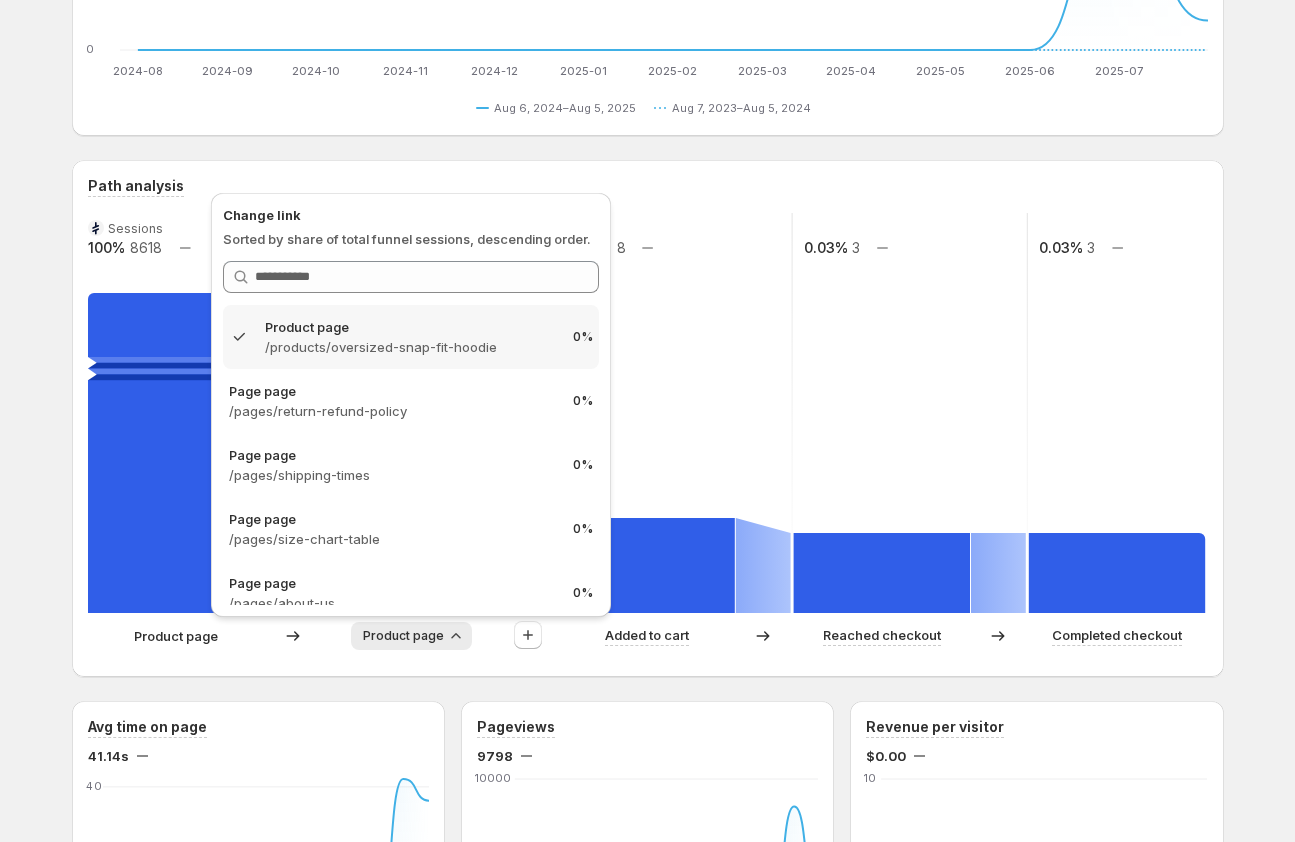 click 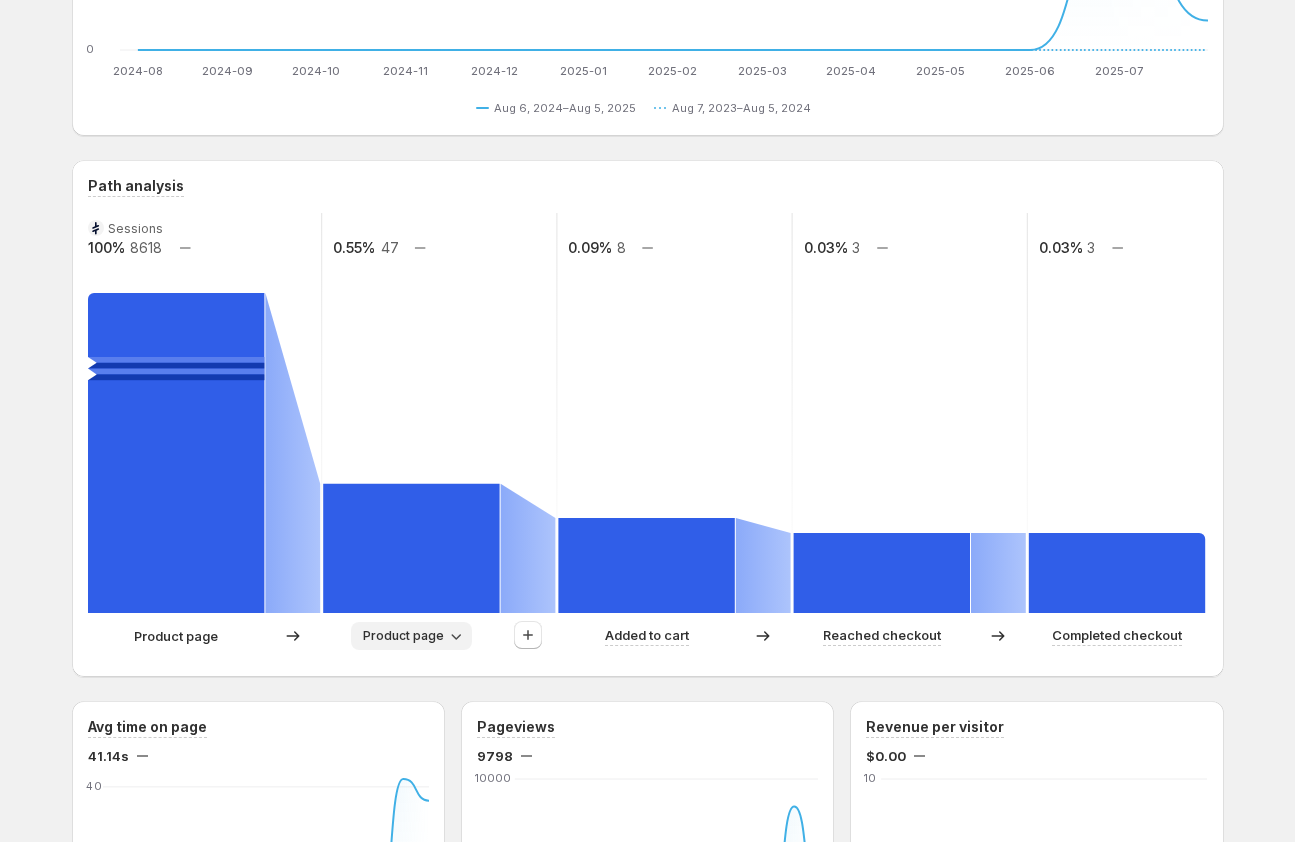 click 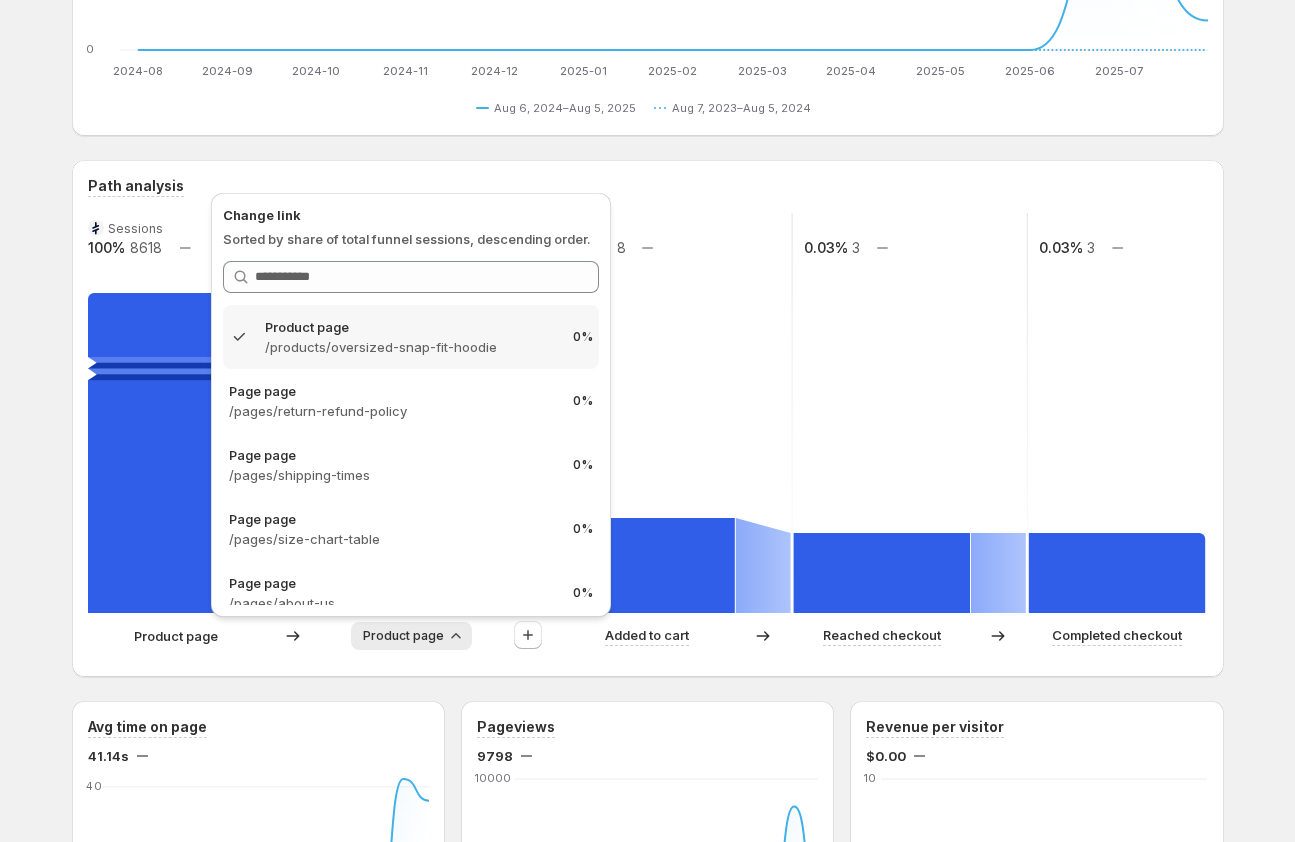 click 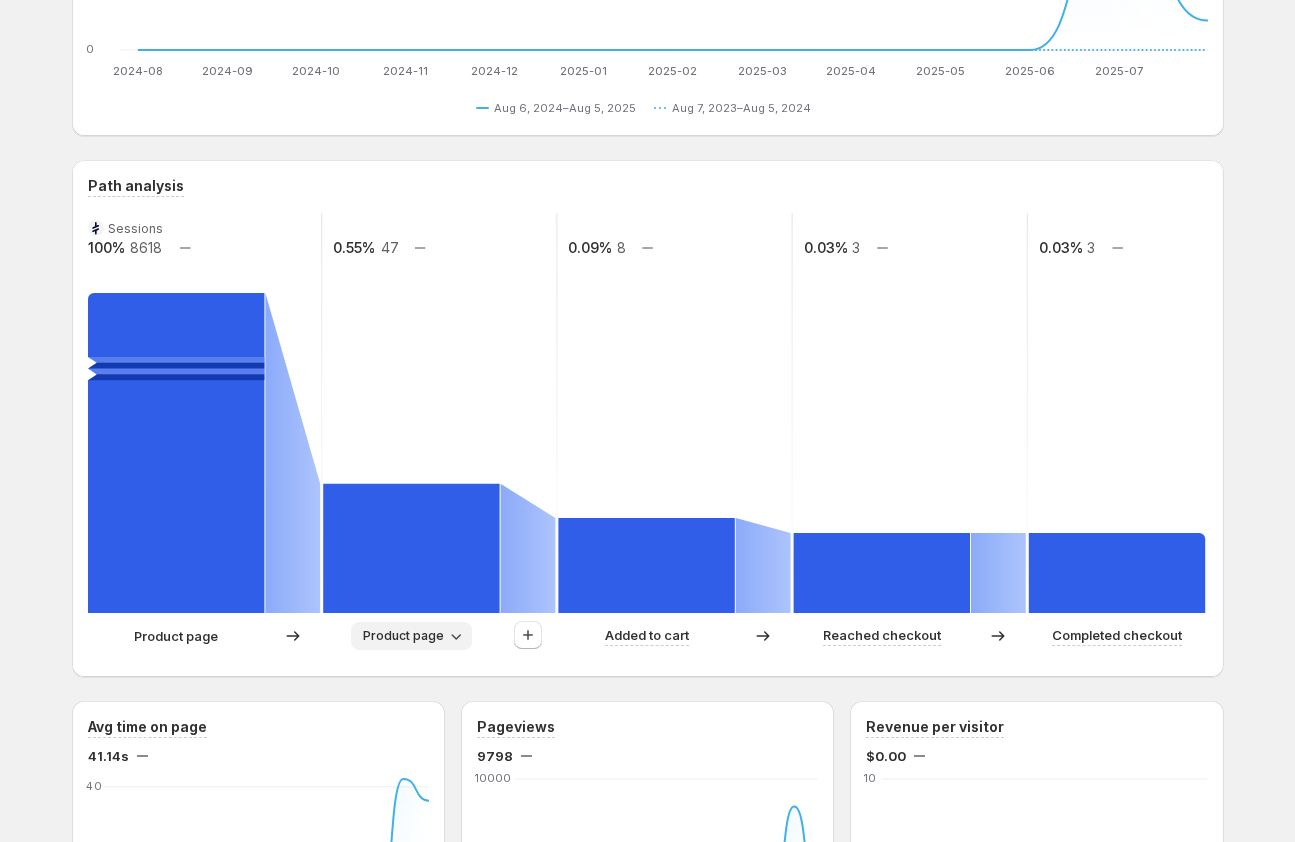 click 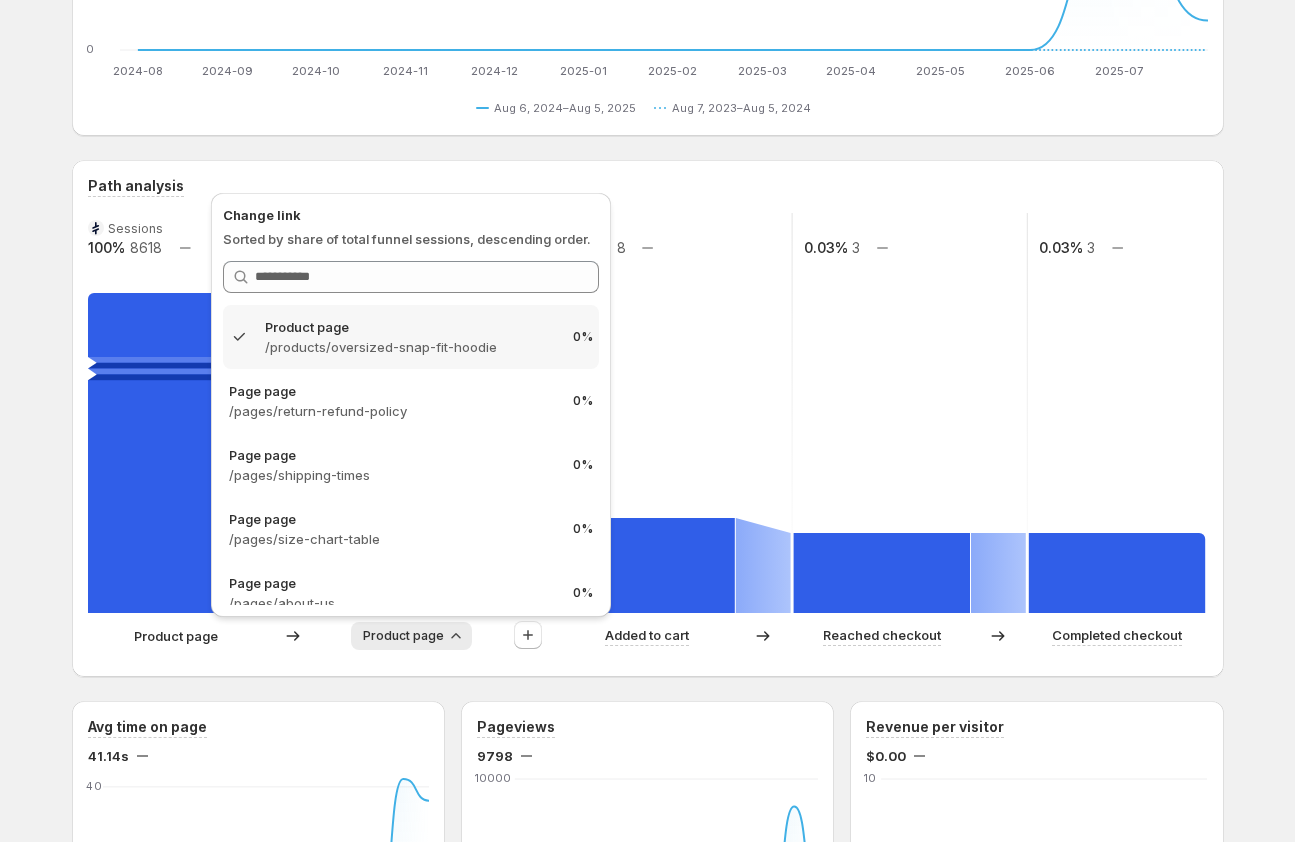 click 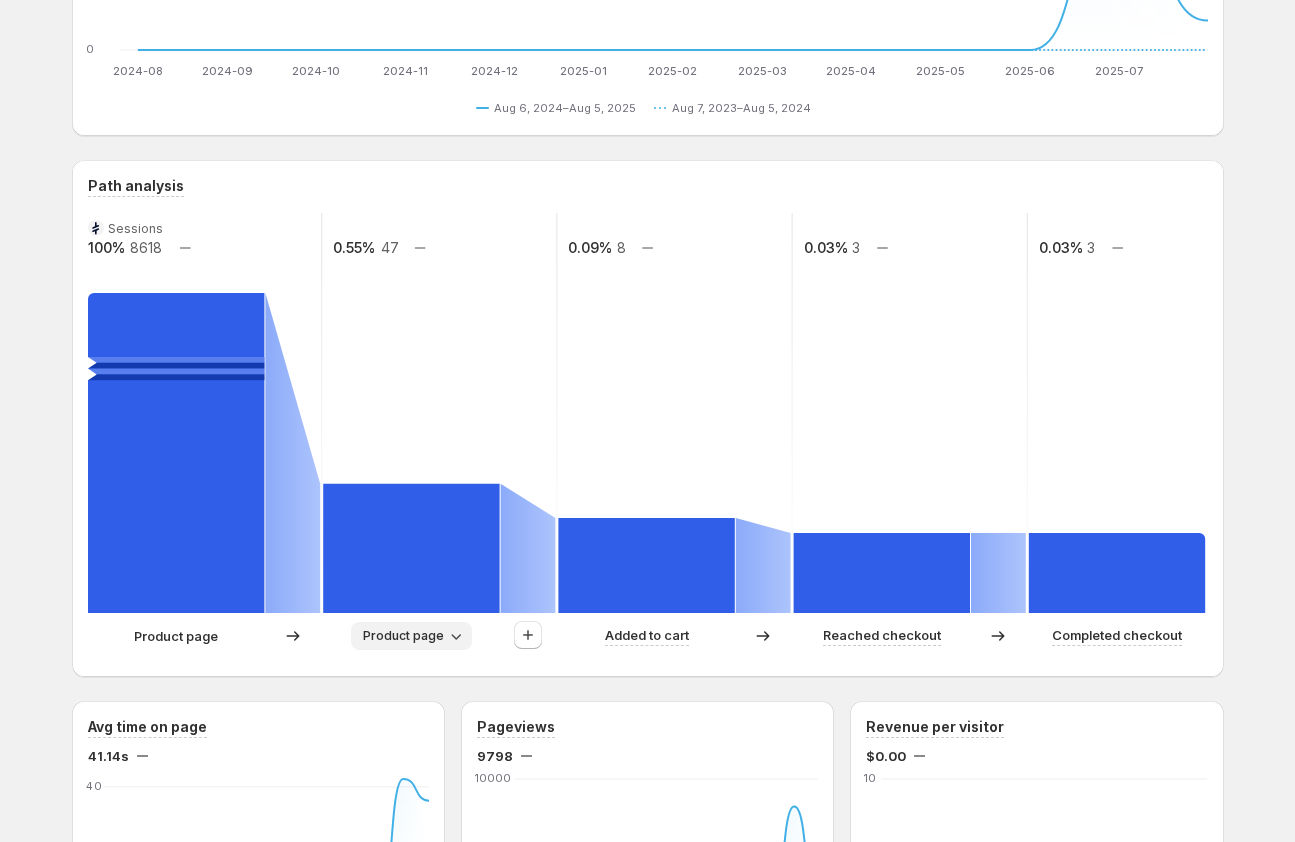 click 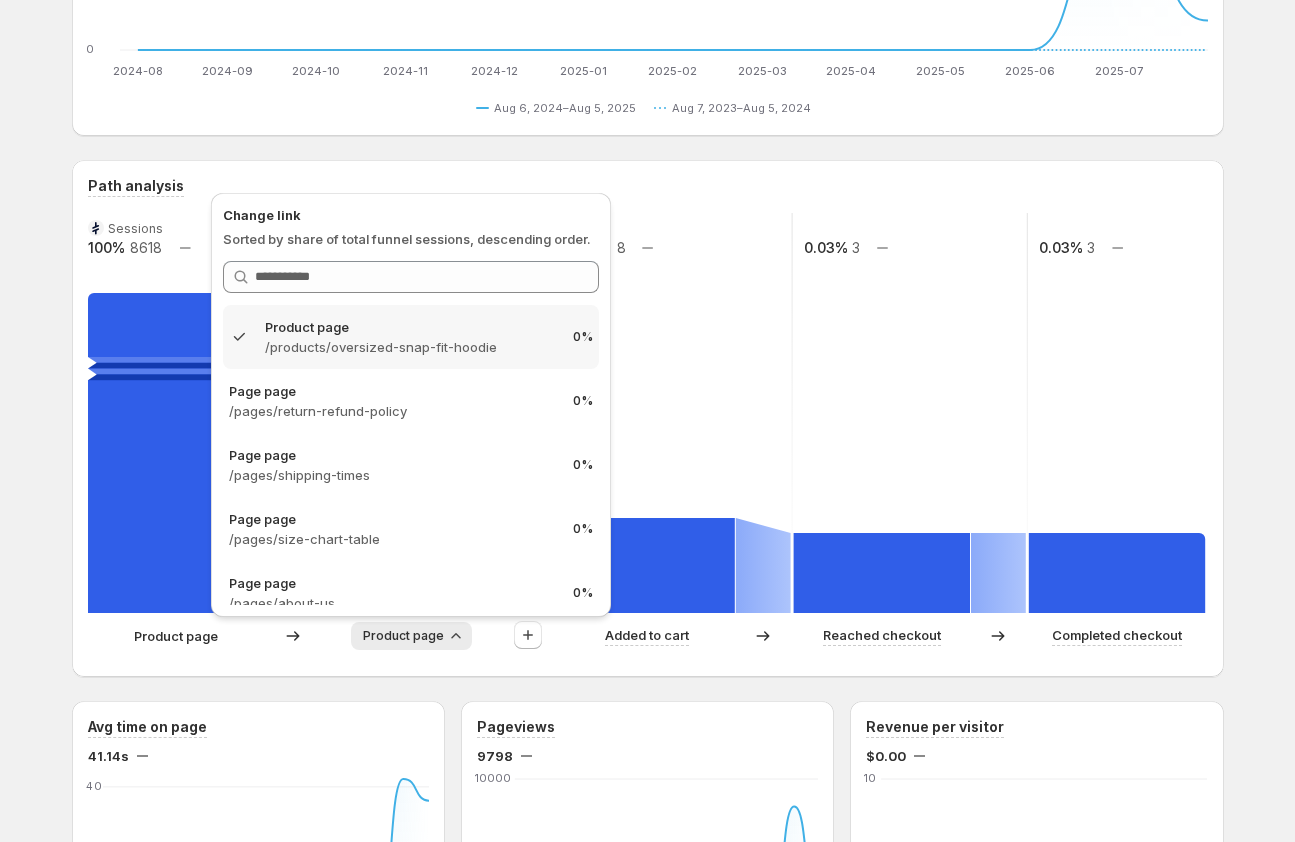 click 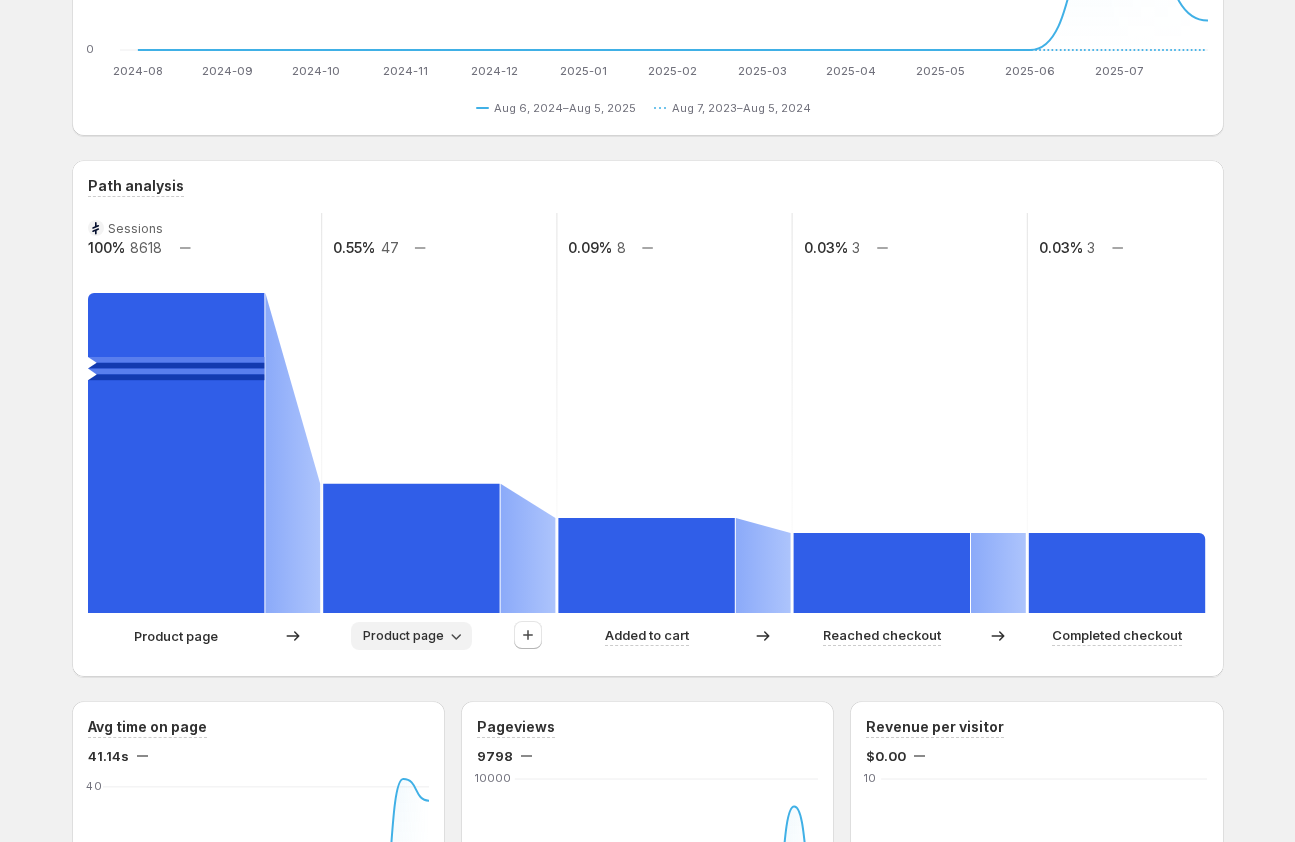 click 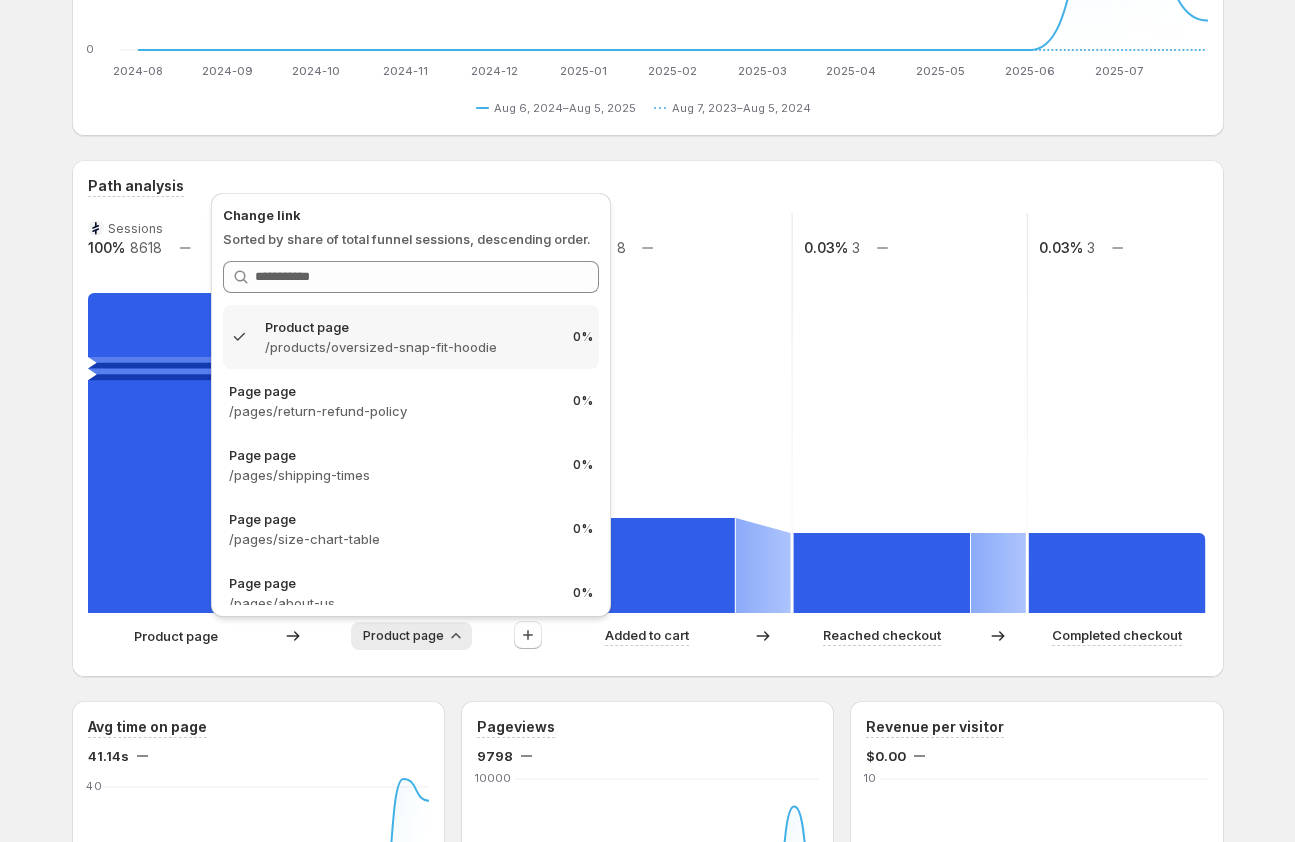 click on "Product page" at bounding box center [411, 636] 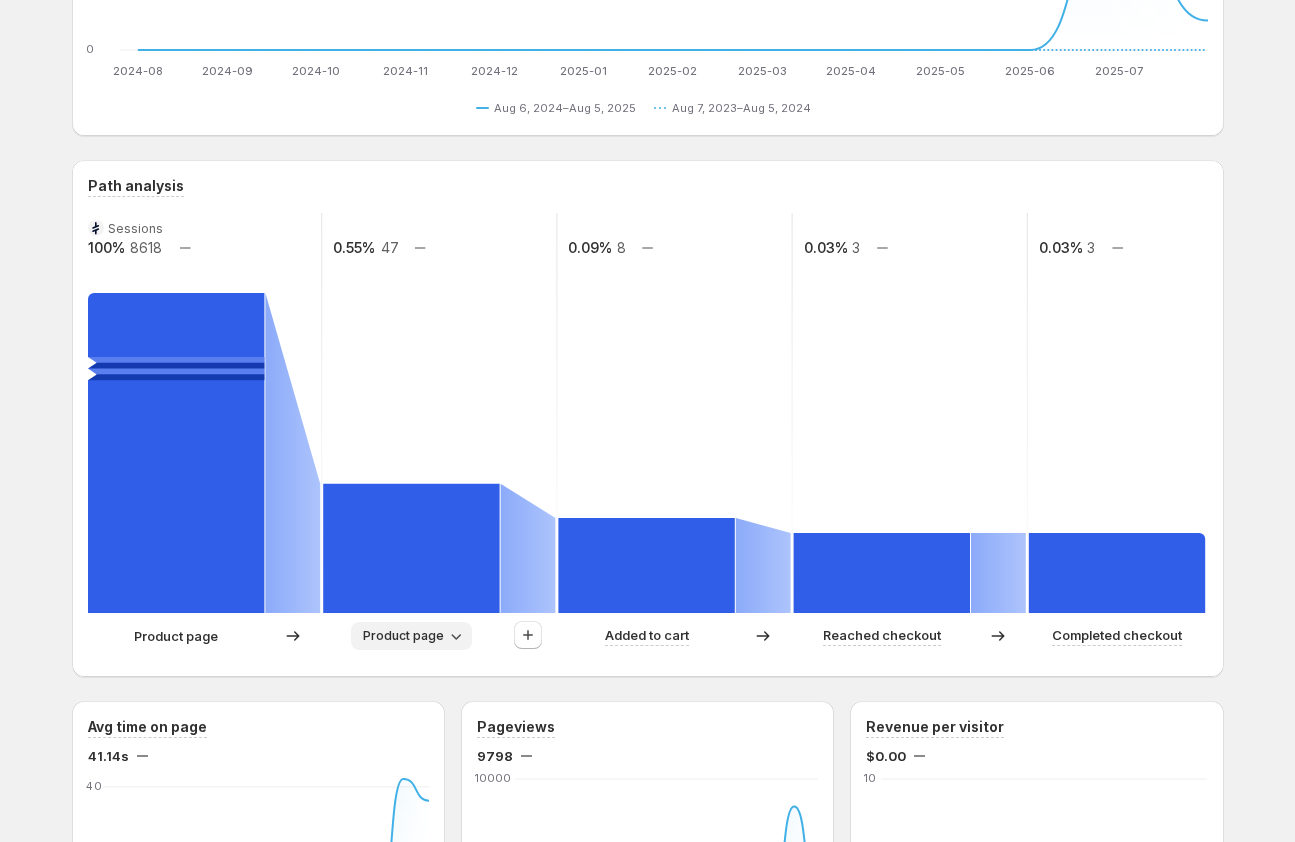 click on "Product page" at bounding box center (411, 636) 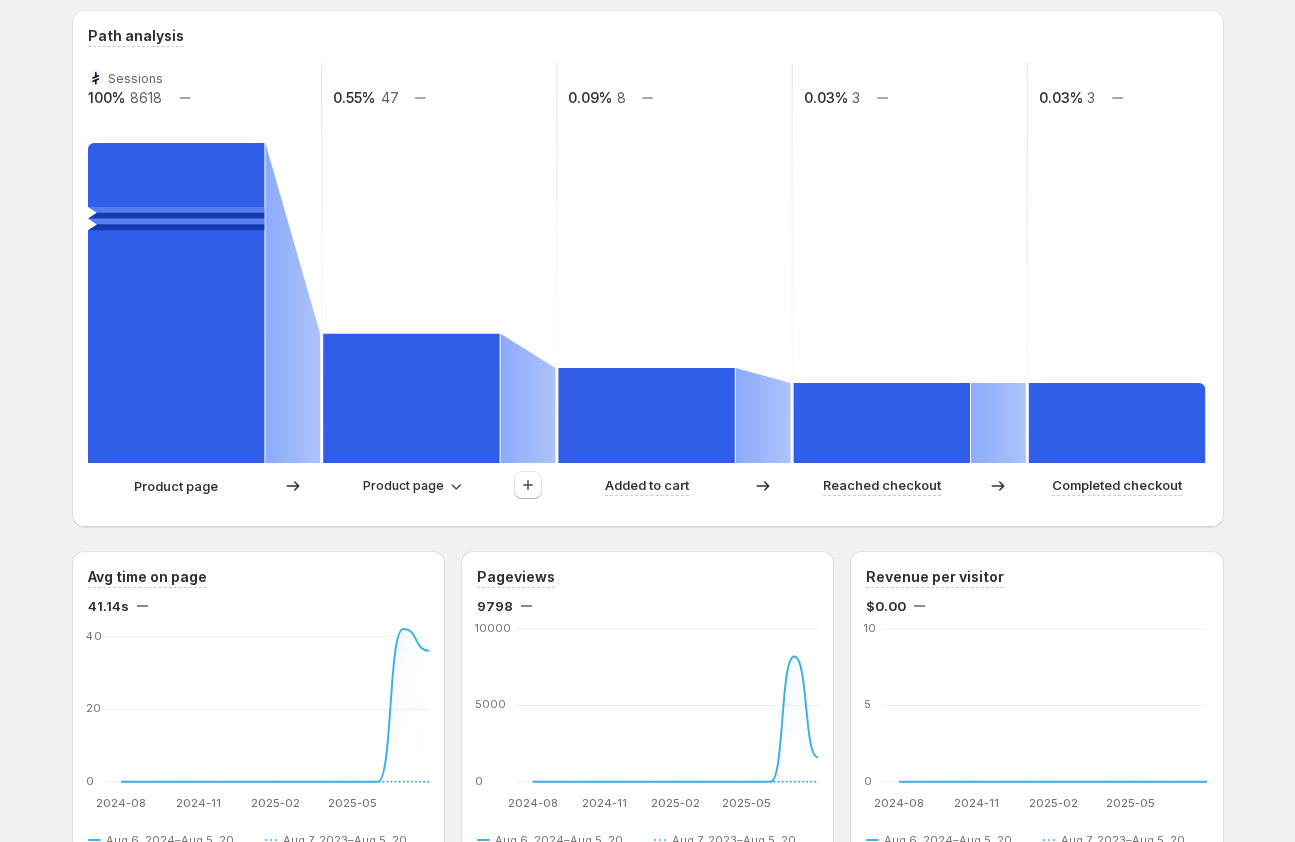 scroll, scrollTop: 0, scrollLeft: 0, axis: both 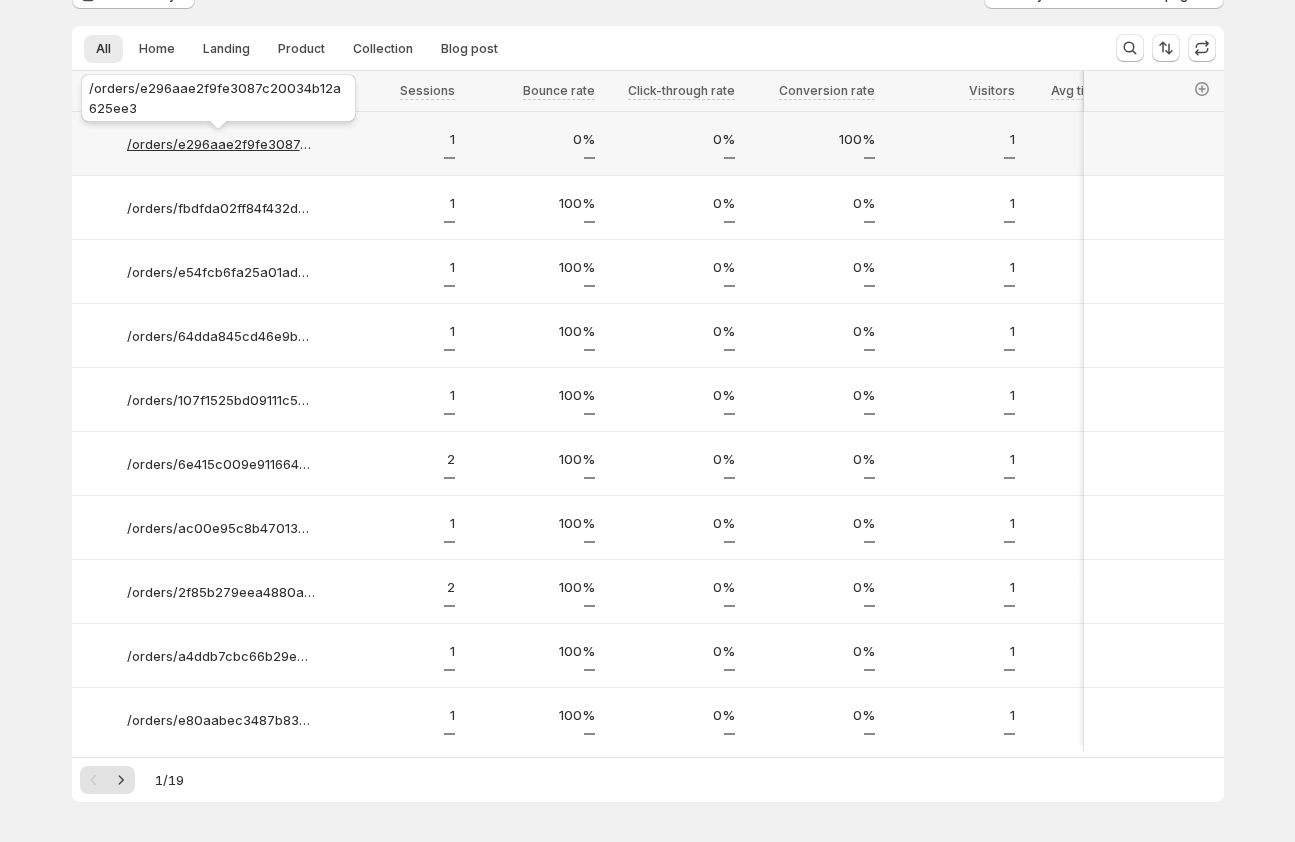 click on "/orders/e296aae2f9fe3087c20034b12a625ee3" at bounding box center [221, 144] 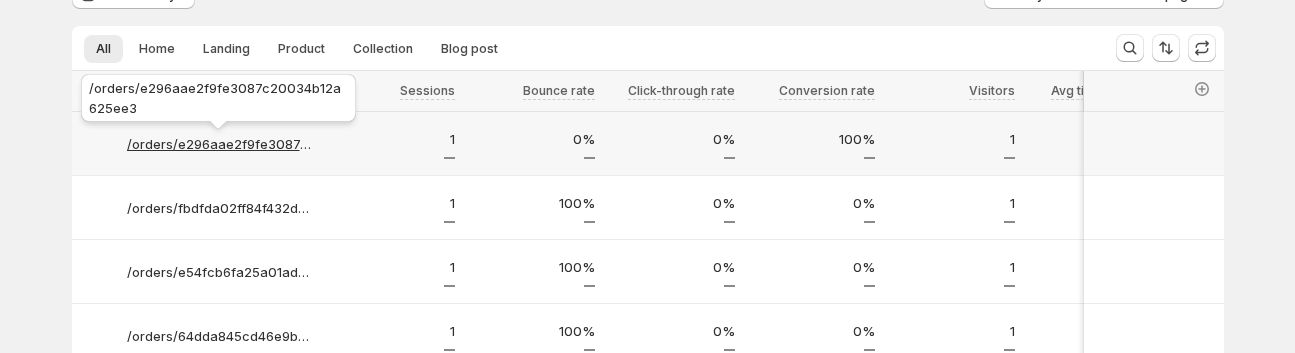 click on "/orders/e296aae2f9fe3087c20034b12a625ee3" at bounding box center (221, 144) 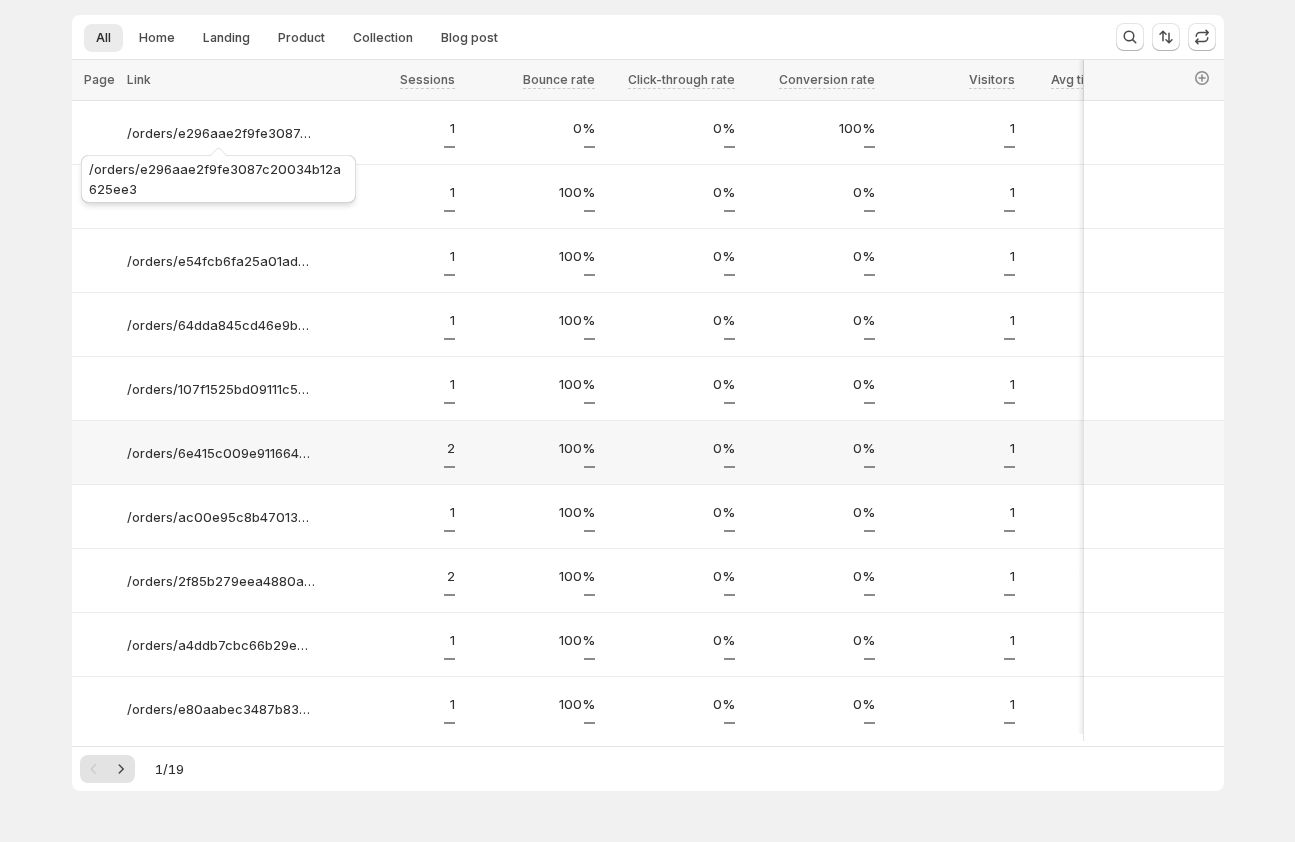scroll, scrollTop: 0, scrollLeft: 0, axis: both 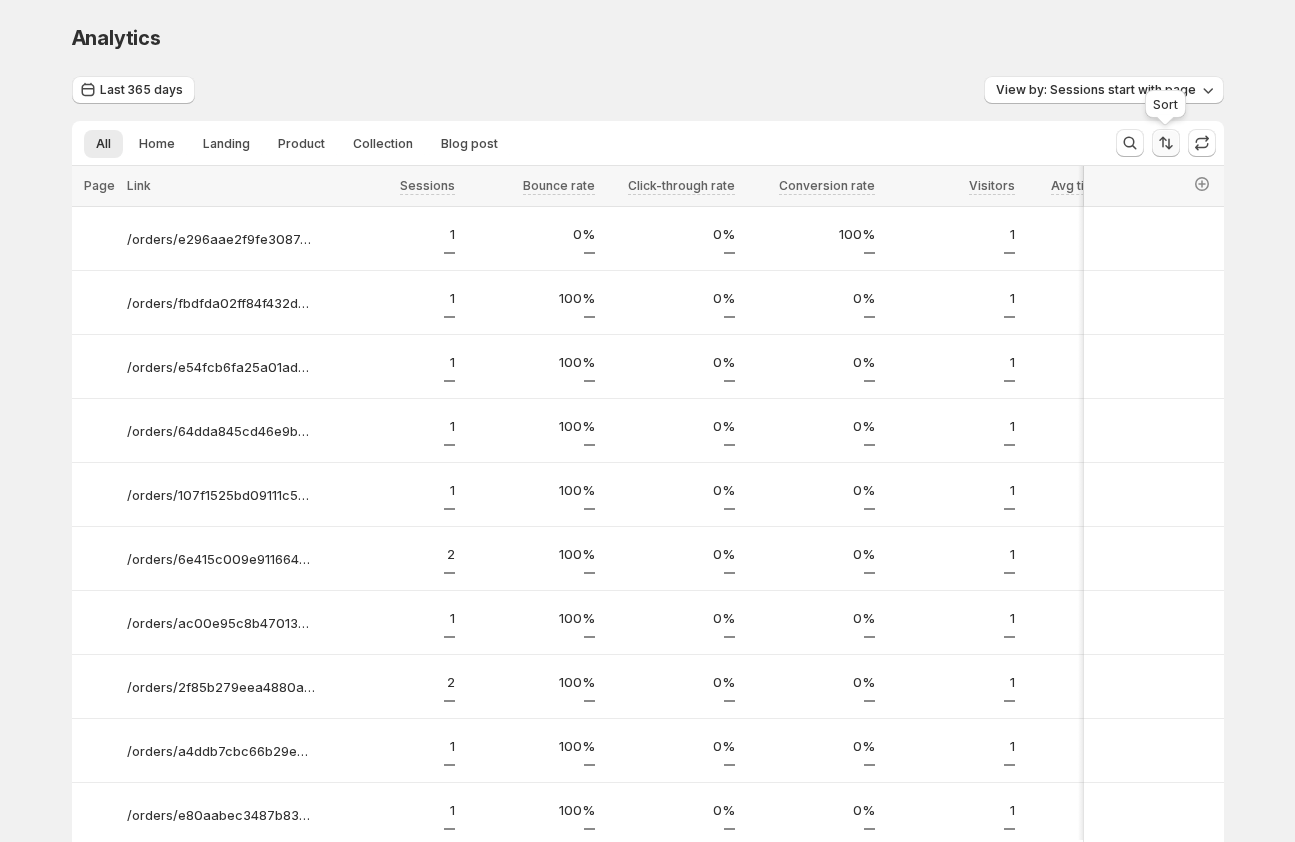 click at bounding box center (1166, 143) 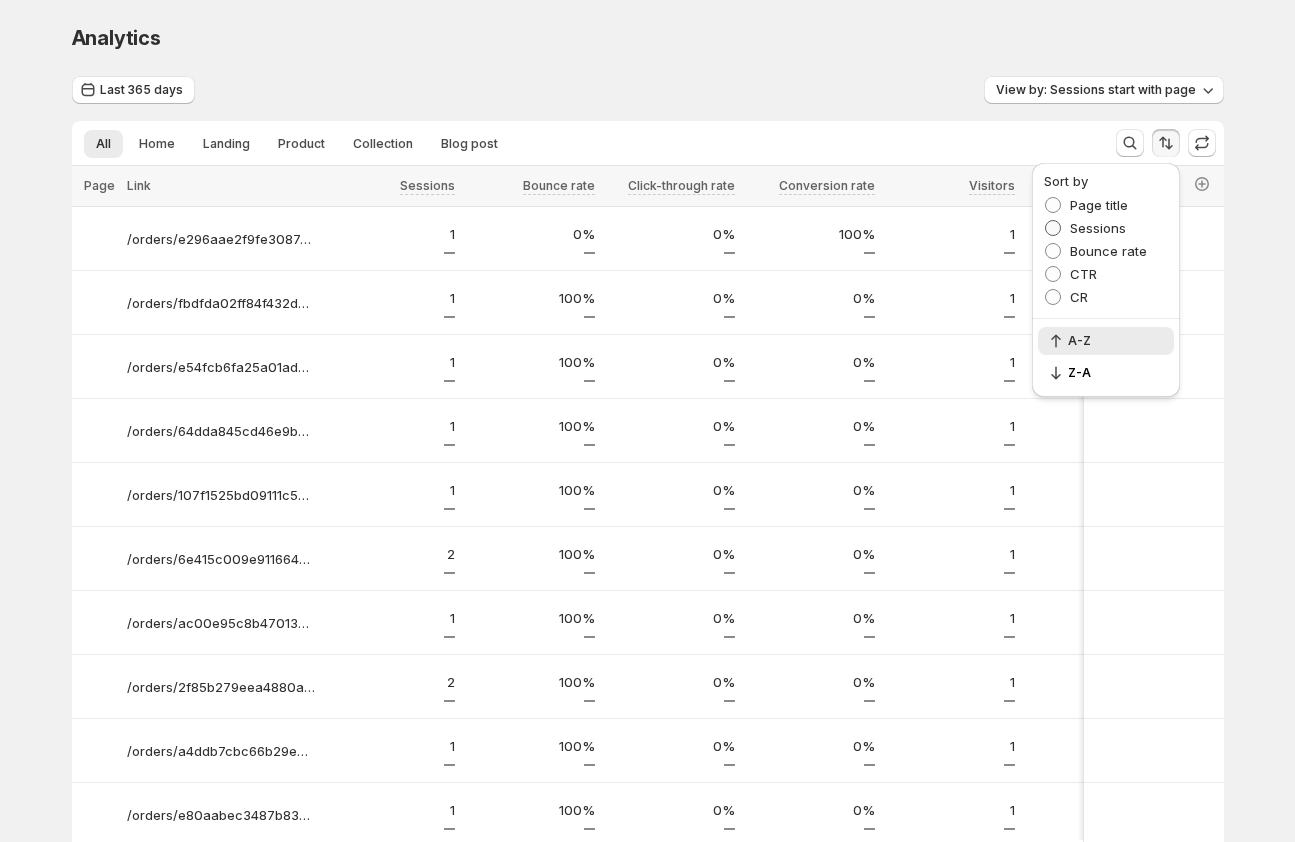 click on "Sessions" at bounding box center [1098, 228] 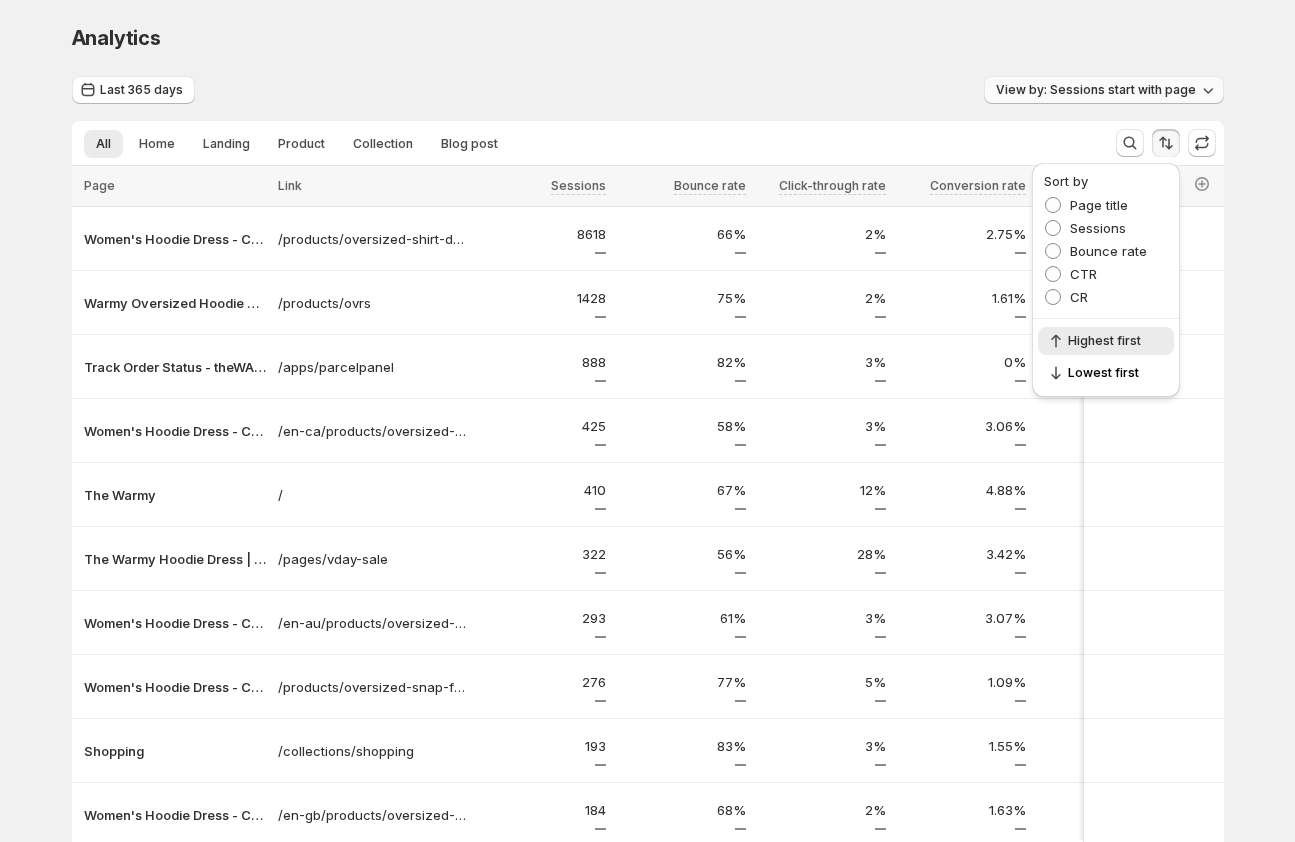 click on "View by: Sessions start with page" at bounding box center (1096, 90) 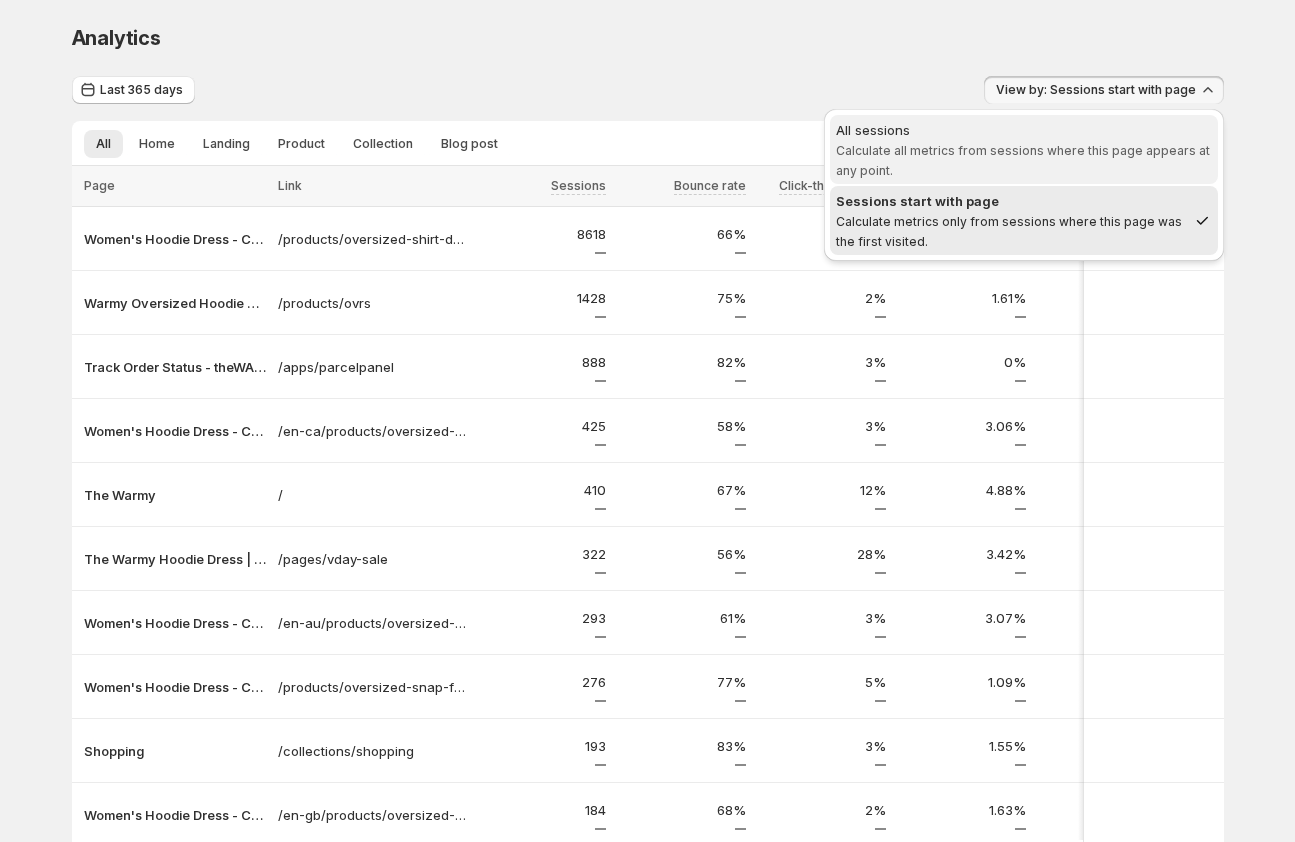 click on "All sessions" at bounding box center [1024, 130] 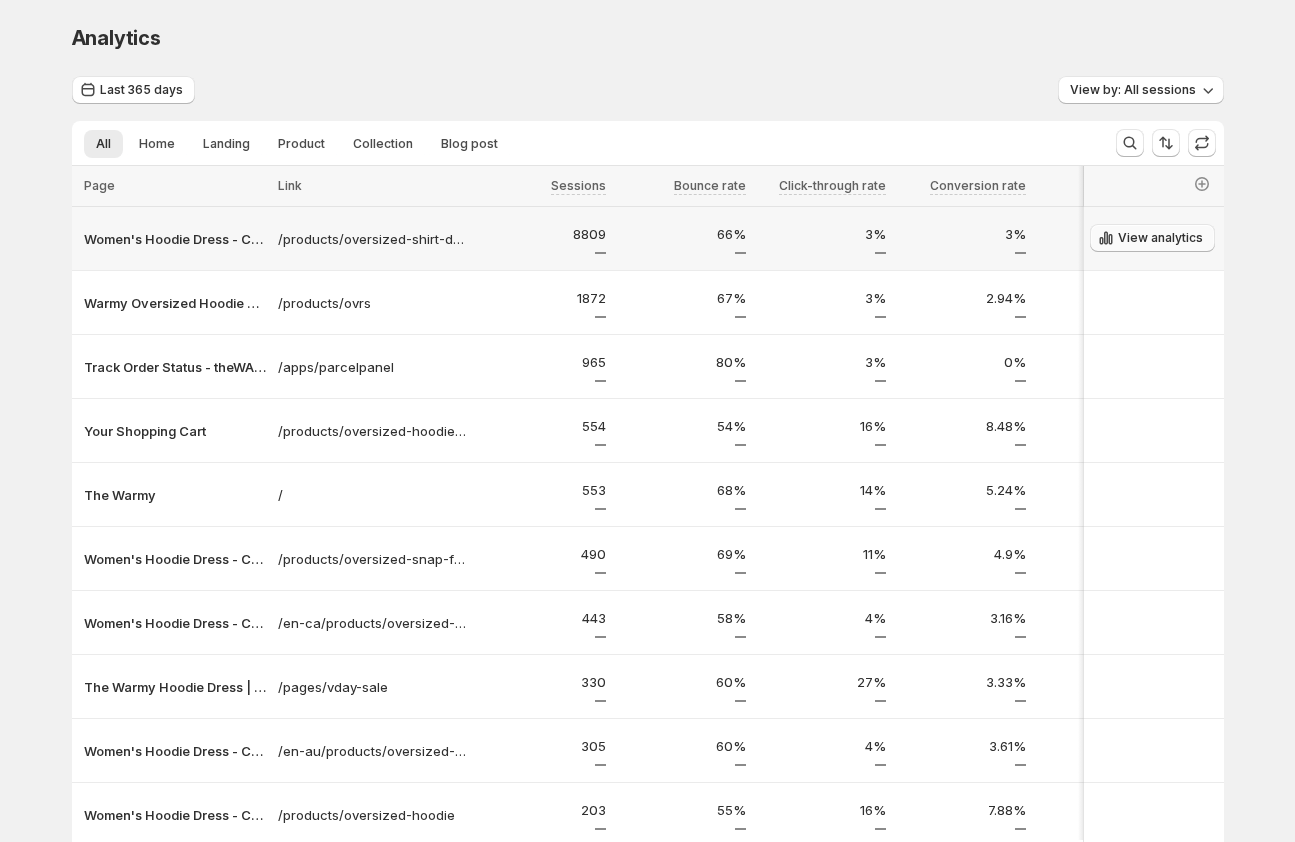 click on "View analytics" at bounding box center (1152, 238) 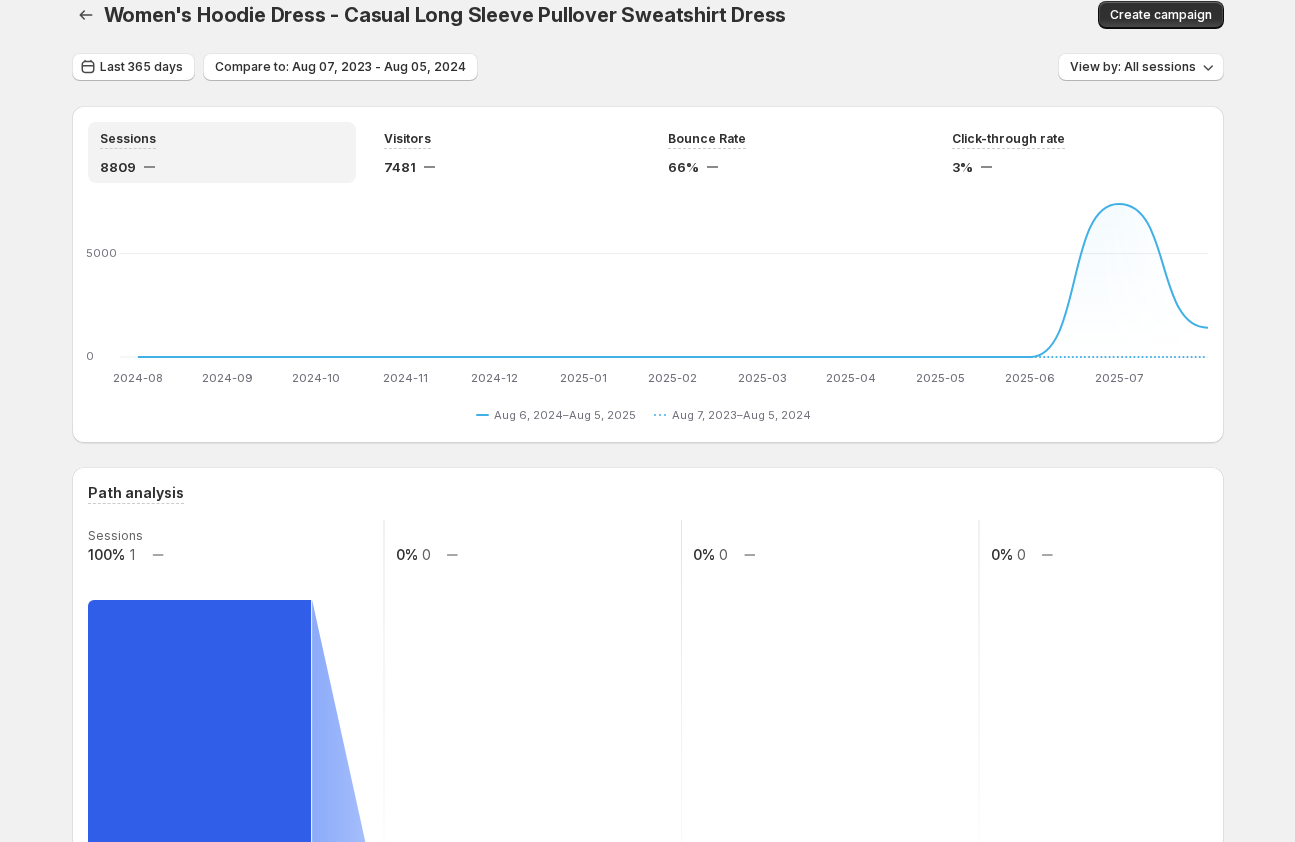 scroll, scrollTop: 0, scrollLeft: 0, axis: both 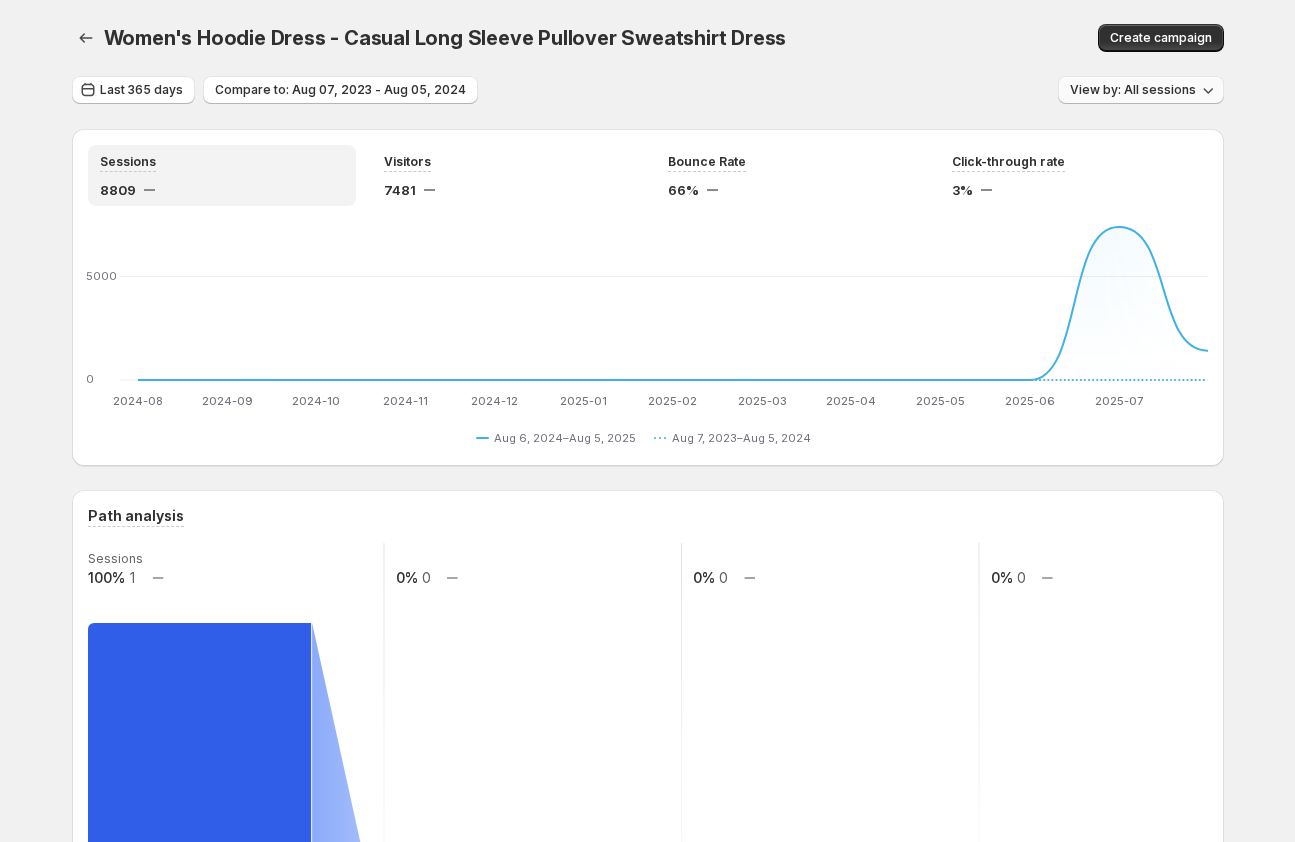 click on "View by: All sessions" at bounding box center [1133, 90] 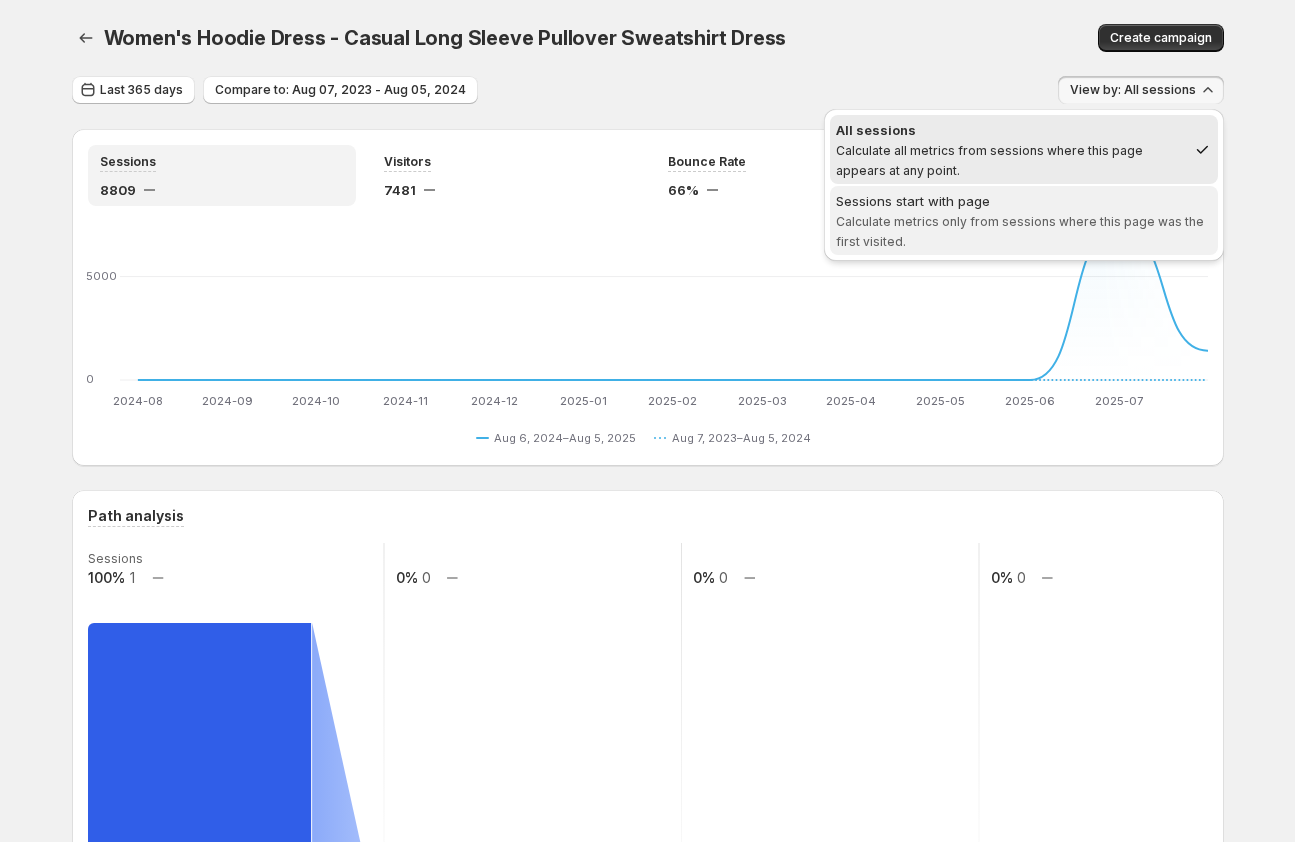 click on "Sessions start with page" at bounding box center [1024, 201] 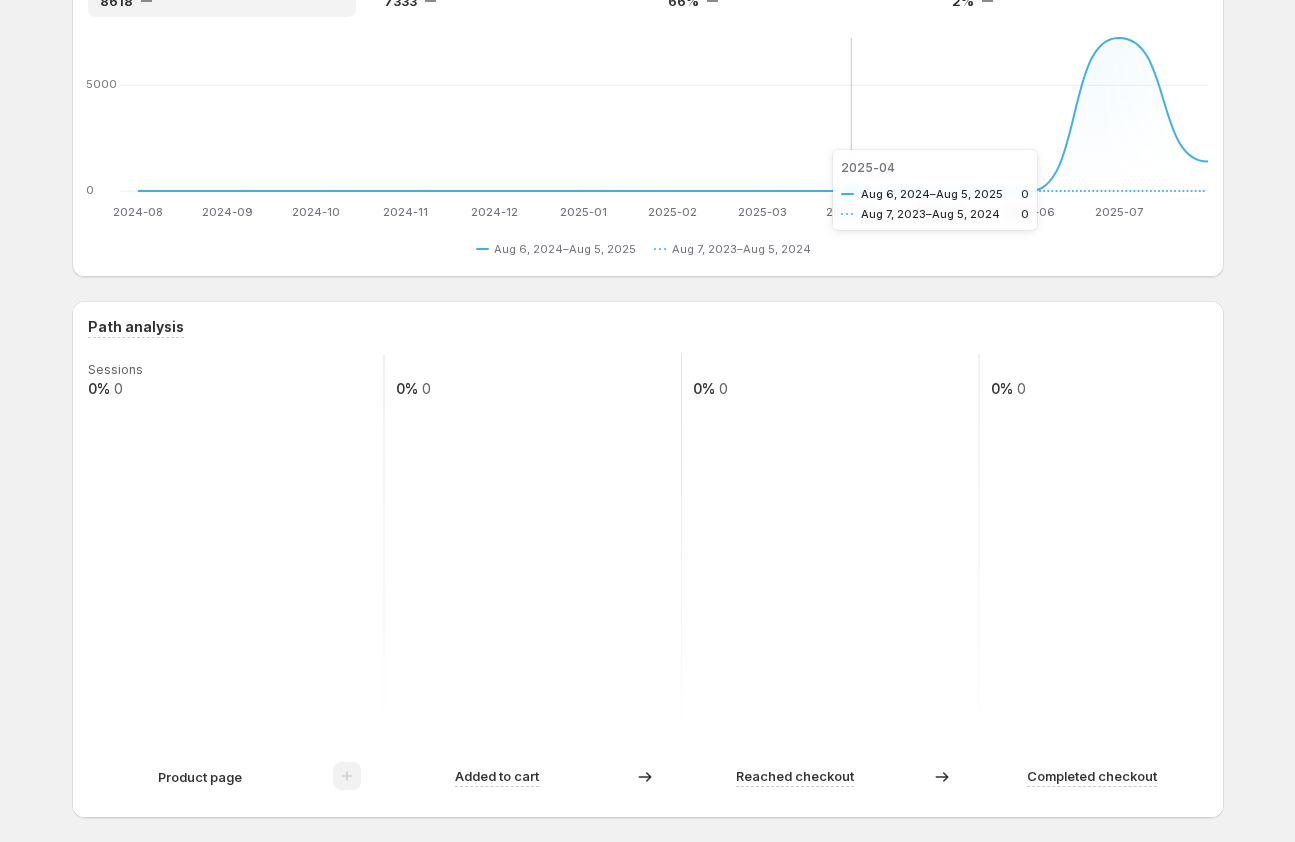 scroll, scrollTop: 0, scrollLeft: 0, axis: both 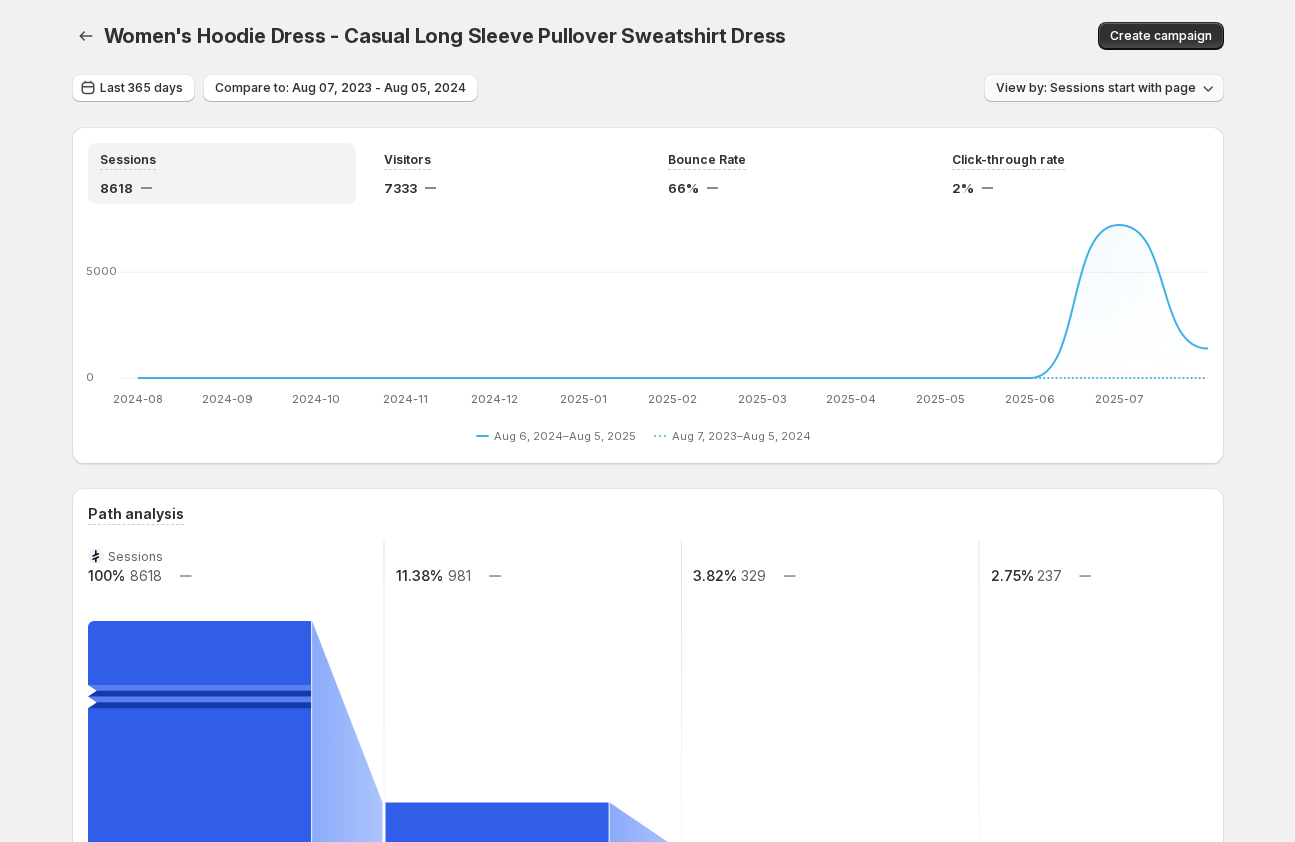 click on "View by: Sessions start with page" at bounding box center [1096, 88] 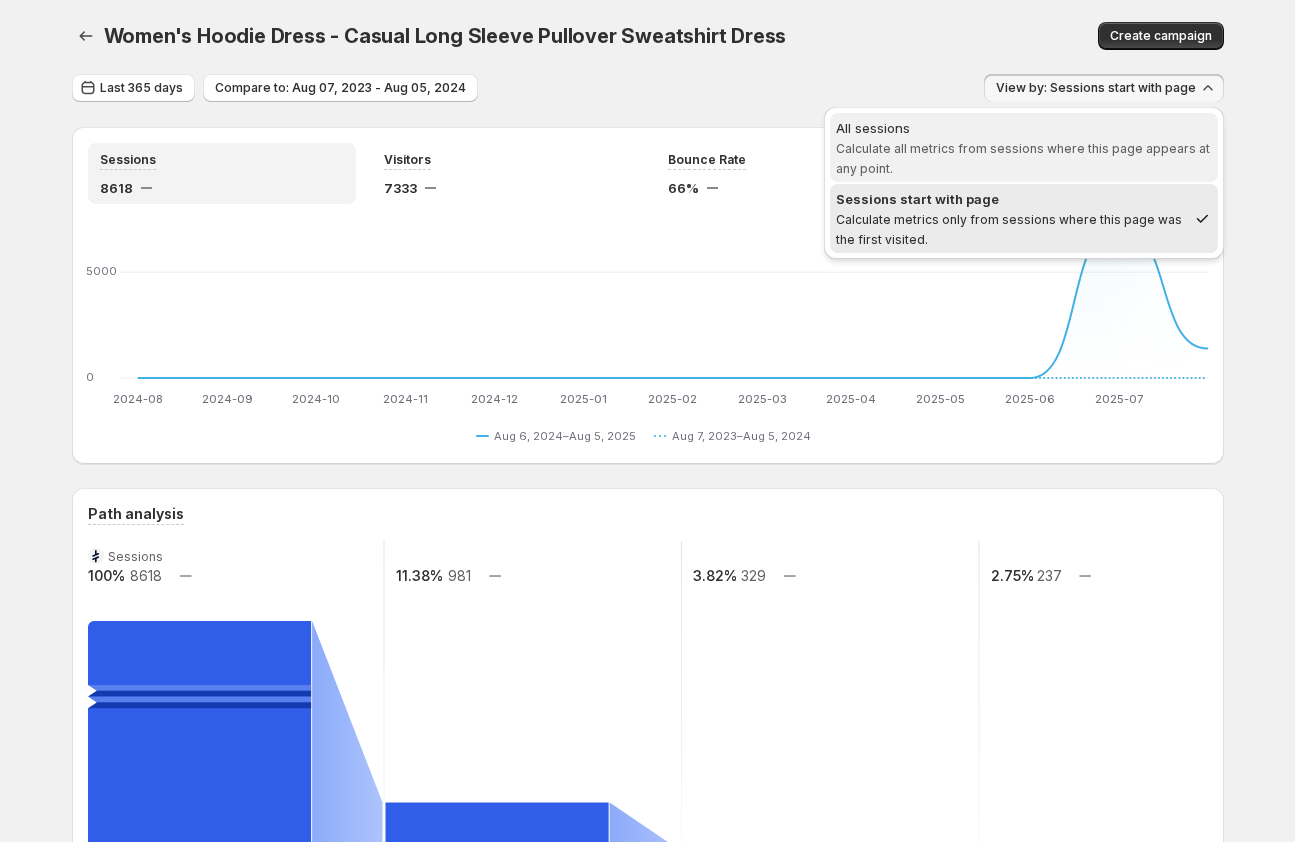 click on "All sessions" at bounding box center [1024, 128] 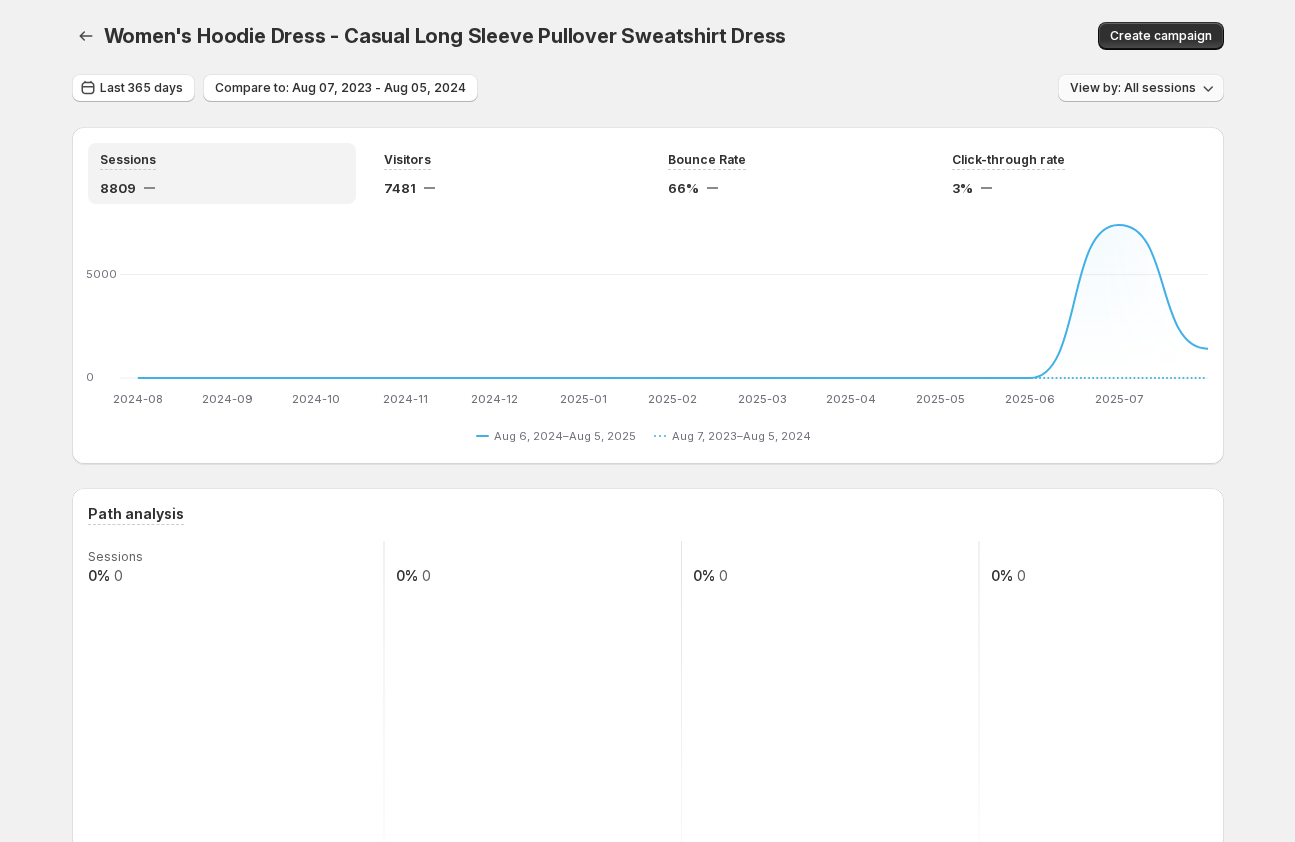 click on "View by: All sessions" at bounding box center [1141, 88] 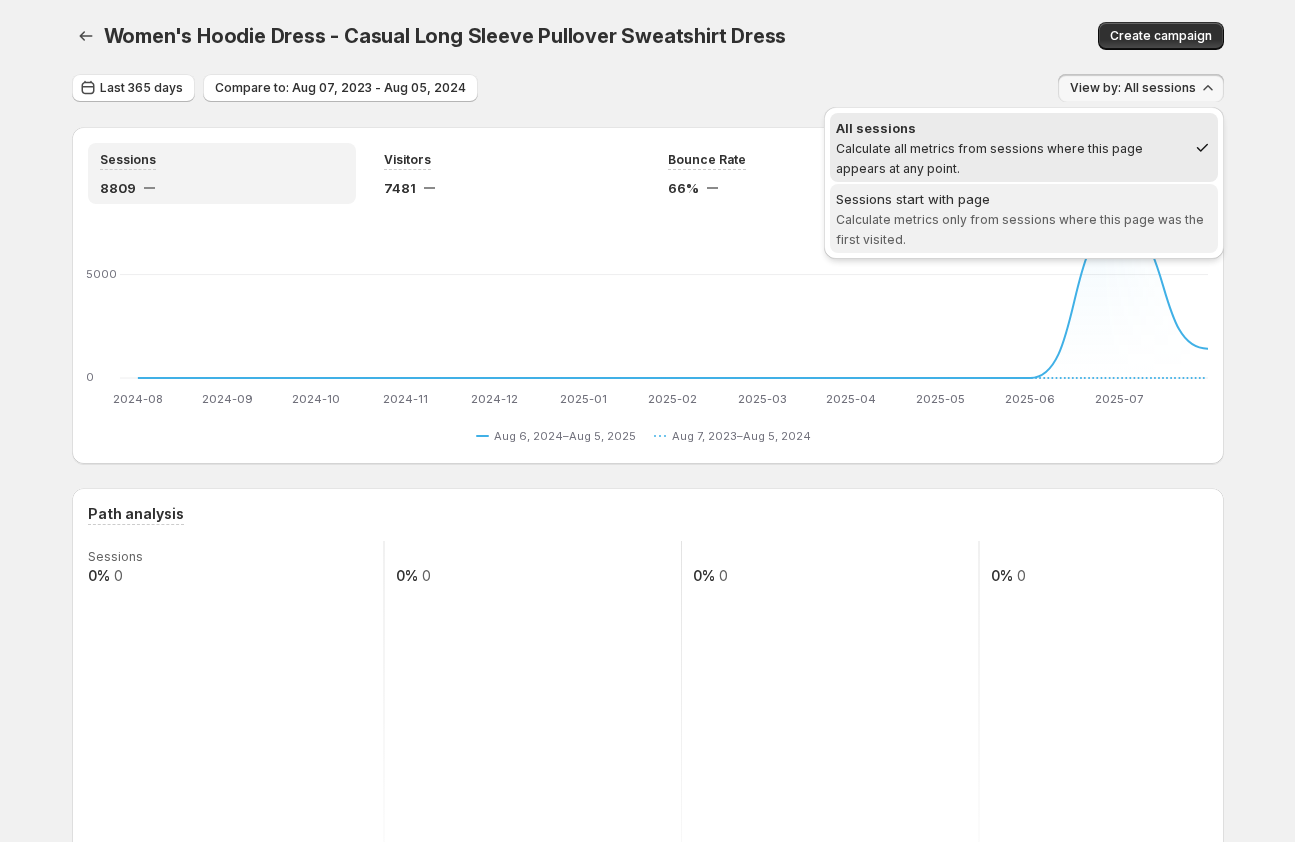 click on "Sessions start with page Calculate metrics only from sessions where this page was the first visited." at bounding box center [1024, 219] 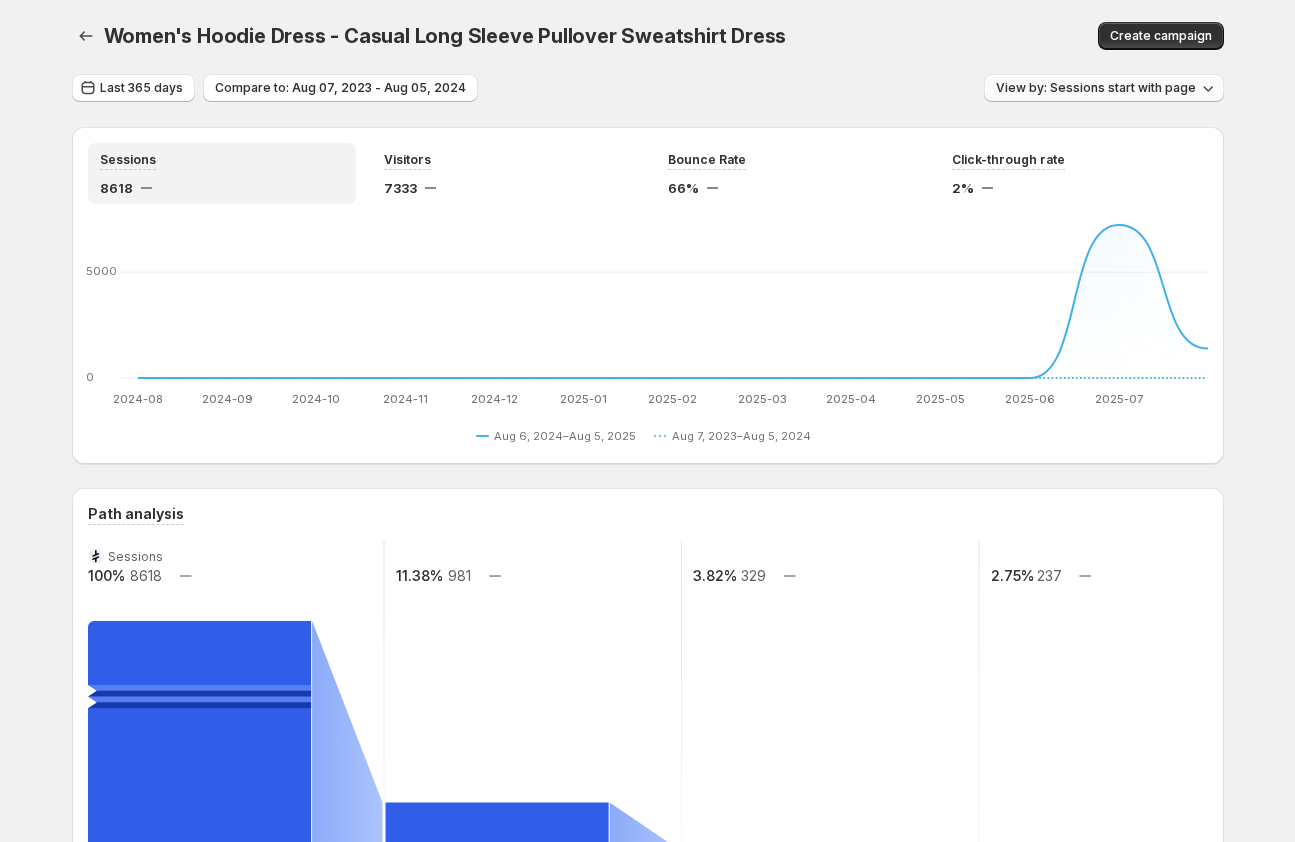 click on "View by: Sessions start with page" at bounding box center [1104, 88] 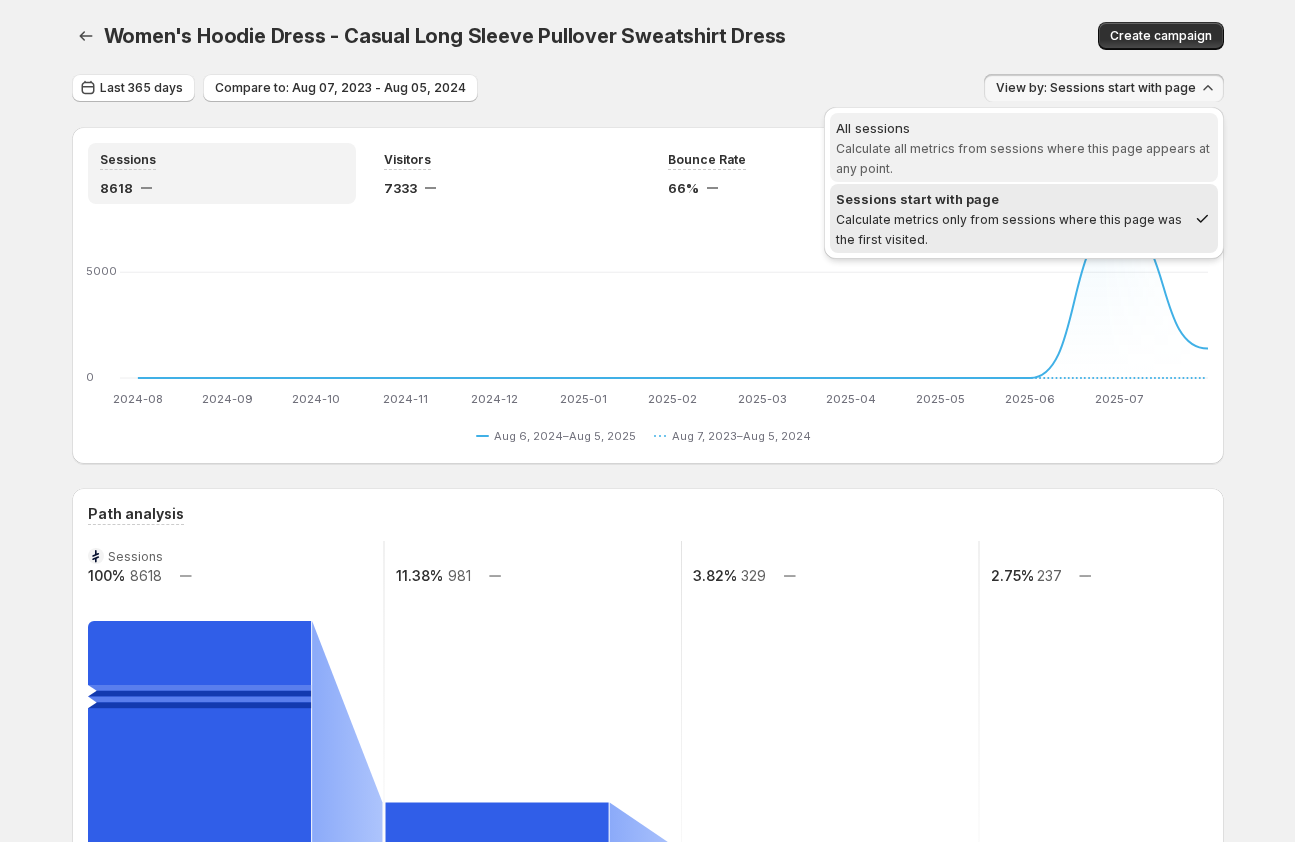 click on "Calculate all metrics from sessions where this page appears at any point." at bounding box center [1023, 158] 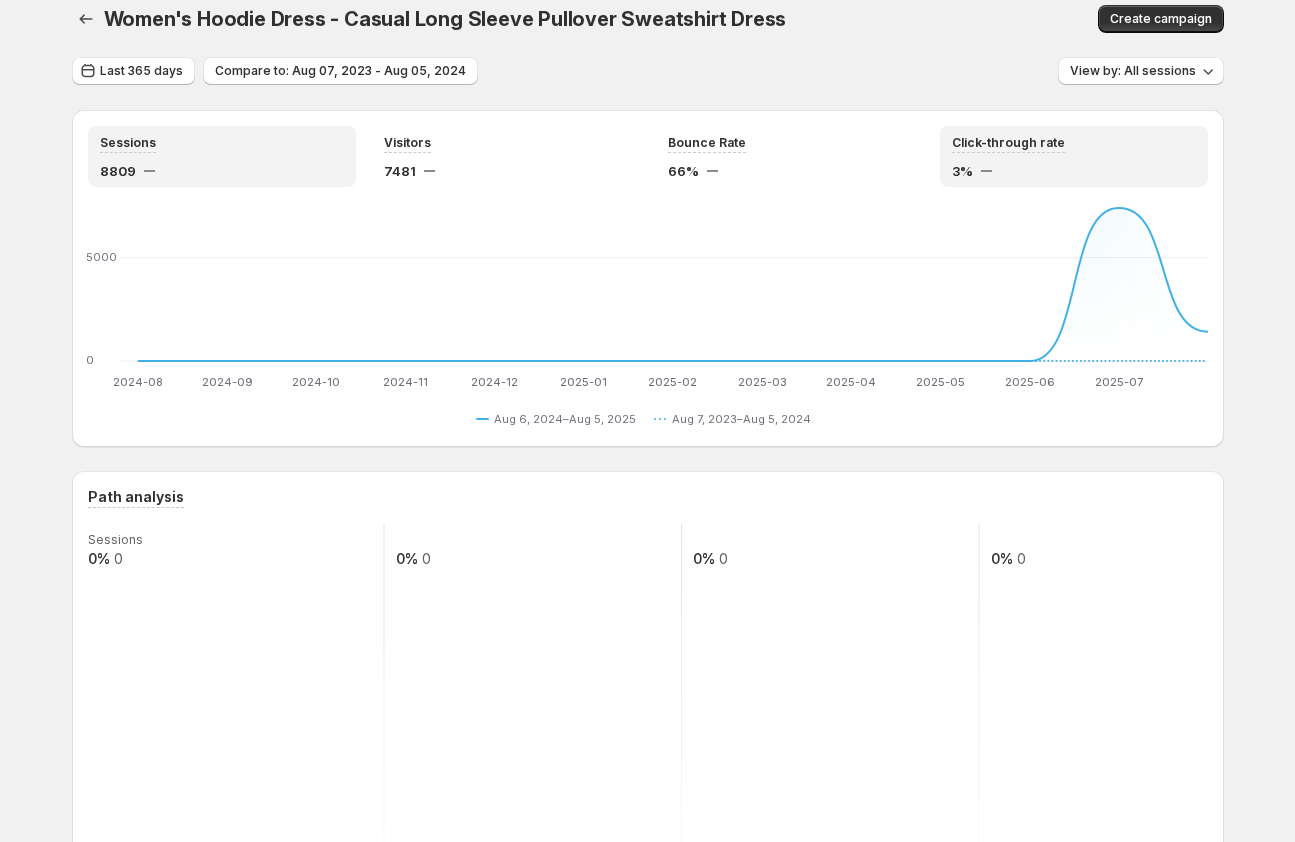 scroll, scrollTop: 1, scrollLeft: 0, axis: vertical 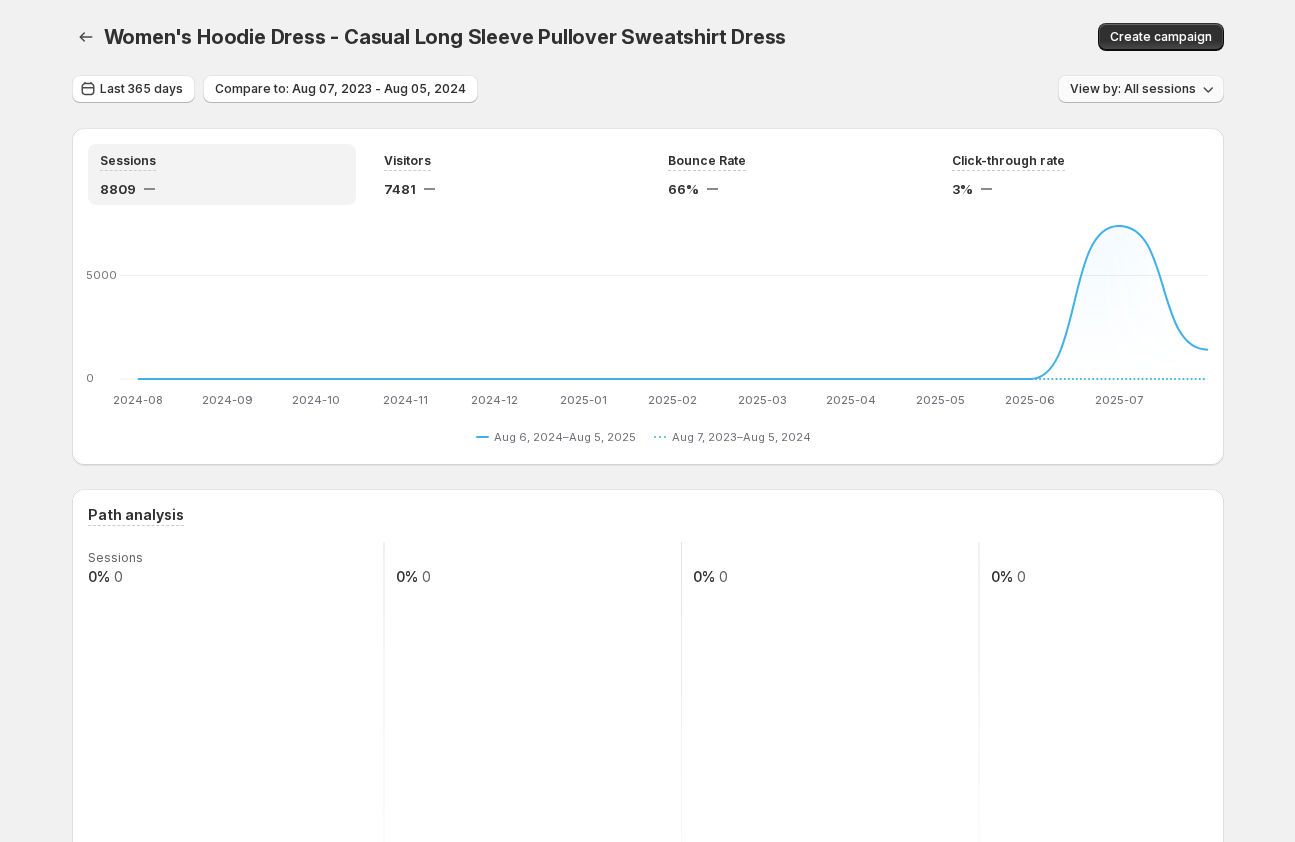 click on "View by: All sessions" at bounding box center (1133, 89) 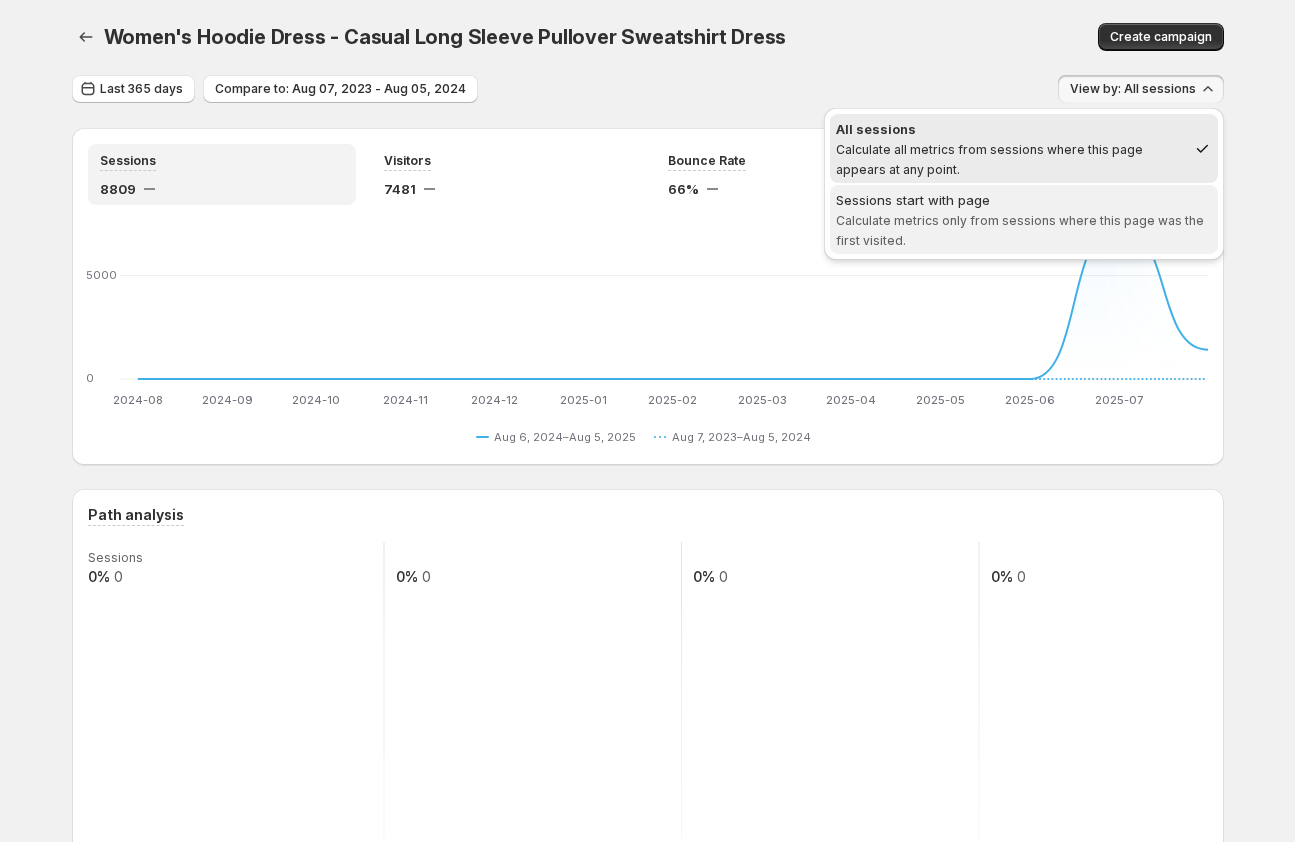 click on "Calculate metrics only from sessions where this page was the first visited." at bounding box center [1020, 230] 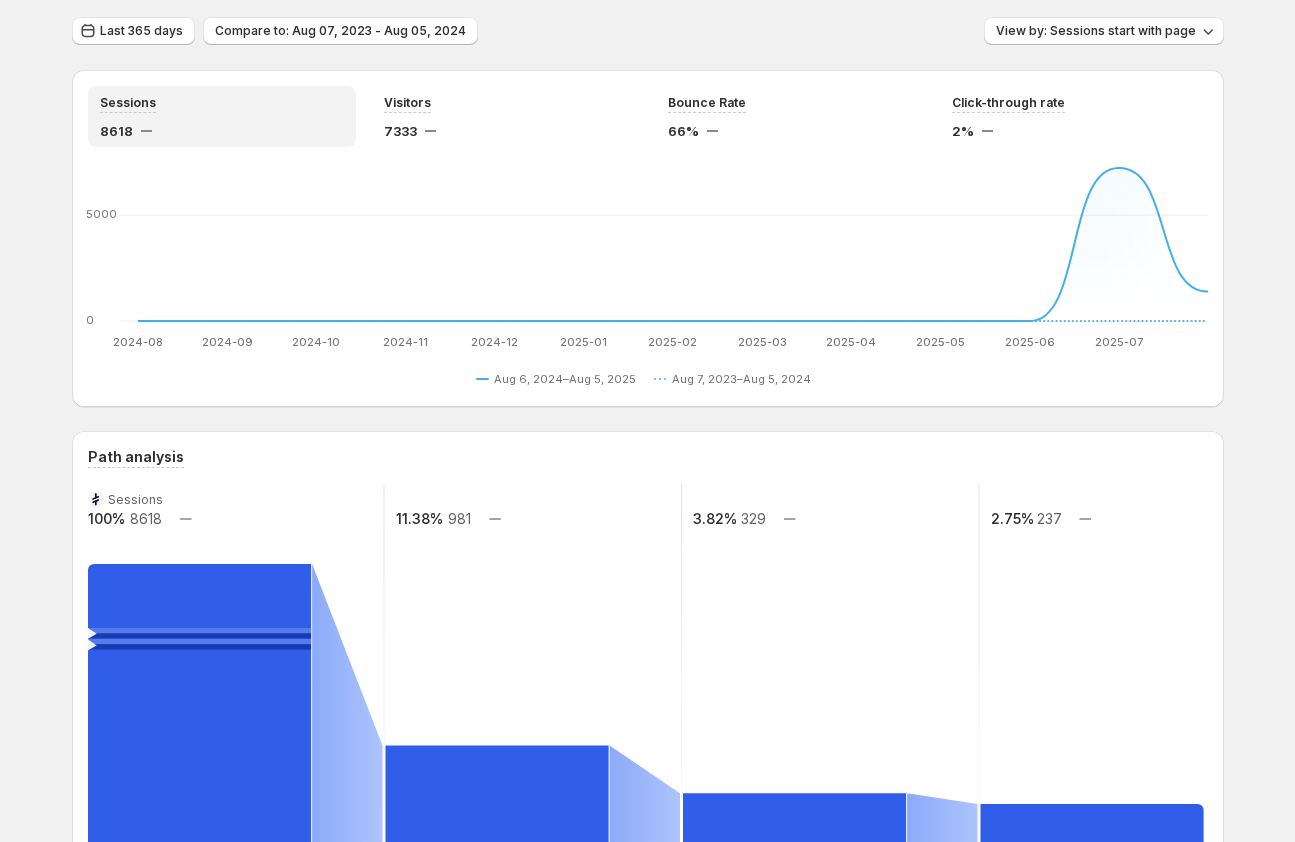 scroll, scrollTop: 68, scrollLeft: 0, axis: vertical 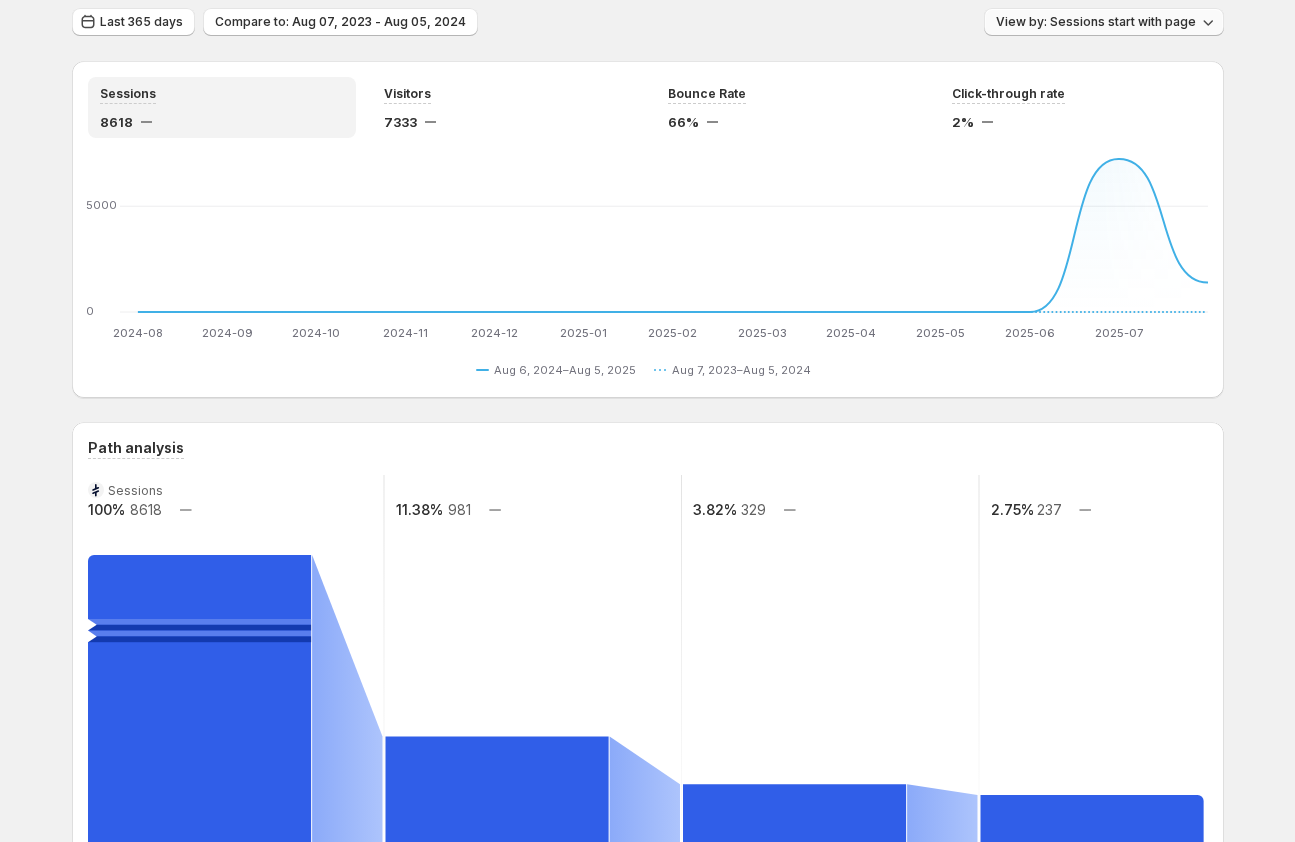 click on "View by: Sessions start with page" at bounding box center [1104, 22] 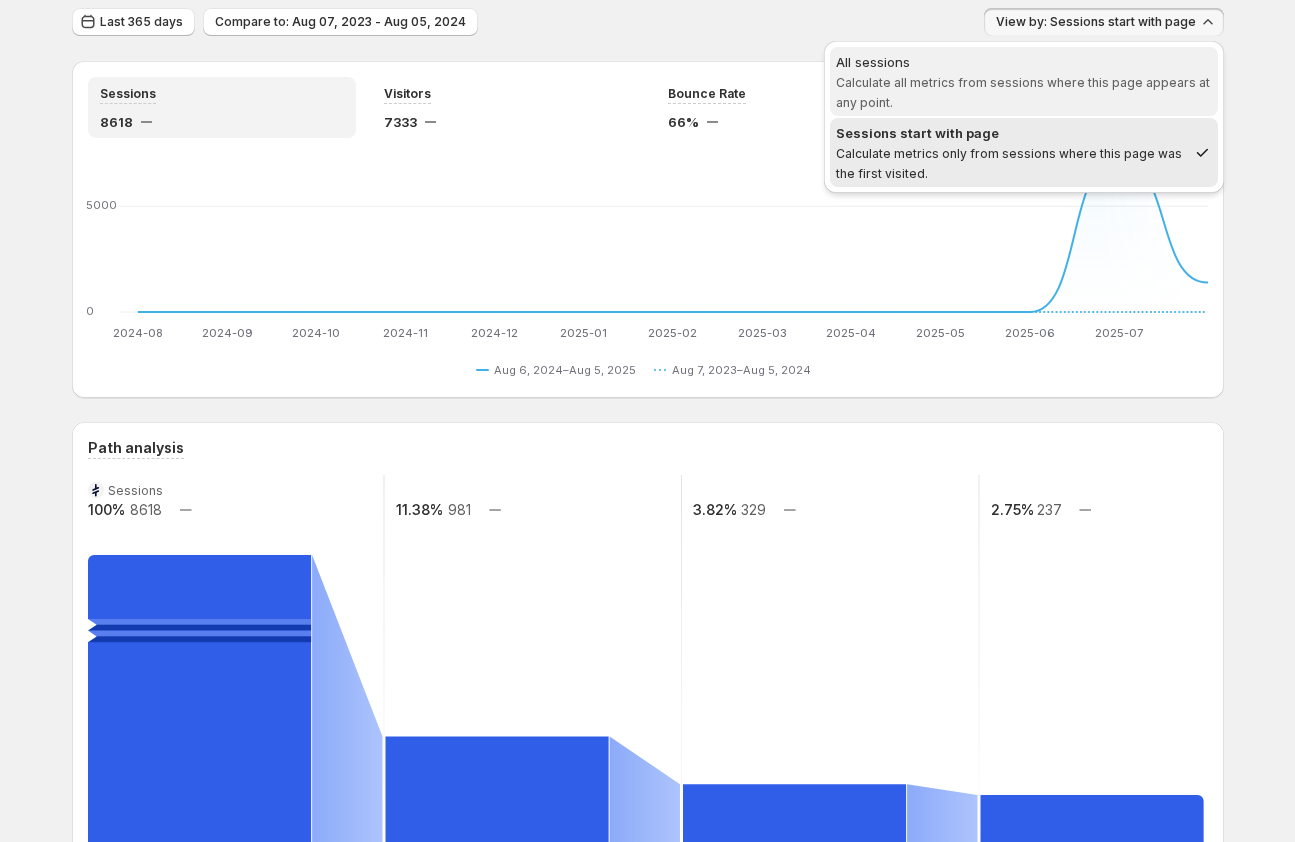 click on "All sessions" at bounding box center (1024, 62) 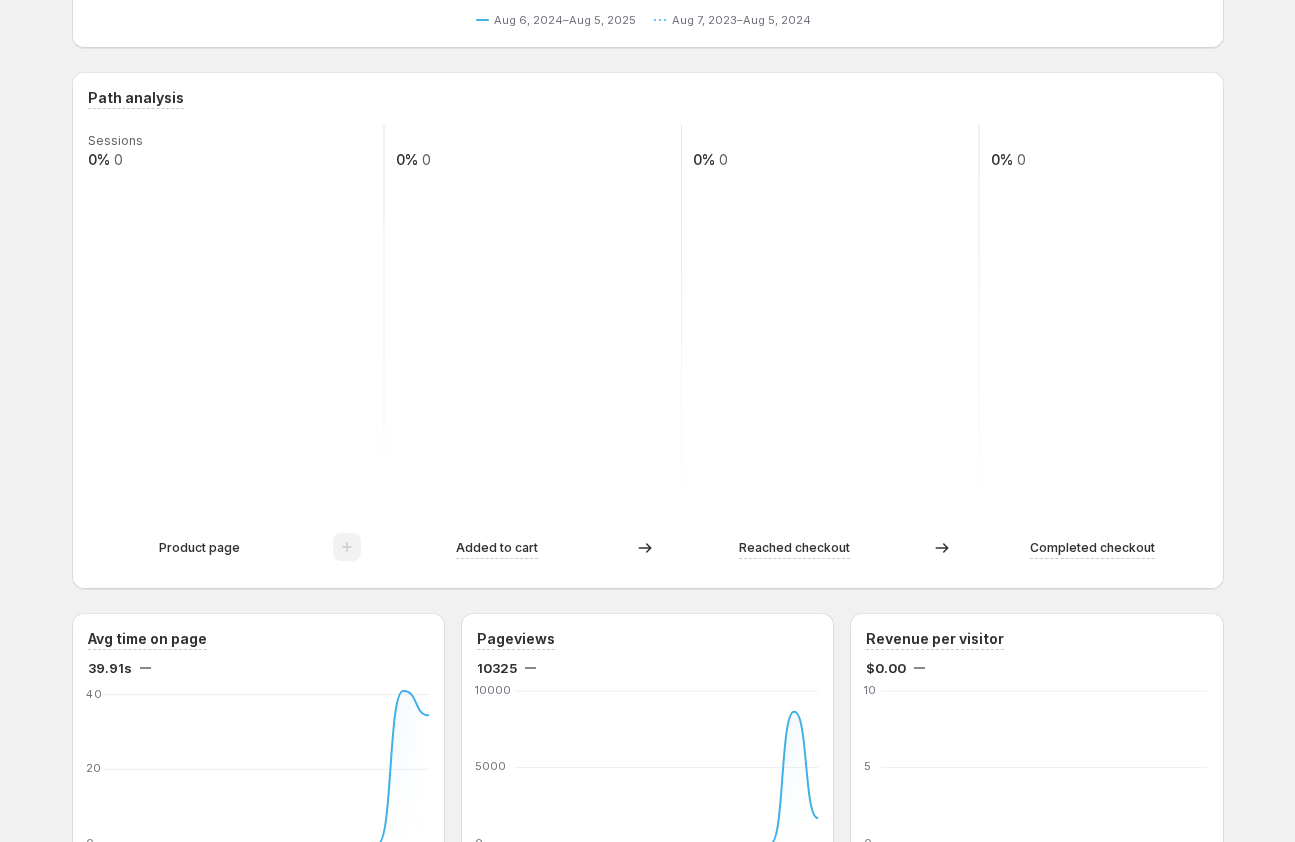 scroll, scrollTop: 419, scrollLeft: 0, axis: vertical 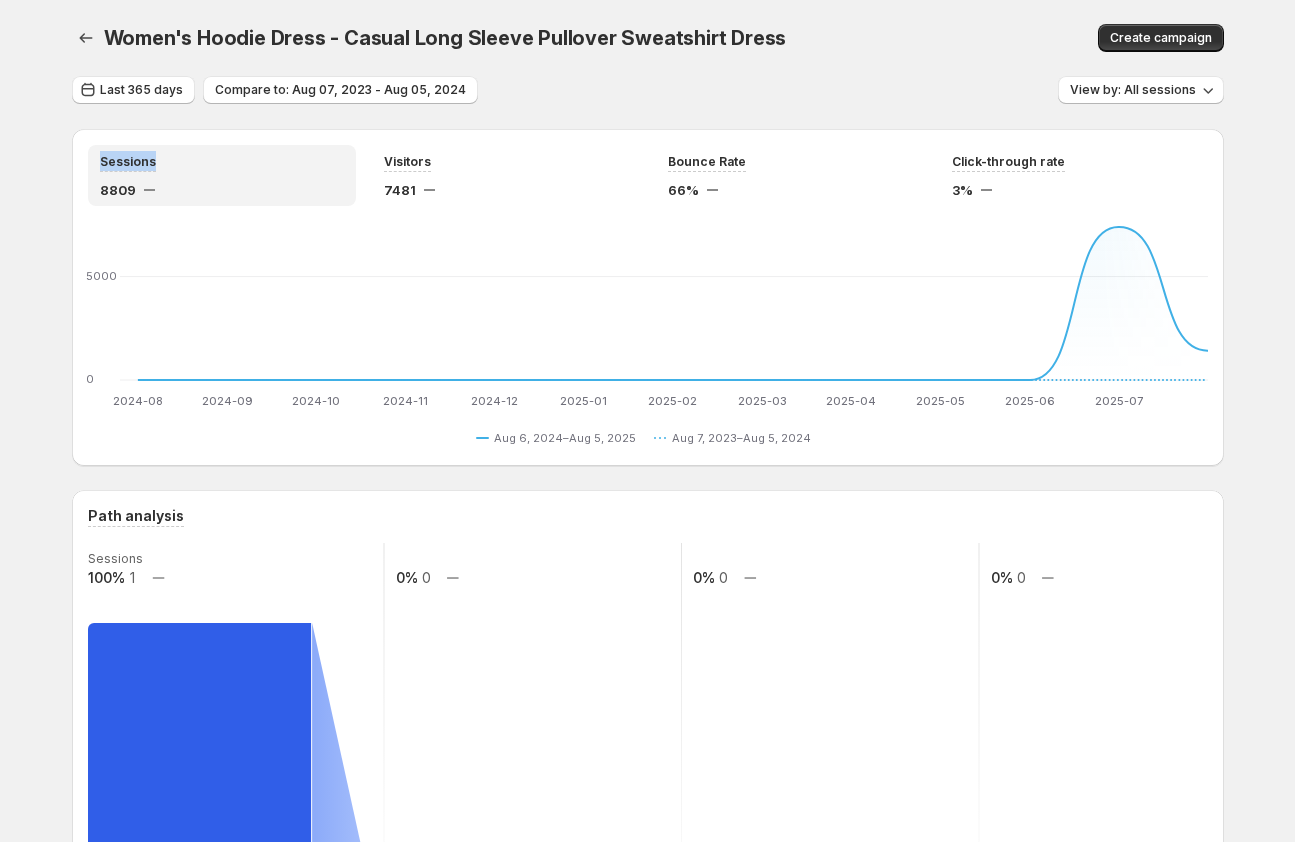 drag, startPoint x: 99, startPoint y: 159, endPoint x: 190, endPoint y: 162, distance: 91.04944 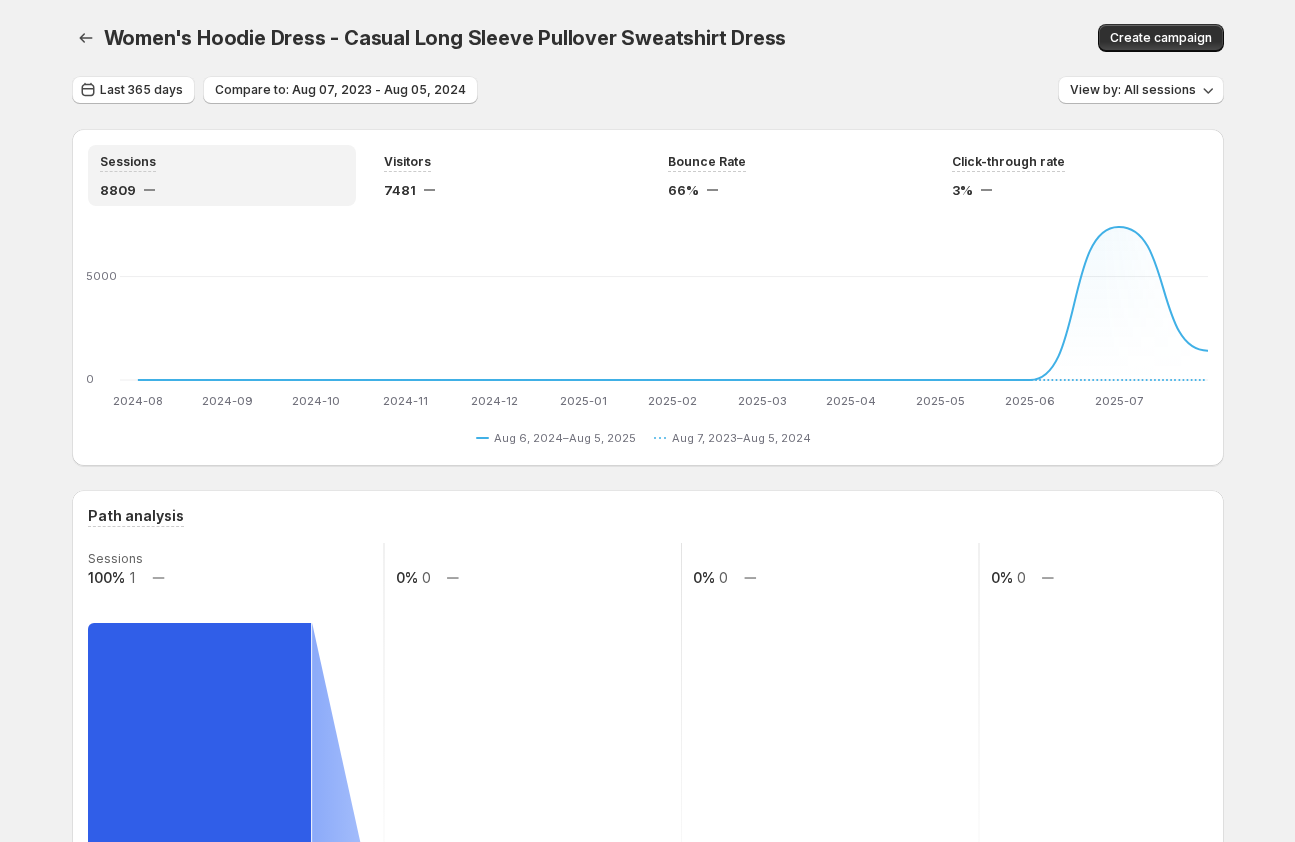 click on "Women's Hoodie Dress - Casual Long Sleeve Pullover Sweatshirt Dress. This page is ready Women's Hoodie Dress - Casual Long Sleeve Pullover Sweatshirt Dress Create campaign Last 365 days Compare to: [DATE] - [DATE] View by: All sessions Sessions 8809 Visitors 7481 Bounce Rate 66% Click-through rate 3% 2024-08 2024-08 2024-09 2024-09 2024-10 2024-10 2024-11 2024-11 2024-12 2024-12 2025-01 2025-01 2025-02 2025-02 2025-03 2025-03 2025-04 2025-04 2025-05 2025-05 2025-06 2025-06 2025-07 2025-07 0 5000 2024-08 2024-09 2024-10 2024-11 2024-12 2025-01 2025-02 2025-03 2025-04 2025-05 2025-06 2025-07 2025-08 Aug 6, 2024–Aug 5, 2025 0 0 0 0 0 0 0 0 0 0 0 7397 1417 Aug 7, 2023–Aug 5, 2024 0 0 0 0 0 0 0 0 0 0 0 0 0 Aug 6, 2024–Aug 5, 2025 Aug 7, 2023–Aug 5, 2024 Path analysis Sessions 100% 1 0% 0 0% 0 0% 0 Product page Added to cart Reached checkout Completed checkout Avg time on page 39.91s 2024-08 2024-08 2024-11 2024-11 2025-02 2025-02 2025-05 2025-05 0 20 40 2024-08 2024-09 2024-10 2024-11 0" at bounding box center (647, 1225) 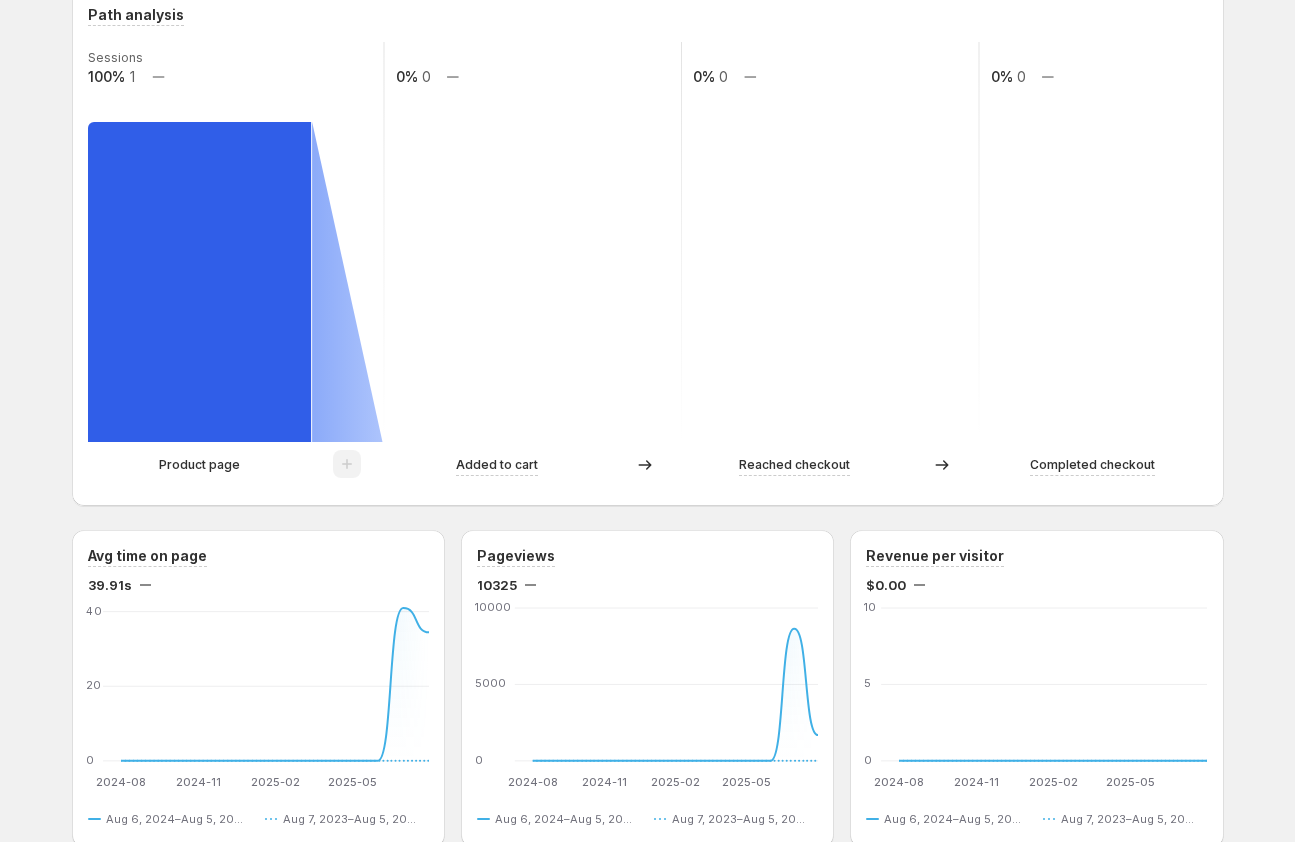 scroll, scrollTop: 497, scrollLeft: 0, axis: vertical 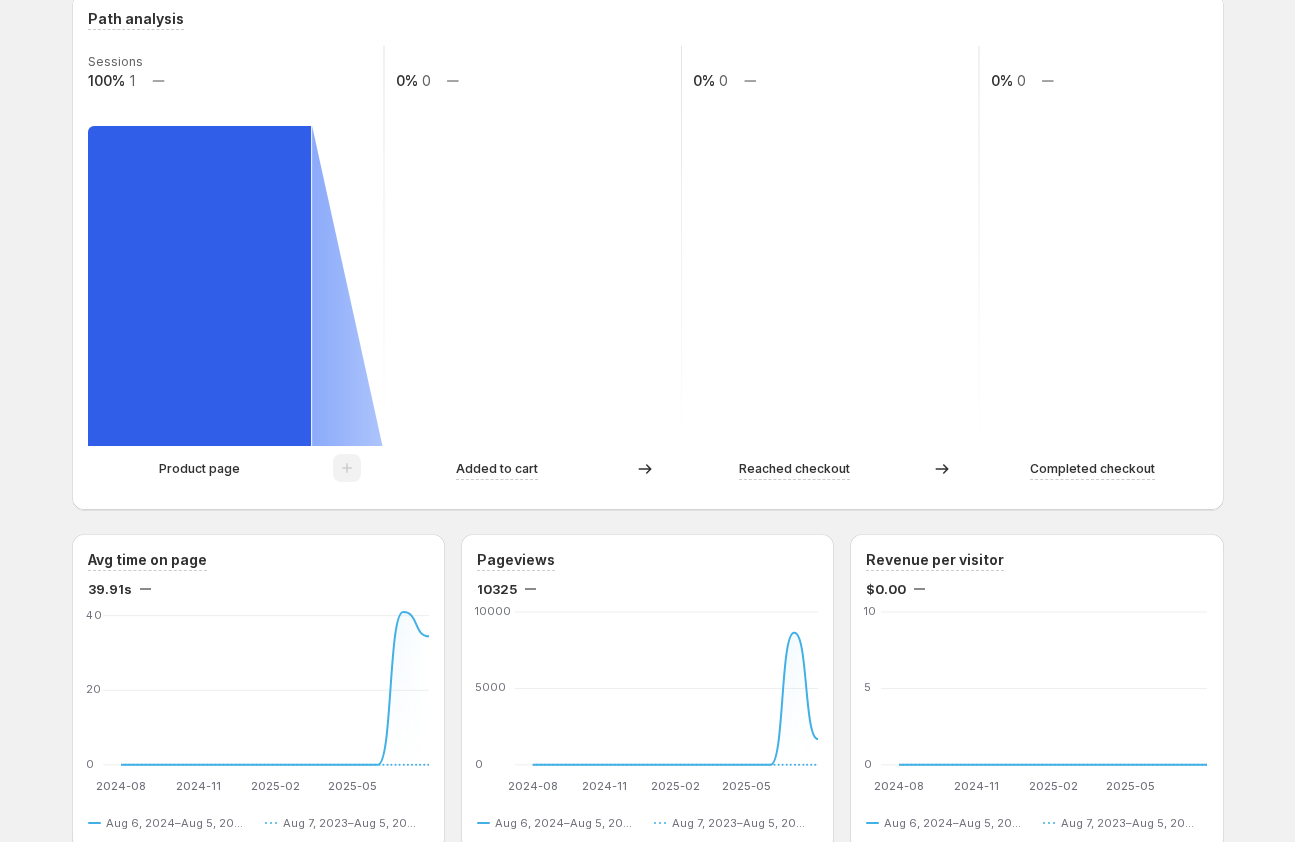 click on "Women's Hoodie Dress - Casual Long Sleeve Pullover Sweatshirt Dress. This page is ready Women's Hoodie Dress - Casual Long Sleeve Pullover Sweatshirt Dress Create campaign Last 365 days Compare to: [DATE] - [DATE] View by: All sessions Sessions 8809 Visitors 7481 Bounce Rate 66% Click-through rate 3% 2024-08 2024-08 2024-09 2024-09 2024-10 2024-10 2024-11 2024-11 2024-12 2024-12 2025-01 2025-01 2025-02 2025-02 2025-03 2025-03 2025-04 2025-04 2025-05 2025-05 2025-06 2025-06 2025-07 2025-07 0 5000 2024-08 2024-09 2024-10 2024-11 2024-12 2025-01 2025-02 2025-03 2025-04 2025-05 2025-06 2025-07 2025-08 Aug 6, 2024–Aug 5, 2025 0 0 0 0 0 0 0 0 0 0 0 7397 1417 Aug 7, 2023–Aug 5, 2024 0 0 0 0 0 0 0 0 0 0 0 0 0 Aug 6, 2024–Aug 5, 2025 Aug 7, 2023–Aug 5, 2024 Path analysis Sessions 100% 1 0% 0 0% 0 0% 0 Product page Added to cart Reached checkout Completed checkout Avg time on page 39.91s 2024-08 2024-08 2024-11 2024-11 2025-02 2025-02 2025-05 2025-05 0 20 40 2024-08 2024-09 2024-10 2024-11 0" at bounding box center [647, 728] 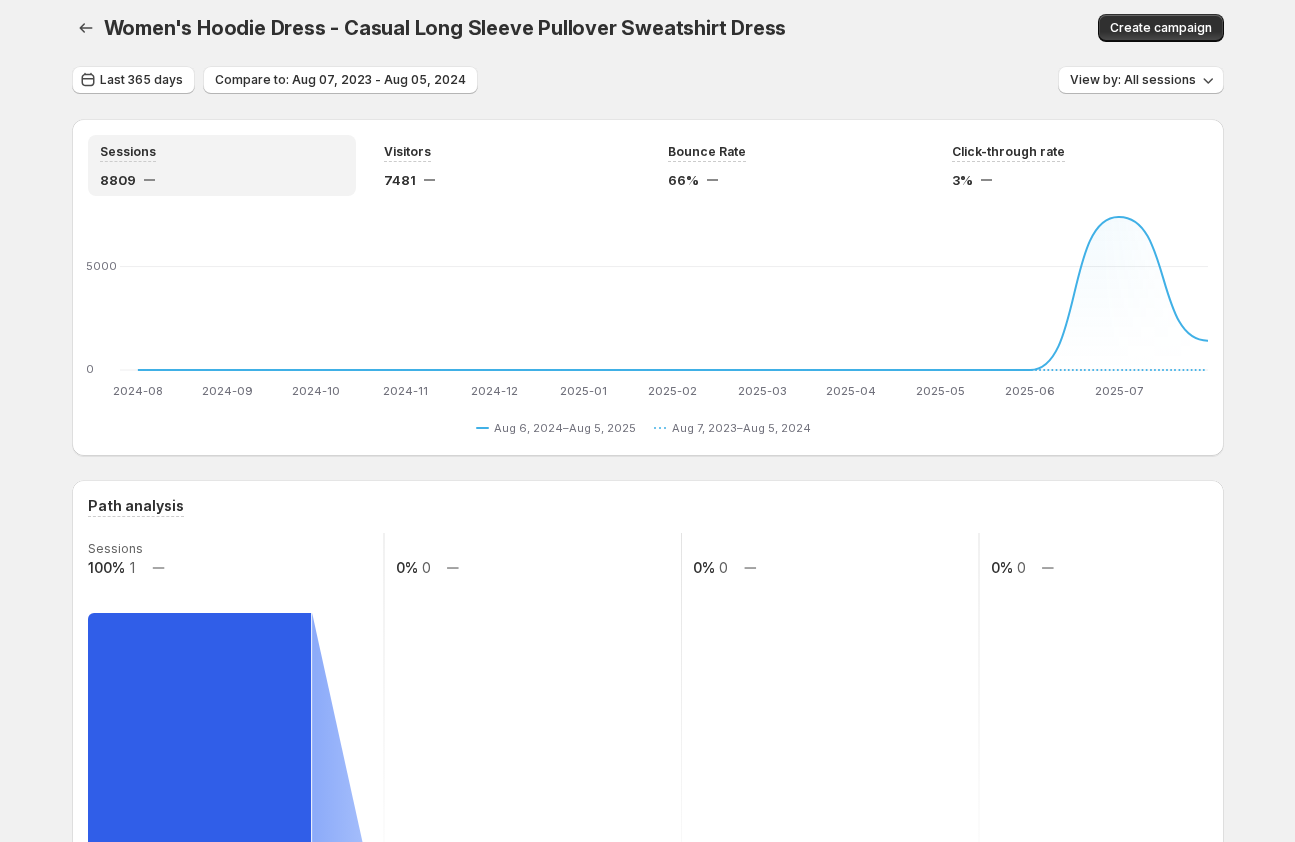 scroll, scrollTop: 0, scrollLeft: 0, axis: both 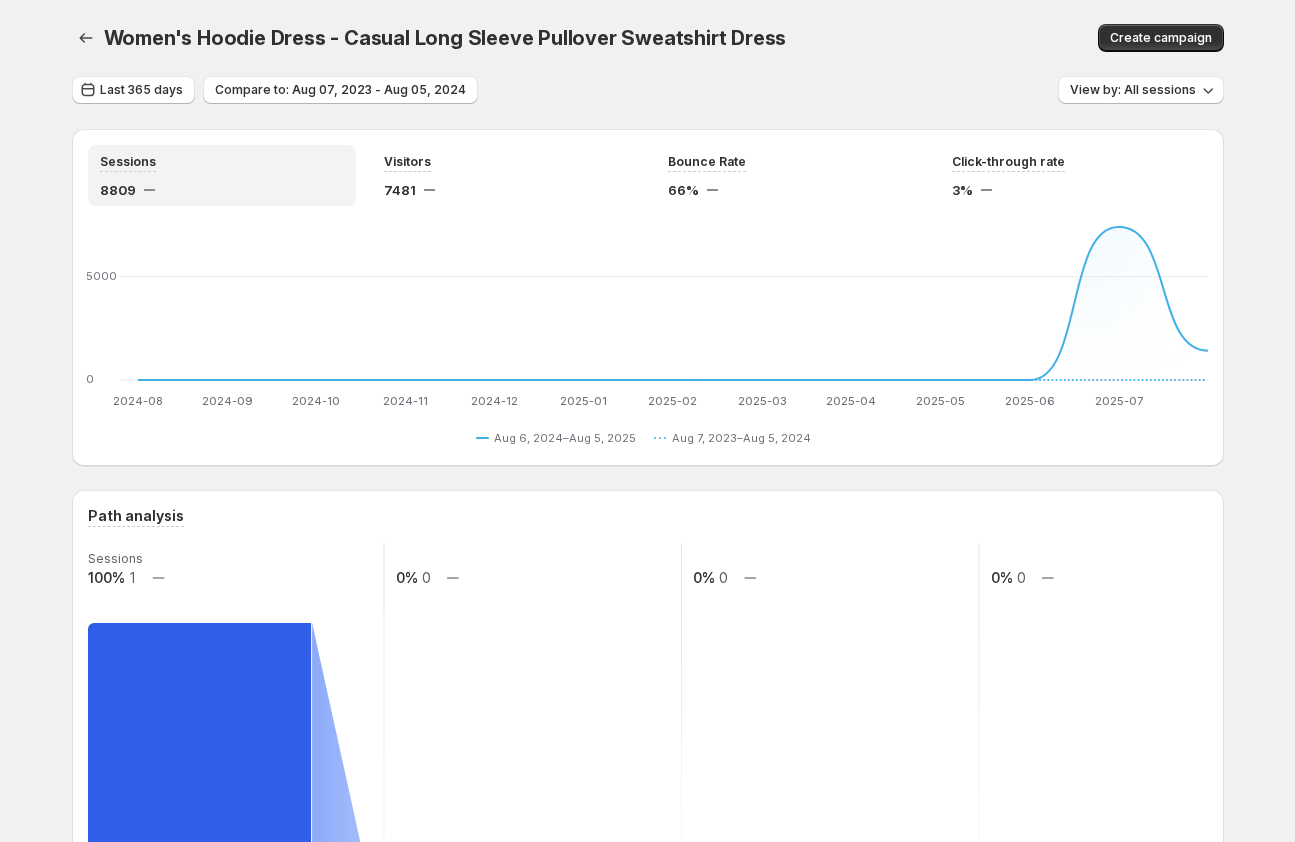 click on "Last 365 days Compare to: [DATE] - [DATE] View by: All sessions" at bounding box center [648, 90] 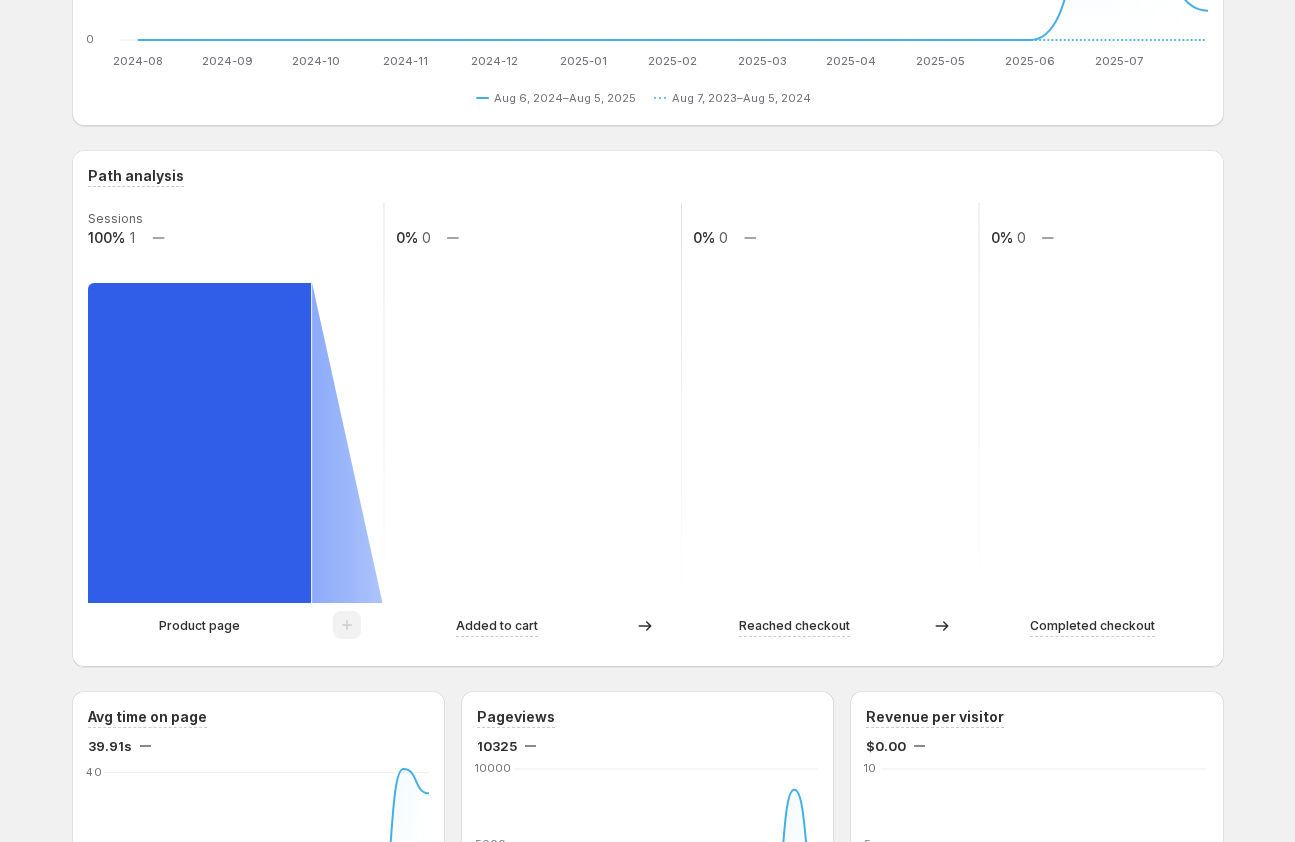 scroll, scrollTop: 0, scrollLeft: 0, axis: both 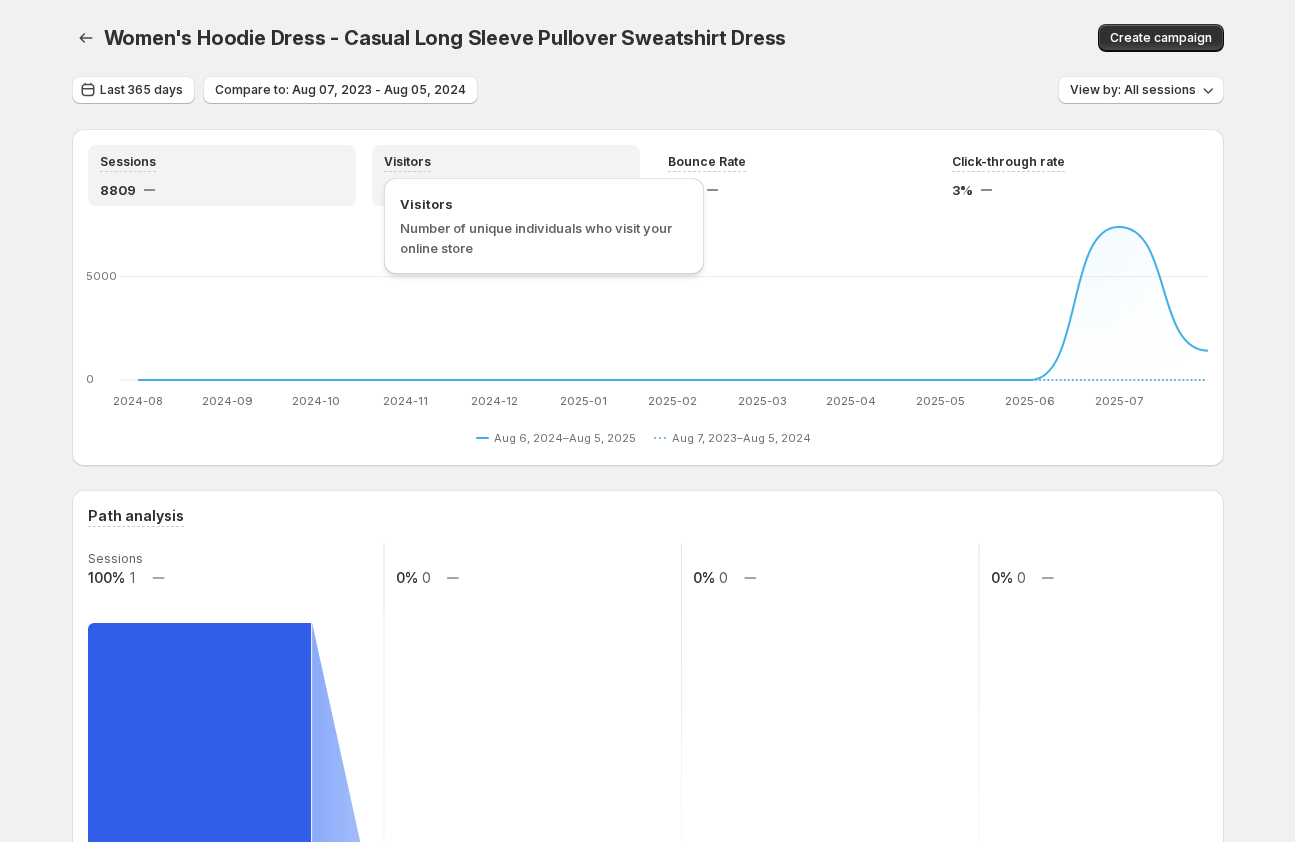 click on "Visitors" at bounding box center [407, 161] 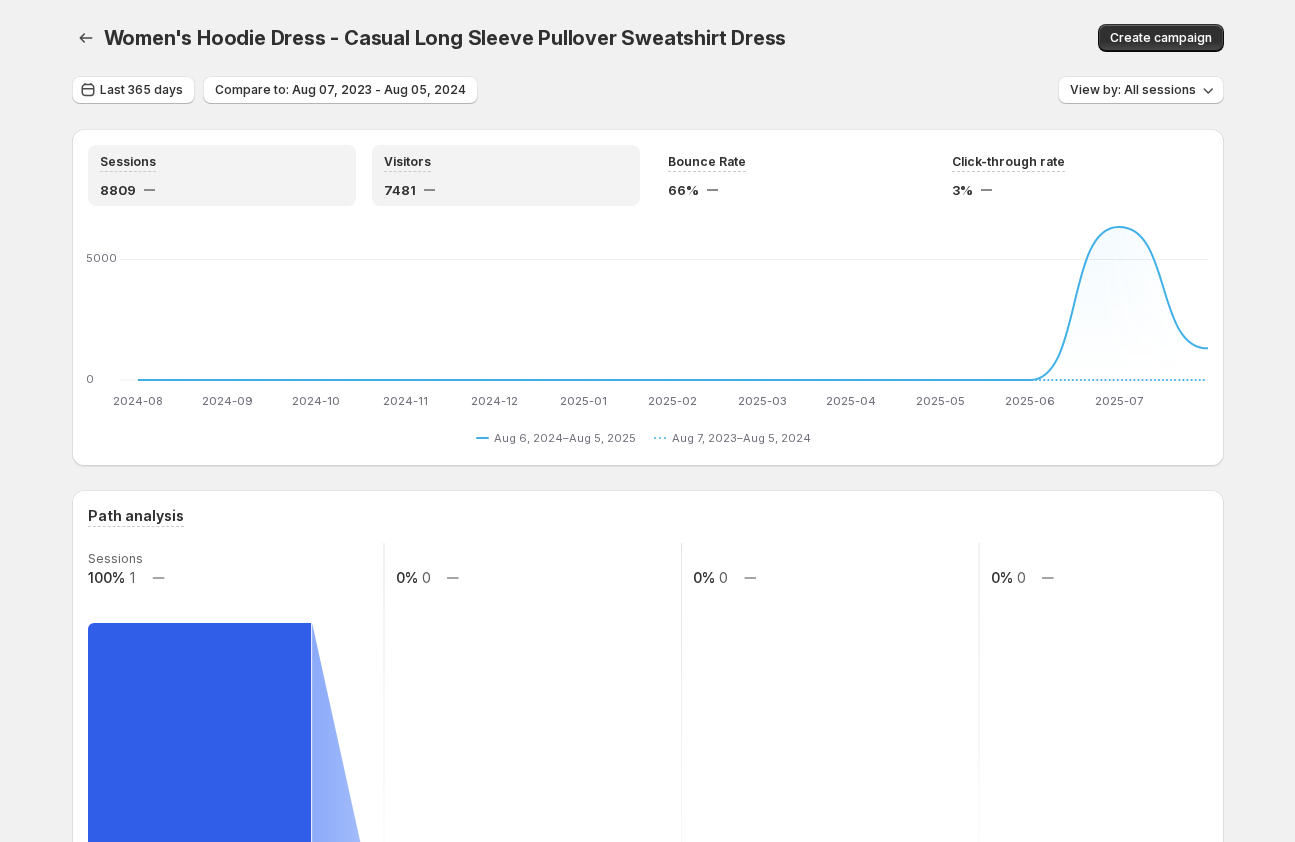 click on "Sessions 8809" at bounding box center (222, 175) 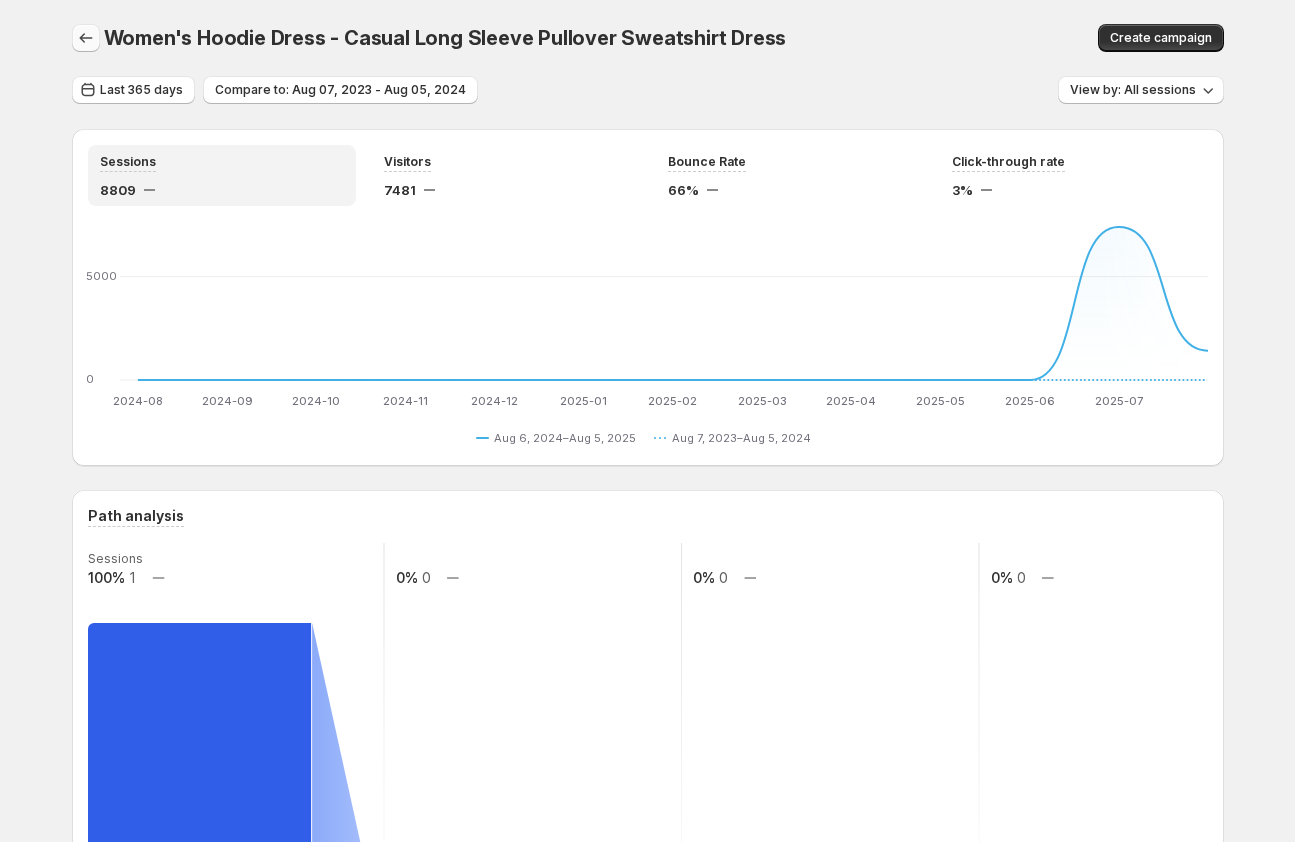 click 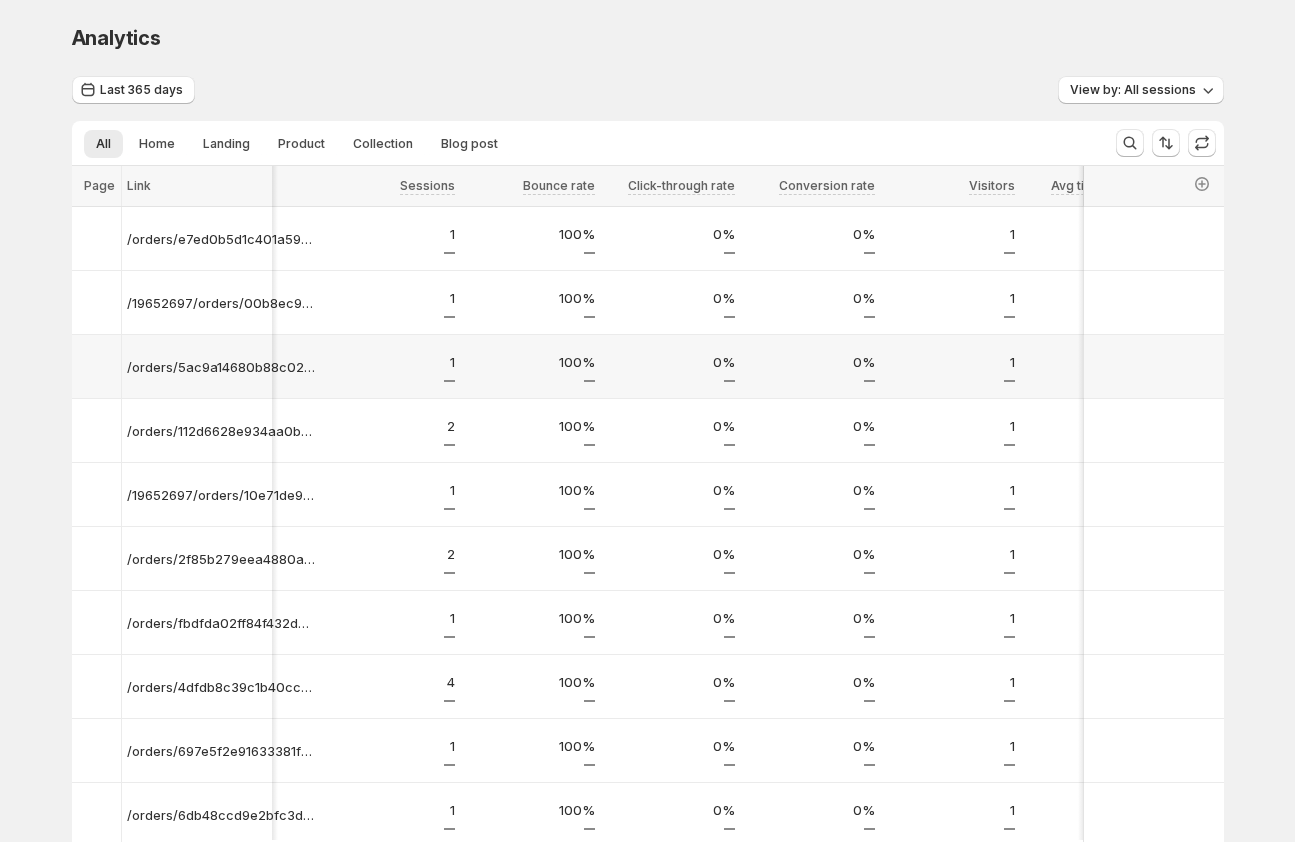 scroll, scrollTop: 0, scrollLeft: 66, axis: horizontal 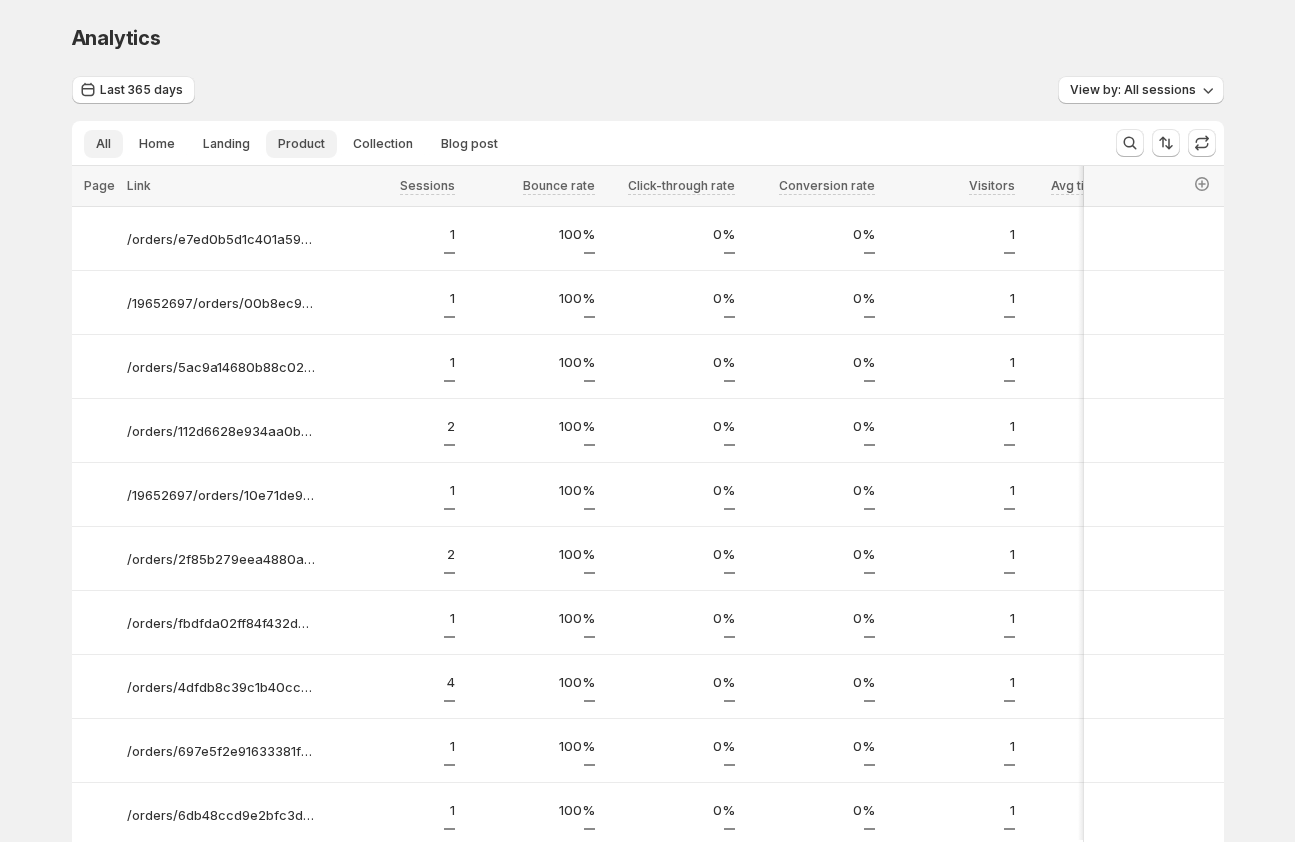 click on "Product" at bounding box center (301, 144) 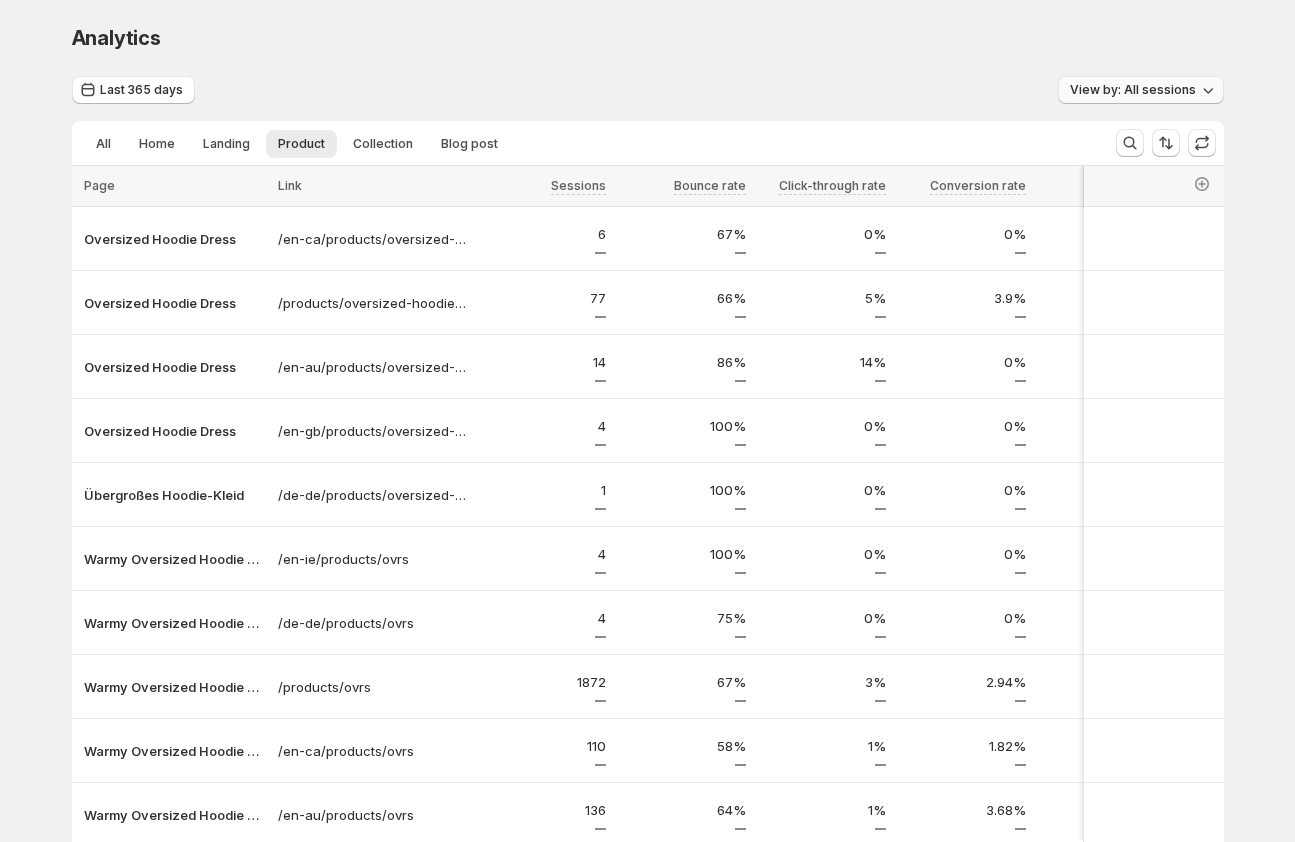 click on "View by: All sessions" at bounding box center (1133, 90) 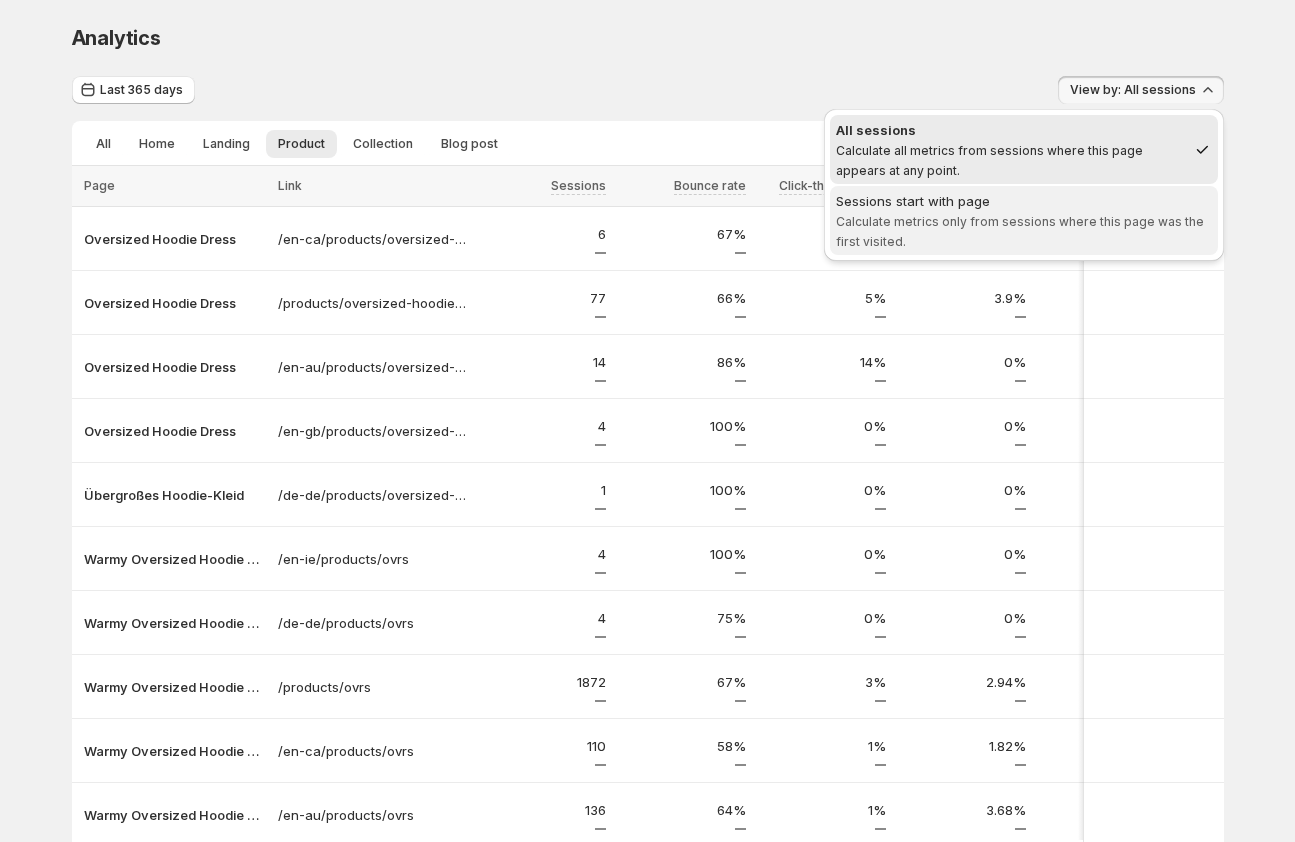 click on "Sessions start with page" at bounding box center [1024, 201] 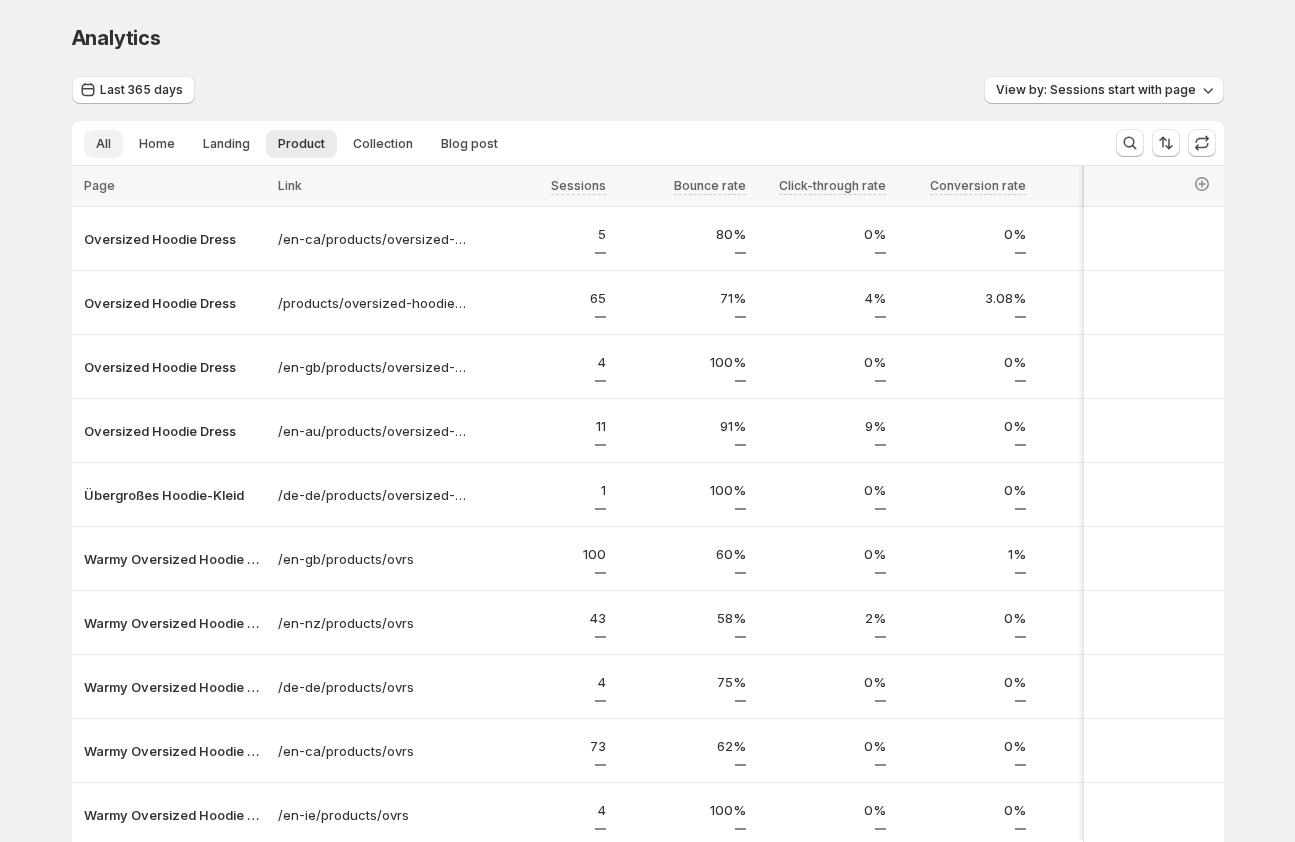 click on "All" at bounding box center [103, 144] 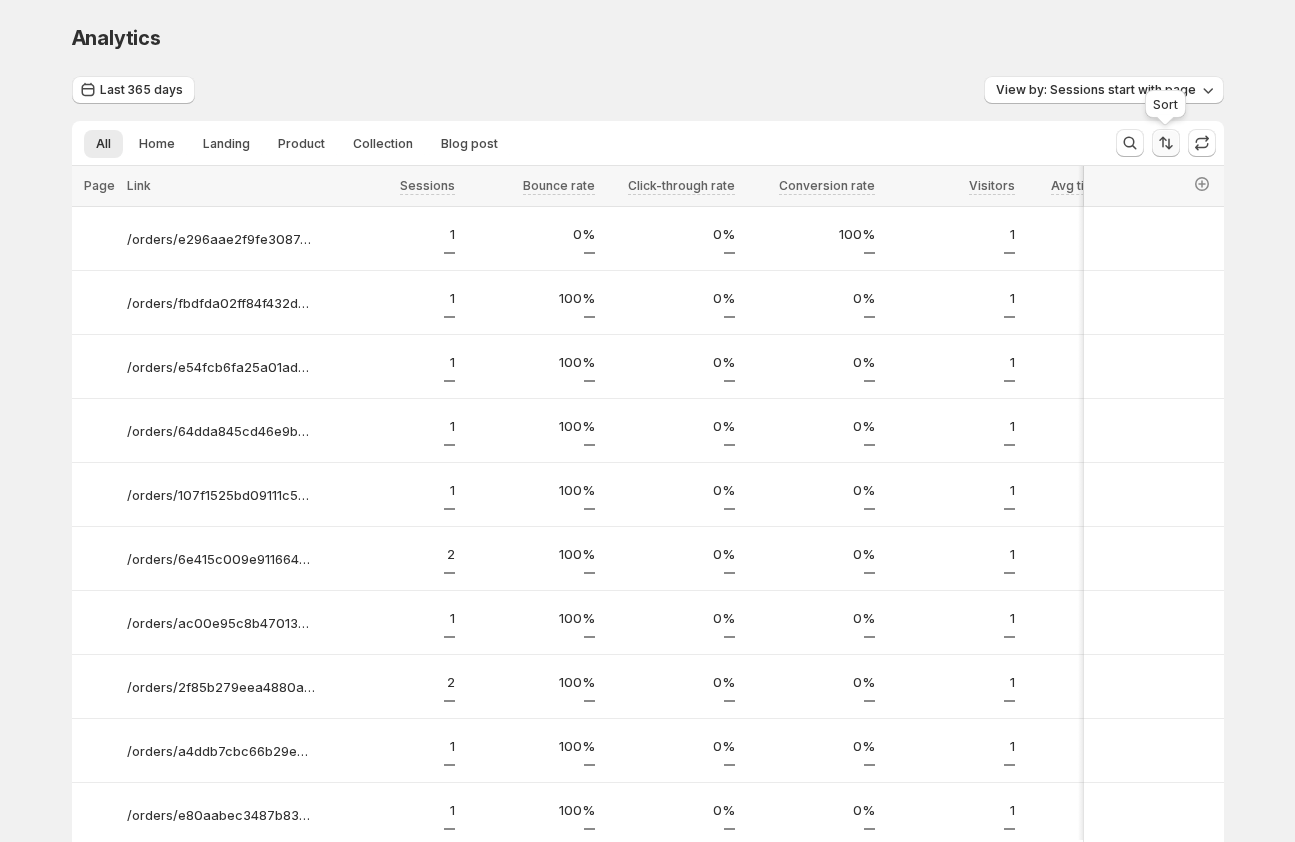click 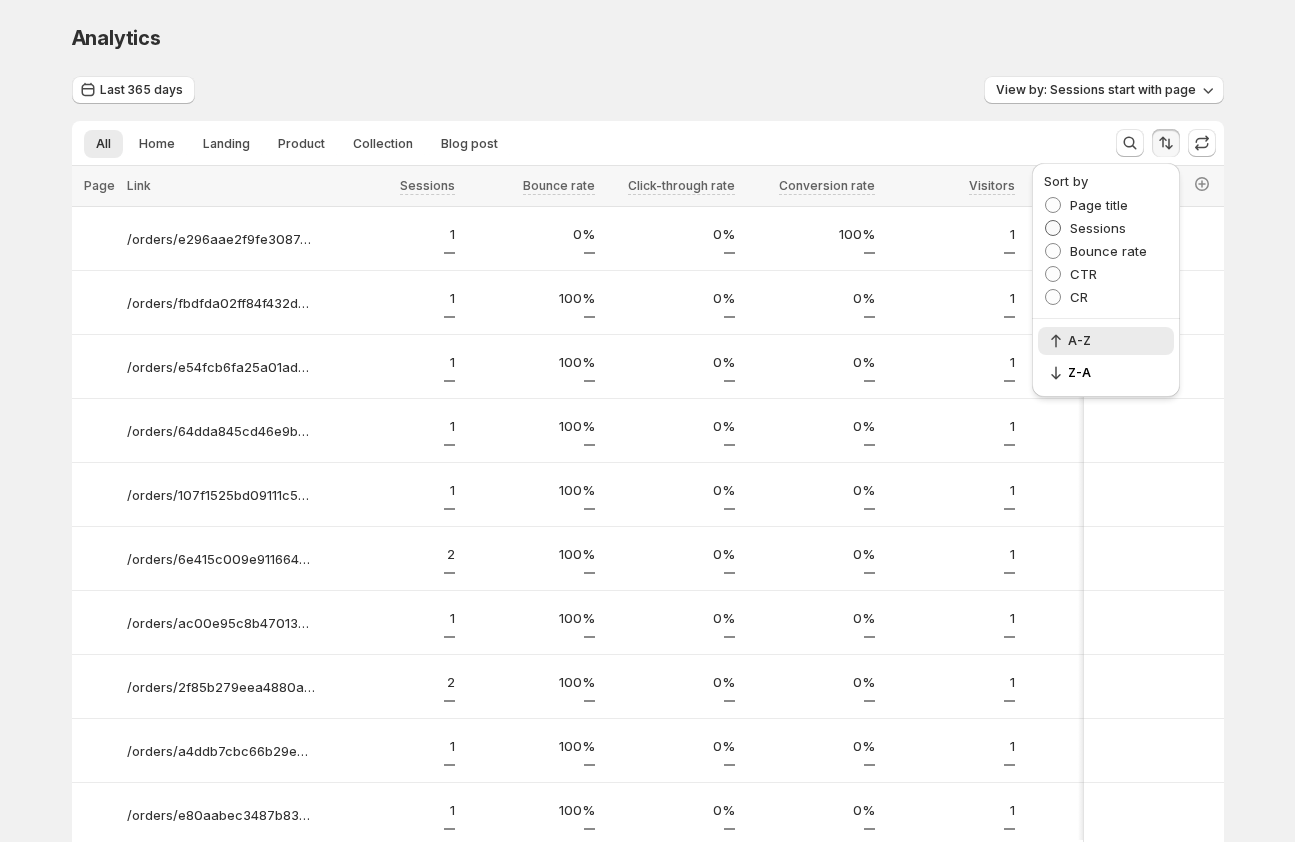 click on "Sessions" at bounding box center [1098, 228] 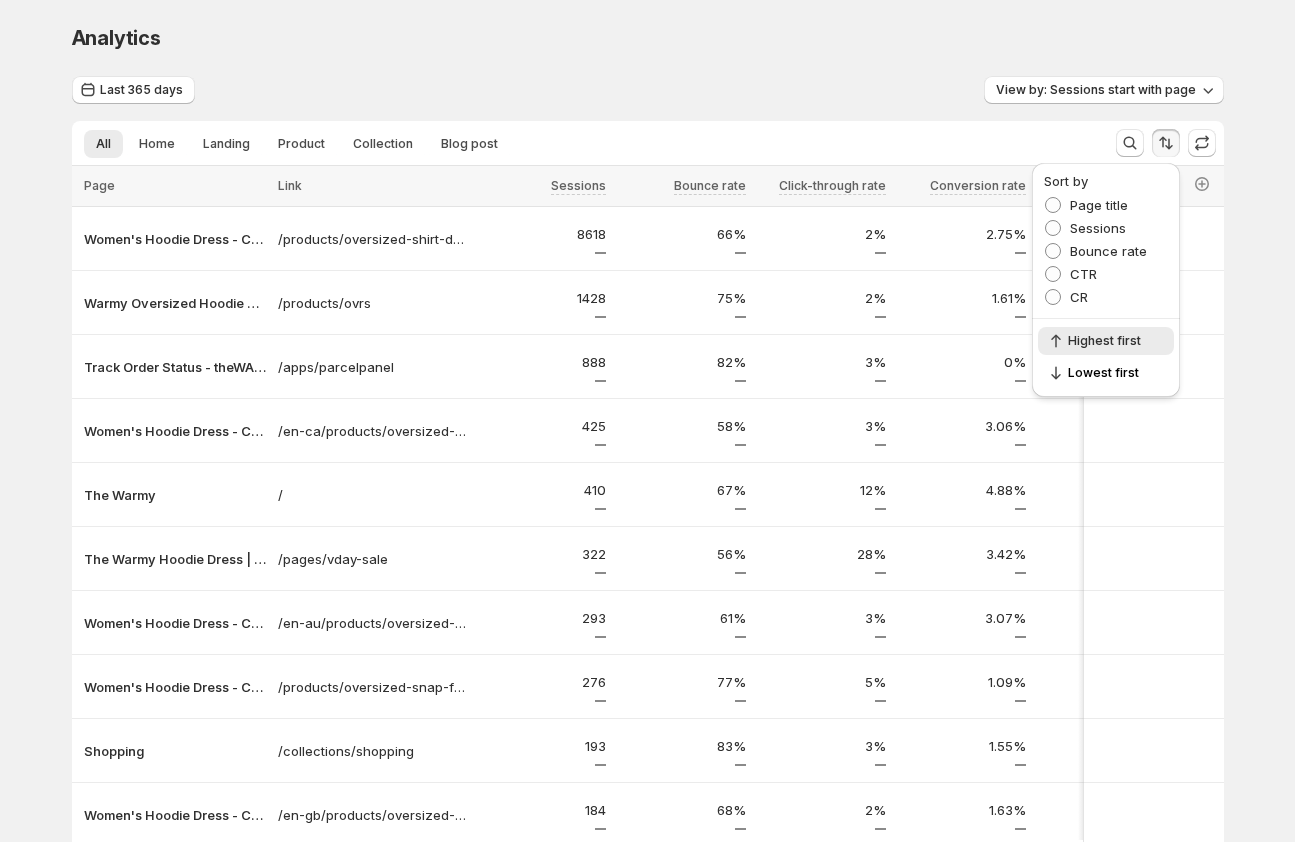click on "Analytics. This page is ready Analytics Last 365 days View by: Sessions start with page All Home Landing Product Collection Blog post More views All Home Landing Product Collection Blog post More views Page Link Sessions Bounce rate Click-through rate Conversion rate Visitors Avg time on page Pageviews Revenue per visitor Added to cart Reached checkout Completed checkout Revenue per visitor Cart additions Add to cart rate Orders Average order value Select all 10 Items 0 selected Page Link Sessions Bounce rate Click-through rate Conversion rate Visitors Avg time on page Pageviews Revenue per visitor Added to cart Reached checkout Completed checkout Revenue per visitor Cart additions Add to cart rate Orders Average order value Women's Hoodie Dress - Casual Long Sleeve Pullover Sweatshirt Dress /products/oversized-shirt-dress 8618 66% 2% 2.75% 7333 41.14s 9798 $0.00 2491 329 237 $0.00 981 11% 238 $0.00 View analytics /products/ovrs 1428 75% 2% 1.61% 1298 55.63s 1569 $0.00 377 33 23 $0.00 113 8% 23 $0.00 888 82%" at bounding box center (647, 502) 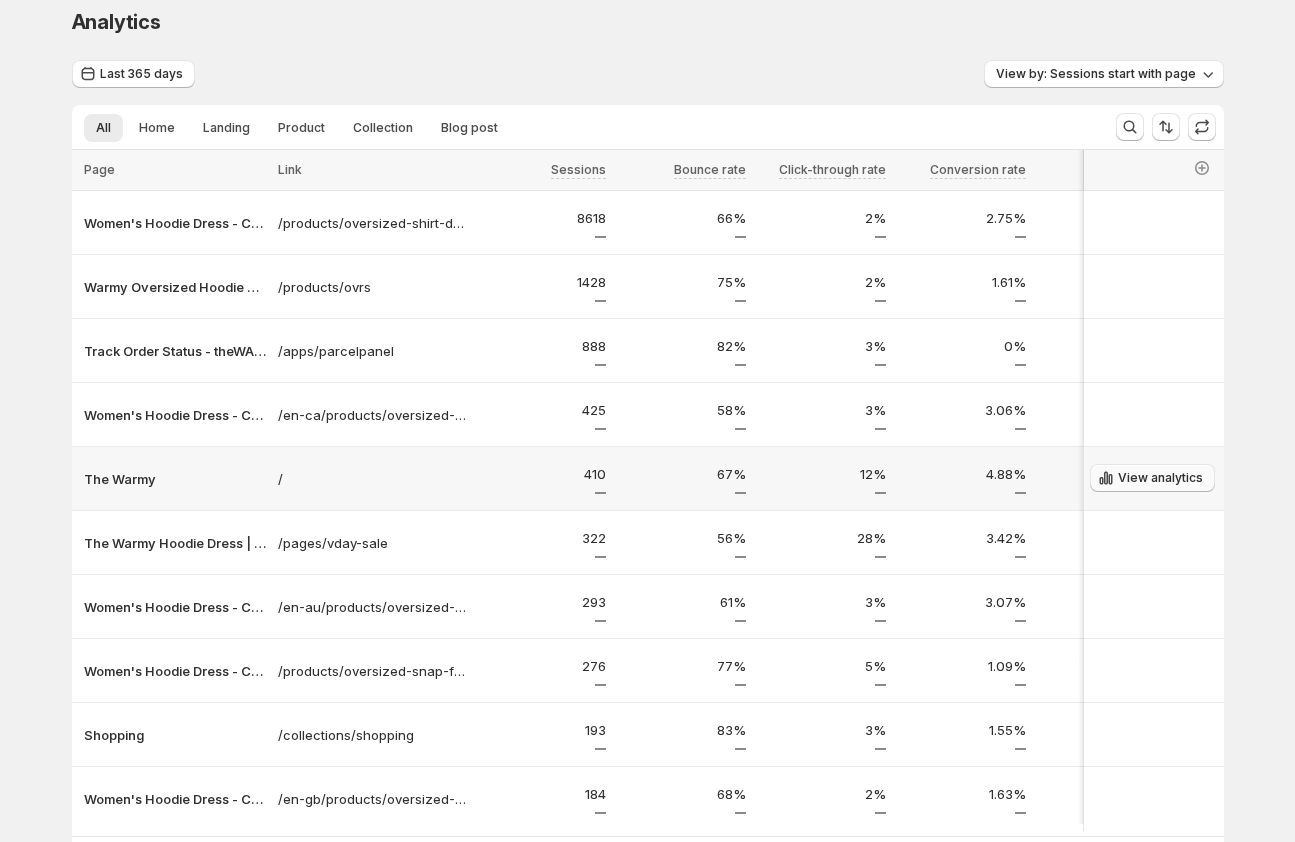 click on "View analytics" at bounding box center [1160, 478] 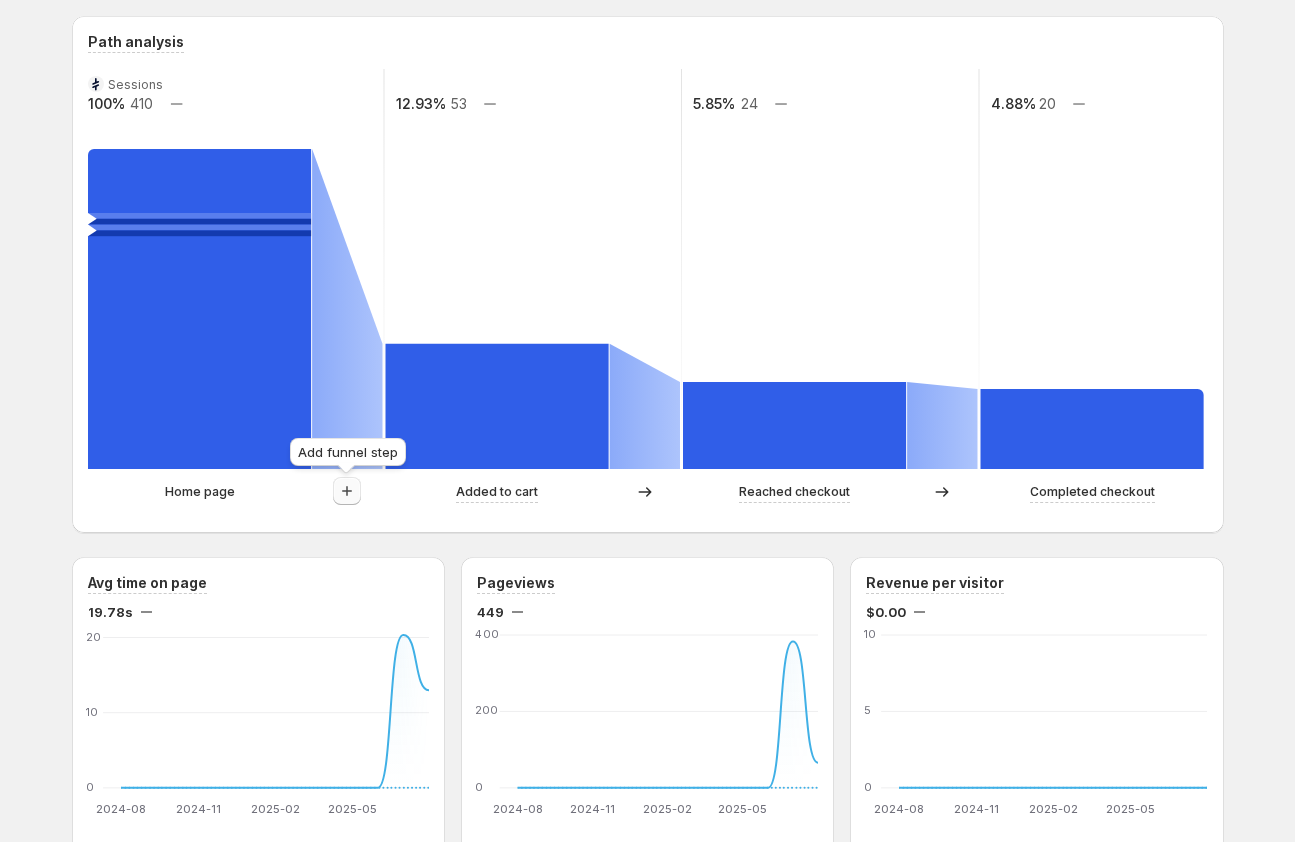 click 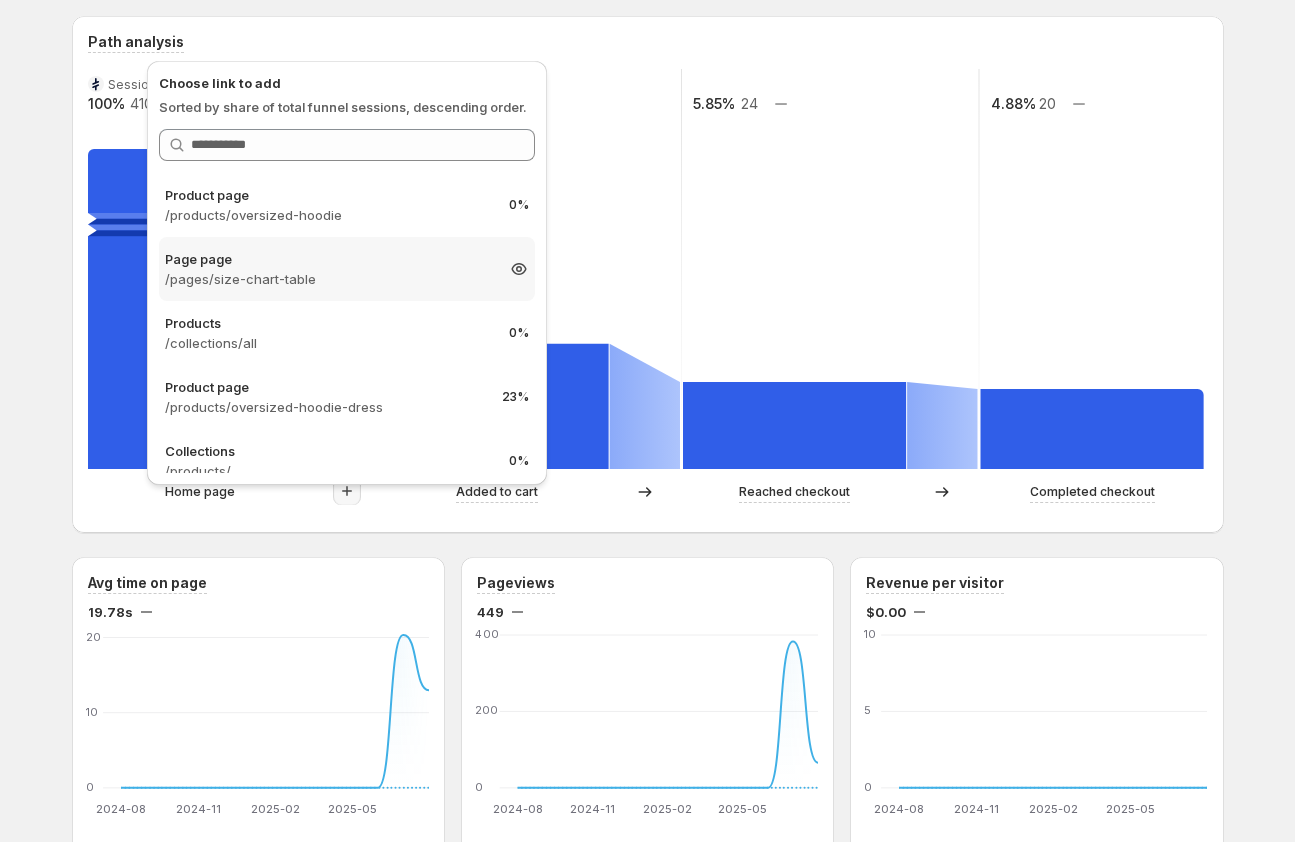 click on "/pages/size-chart-table" at bounding box center [329, 279] 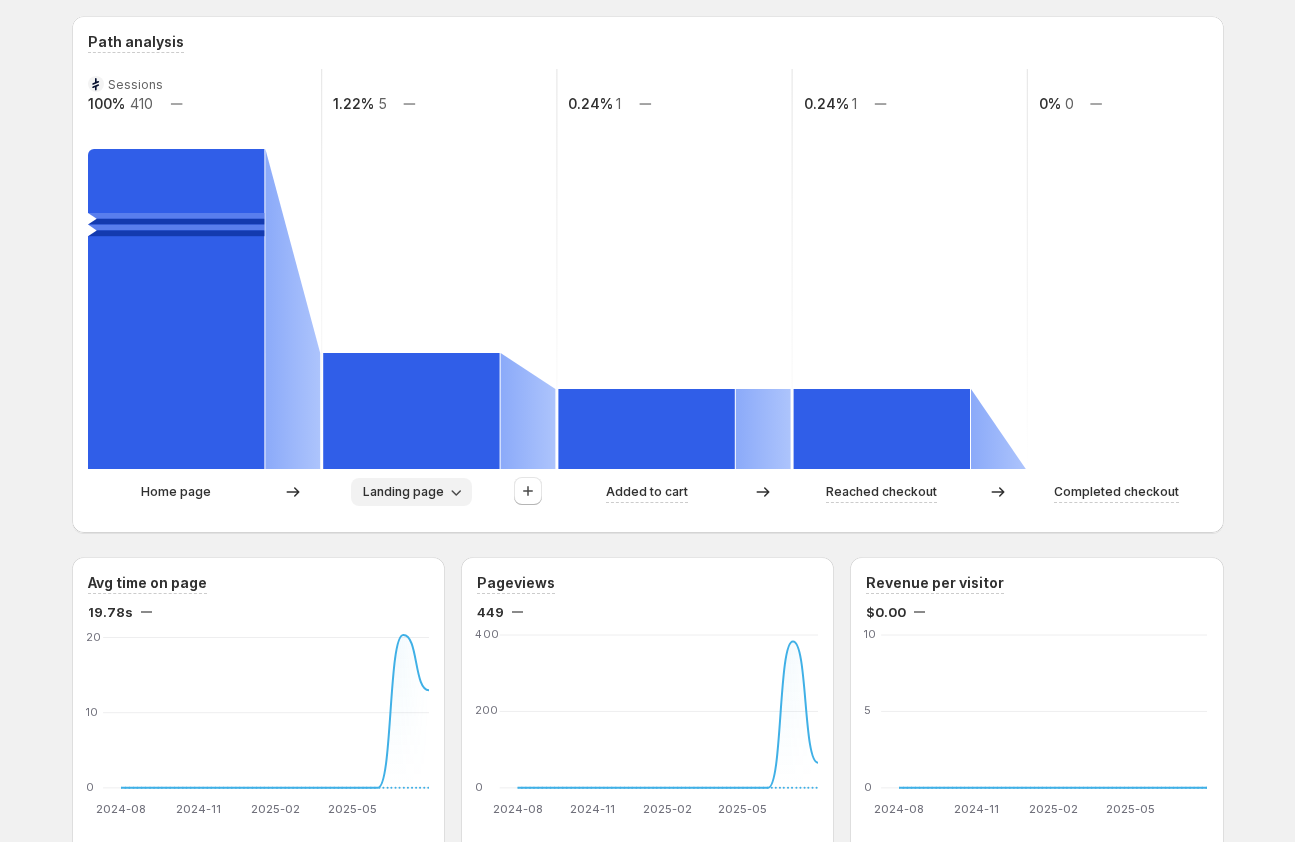 click on "Landing page" at bounding box center (411, 492) 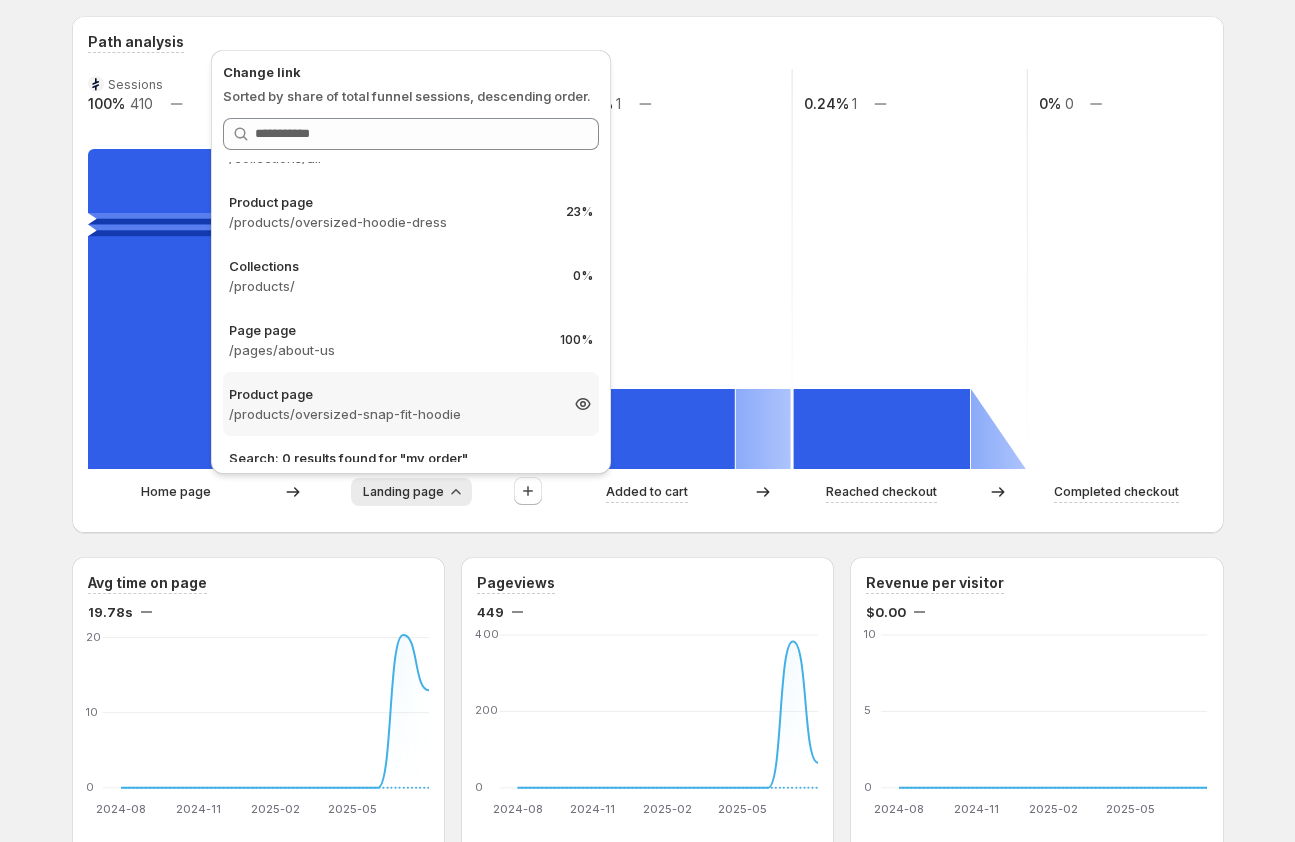 scroll, scrollTop: 182, scrollLeft: 0, axis: vertical 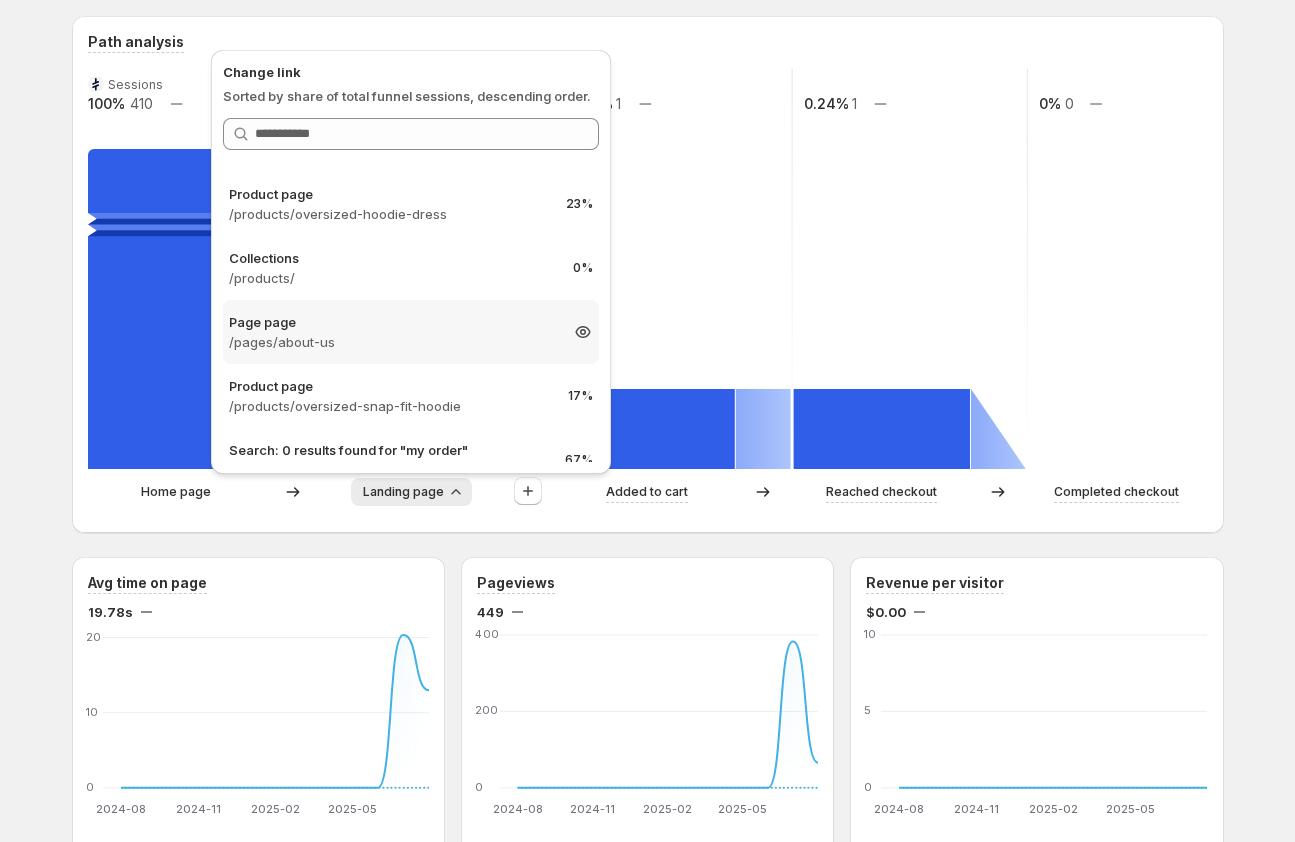click on "/pages/about-us" at bounding box center (393, 342) 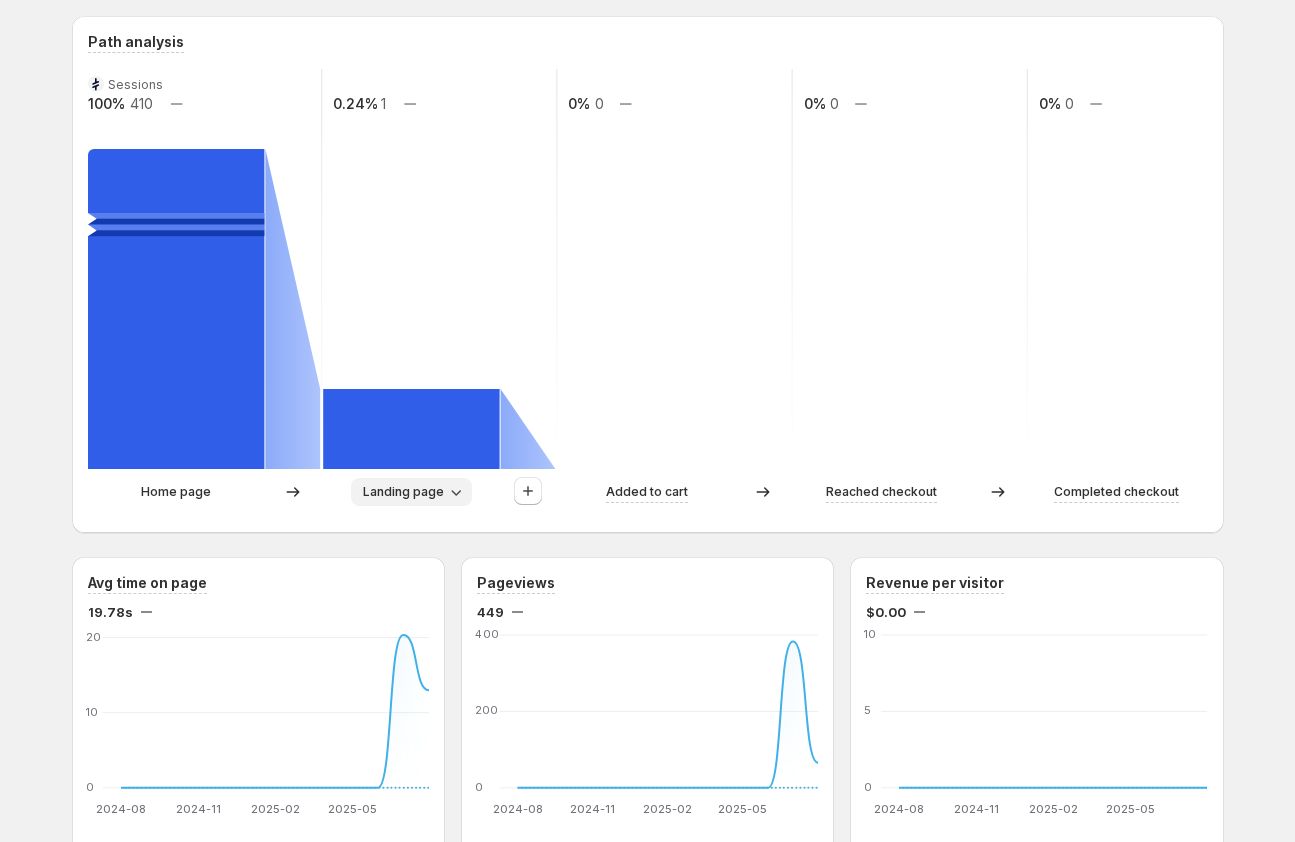 click on "Landing page" at bounding box center (403, 492) 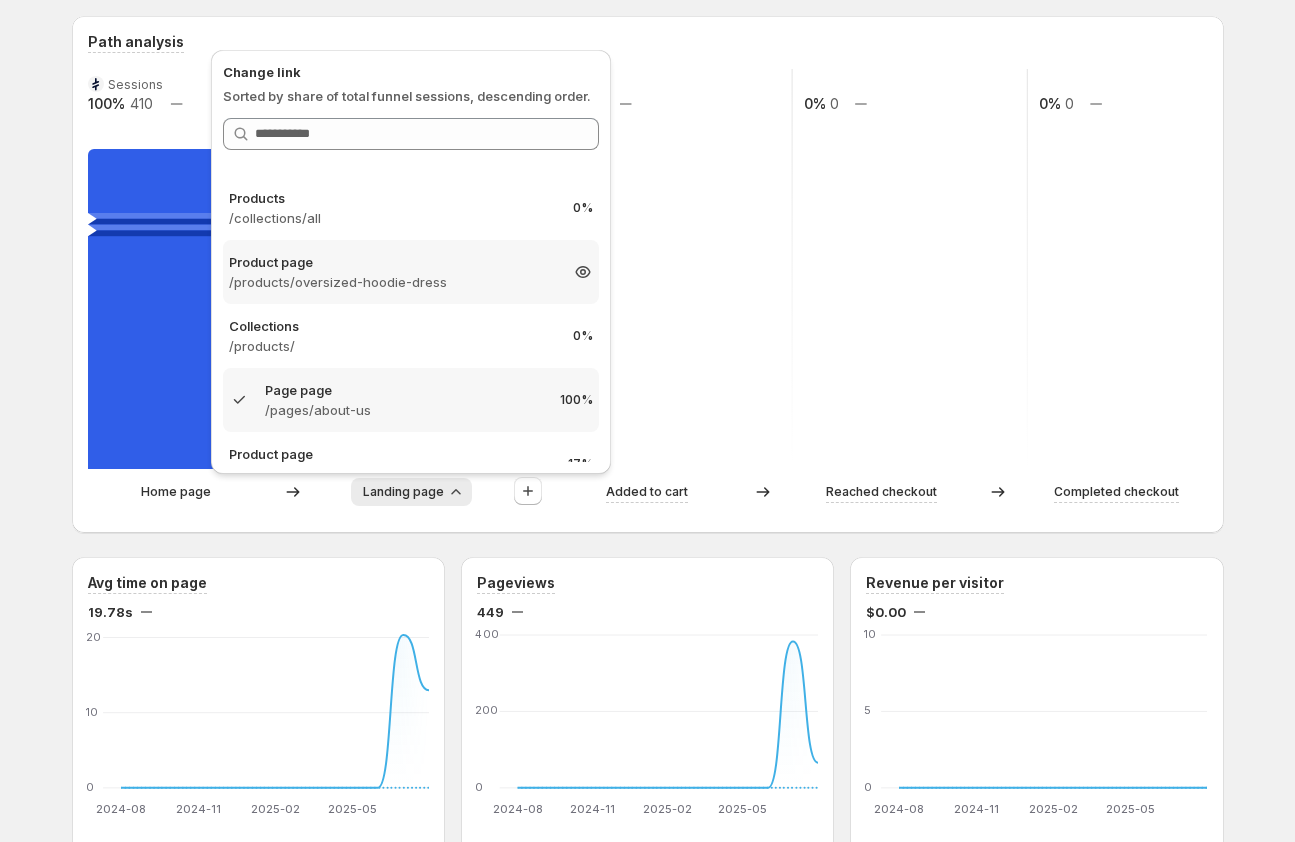 scroll, scrollTop: 221, scrollLeft: 0, axis: vertical 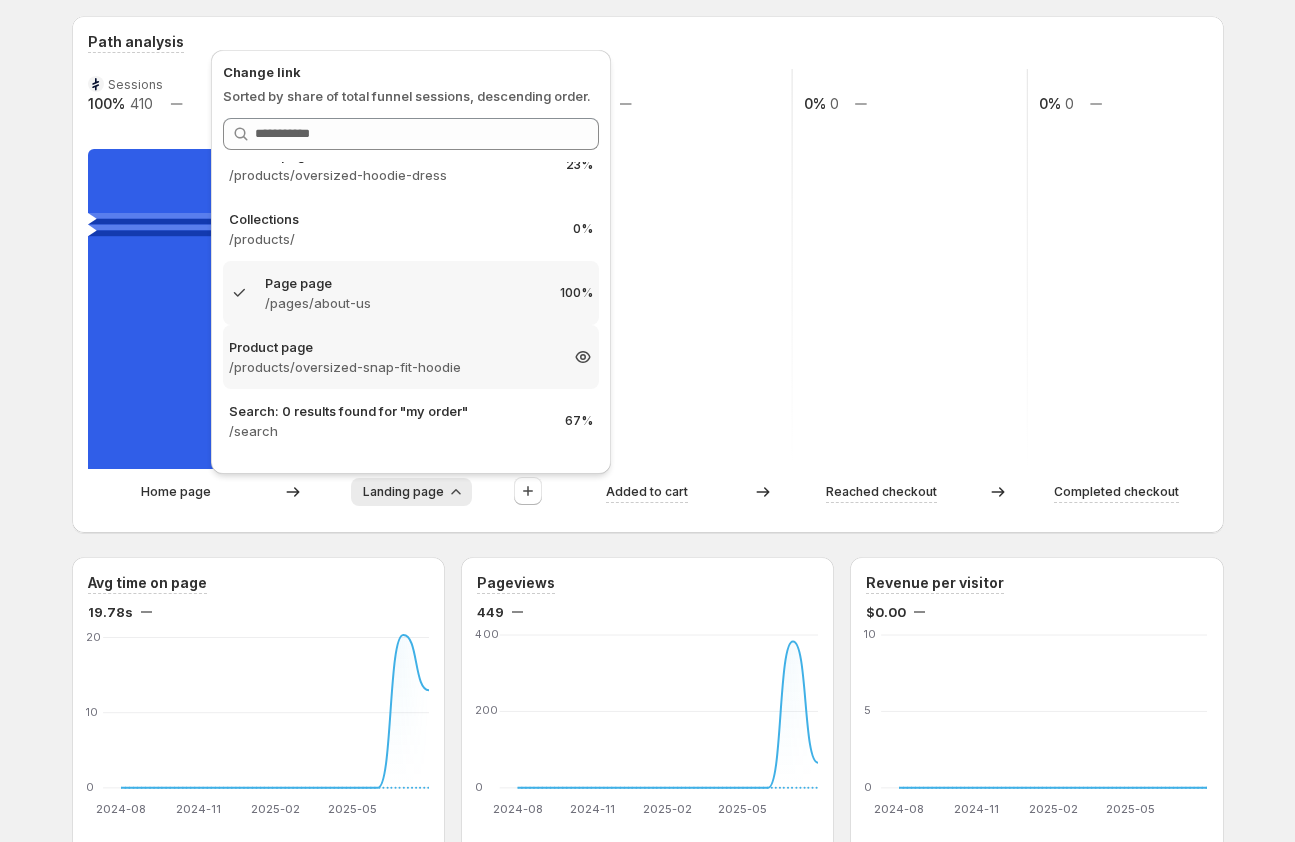 click on "/products/oversized-snap-fit-hoodie" at bounding box center [393, 367] 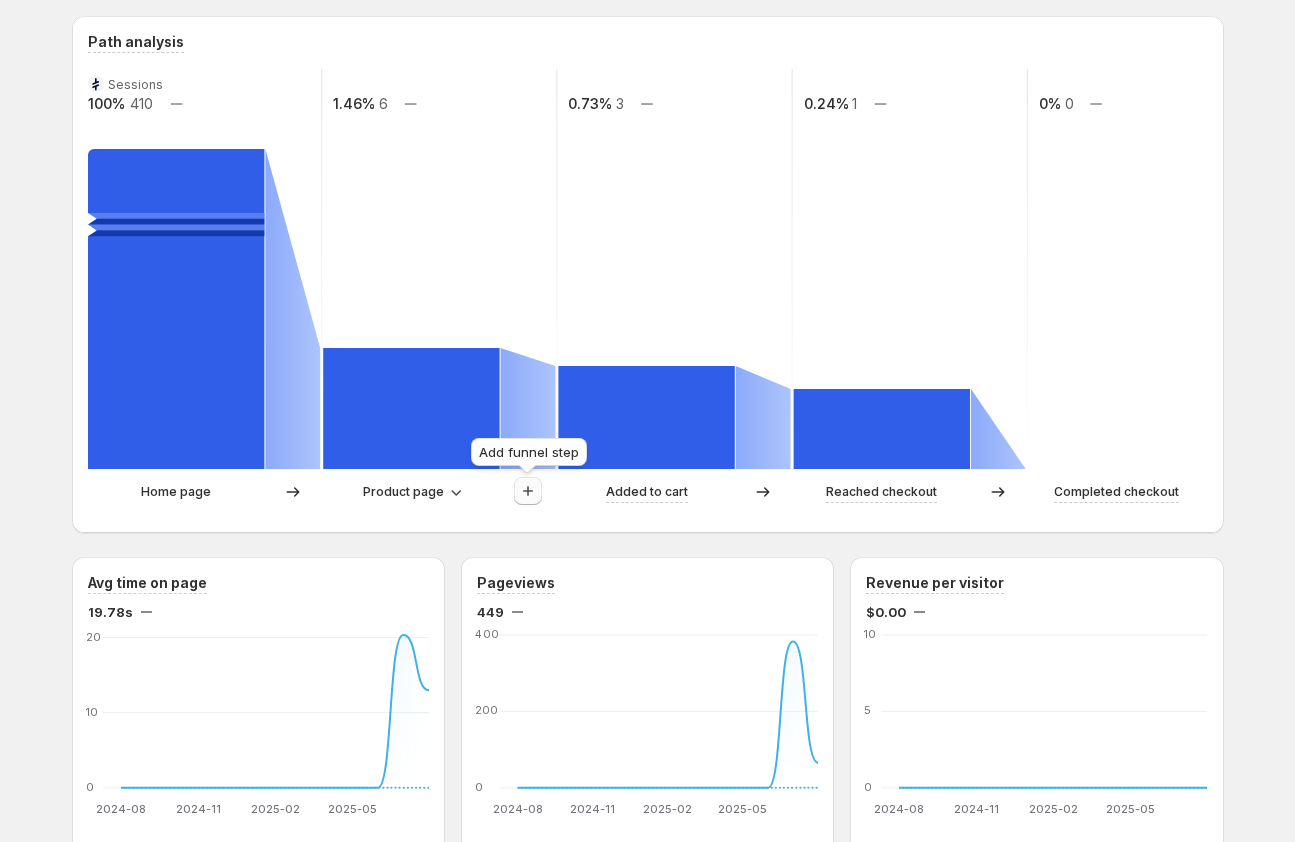 click 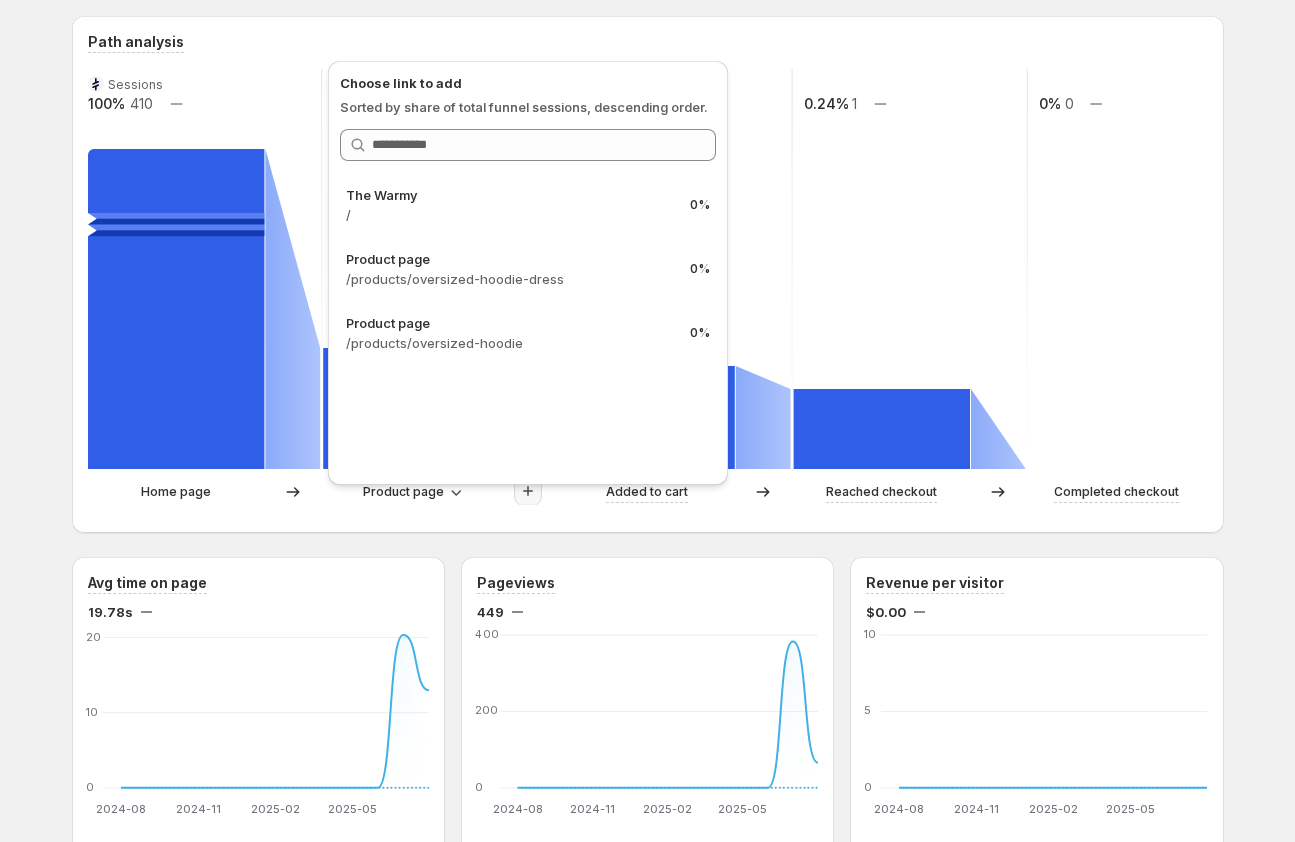 click on "Path analysis Sessions 100% 410   1.46% 6   0.73% 3   0.24% 1   0% 0   Home page Product page Added to cart Reached checkout Completed checkout" at bounding box center [648, 274] 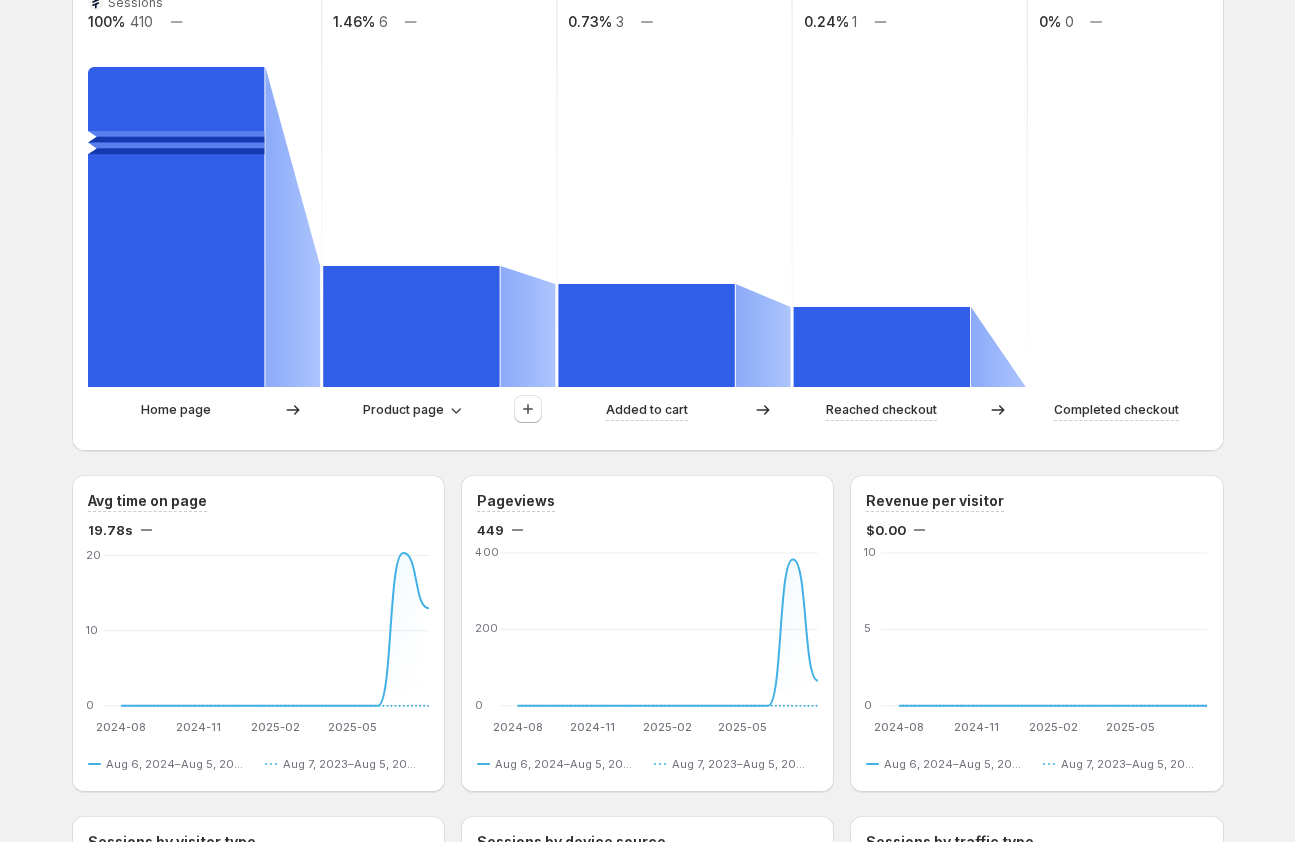 scroll, scrollTop: 91, scrollLeft: 0, axis: vertical 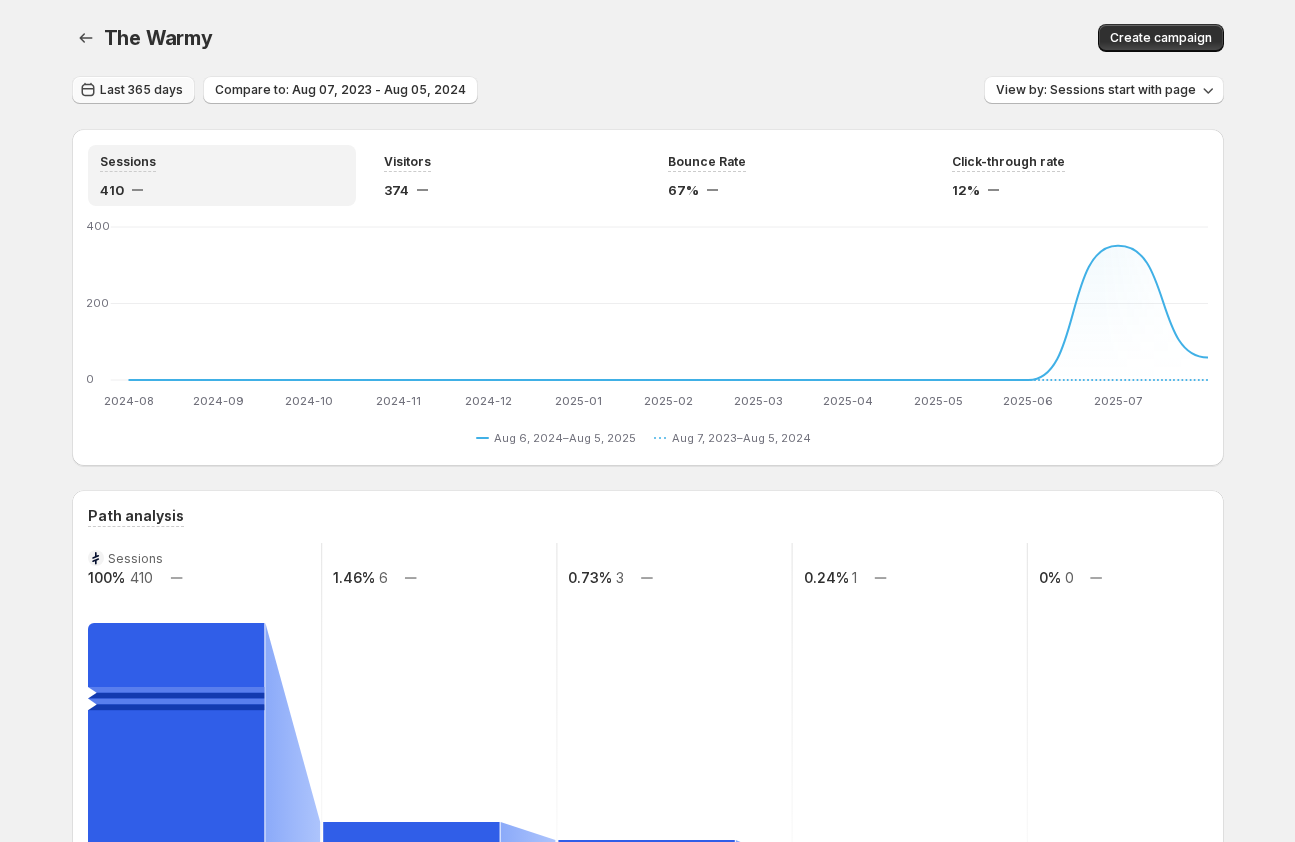 click on "Last 365 days" at bounding box center [141, 90] 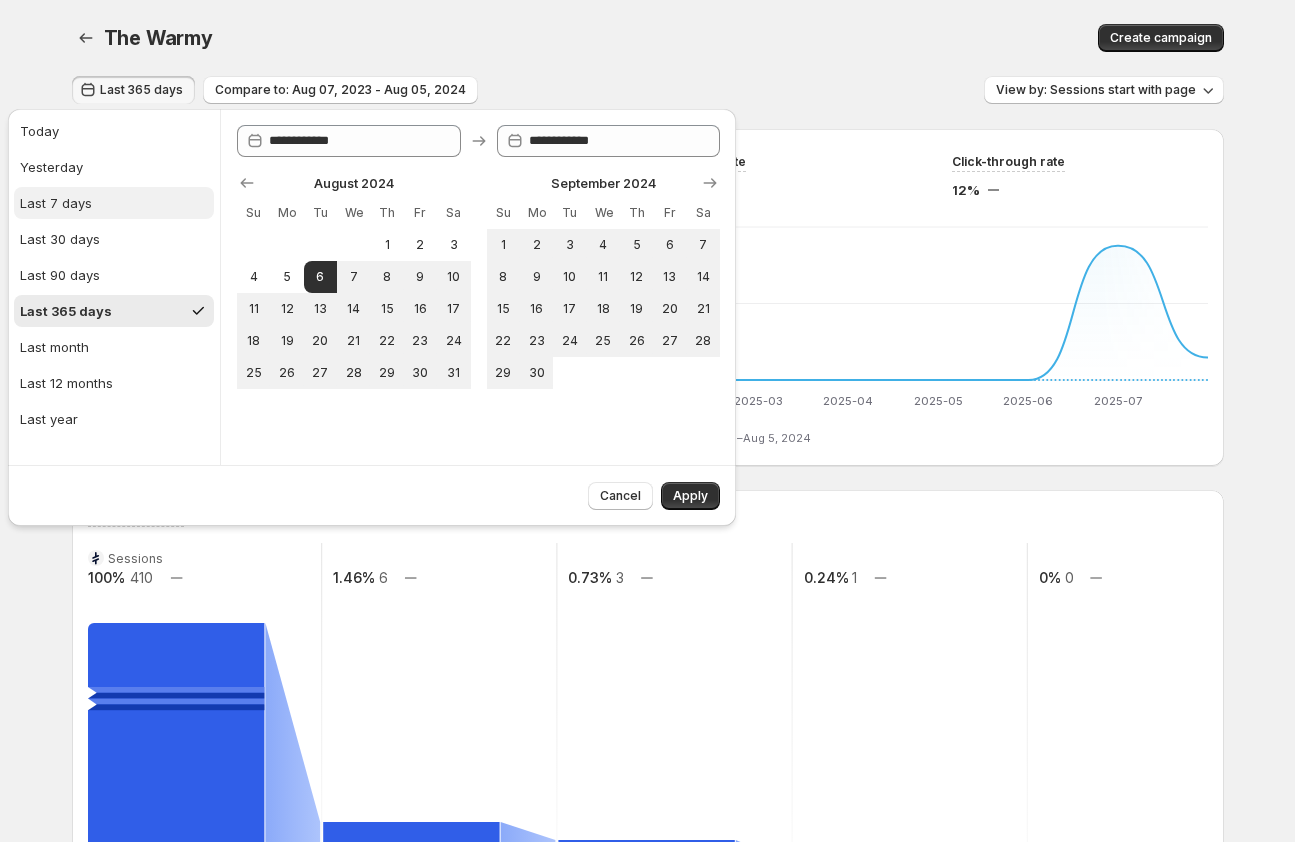 click on "Last 7 days" at bounding box center [56, 203] 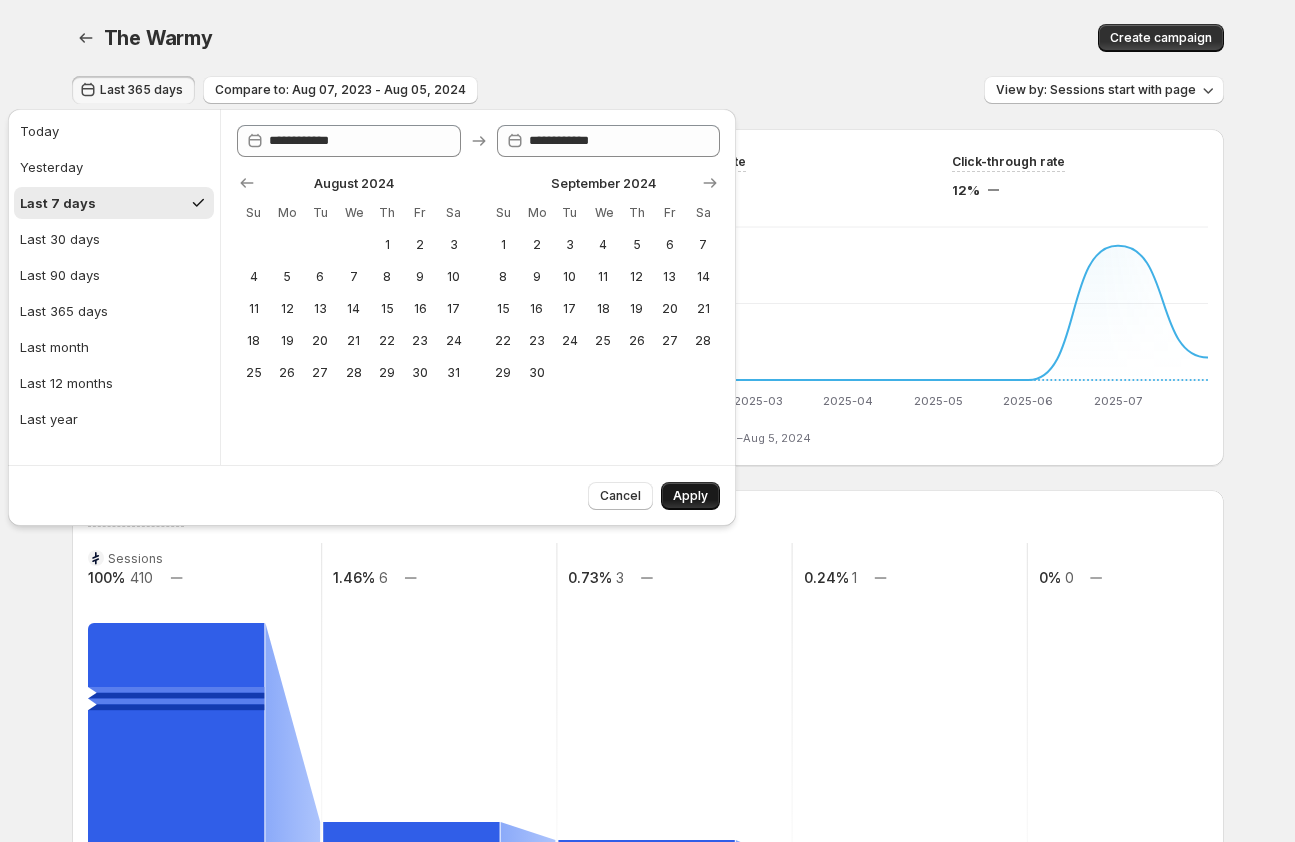 click on "Apply" at bounding box center (690, 496) 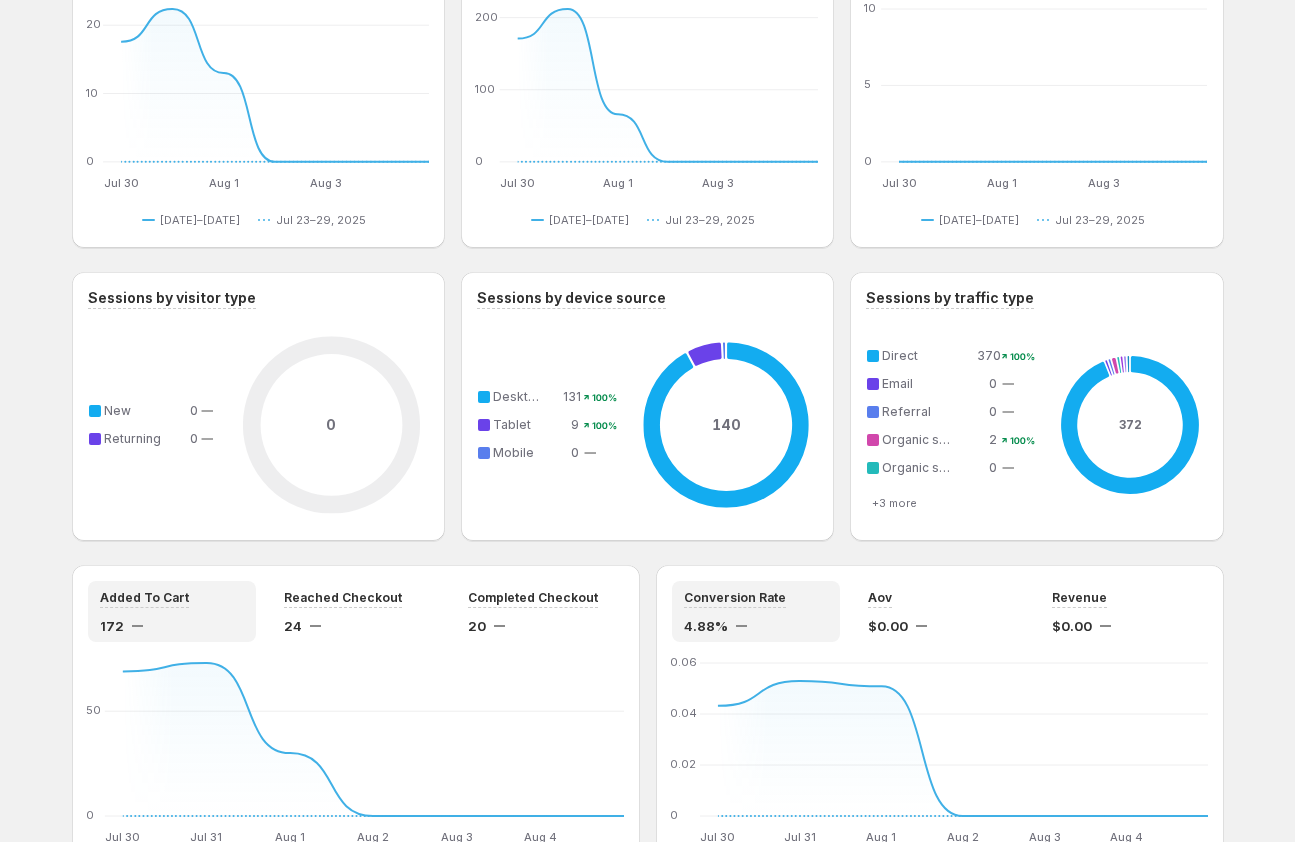 scroll, scrollTop: 1099, scrollLeft: 0, axis: vertical 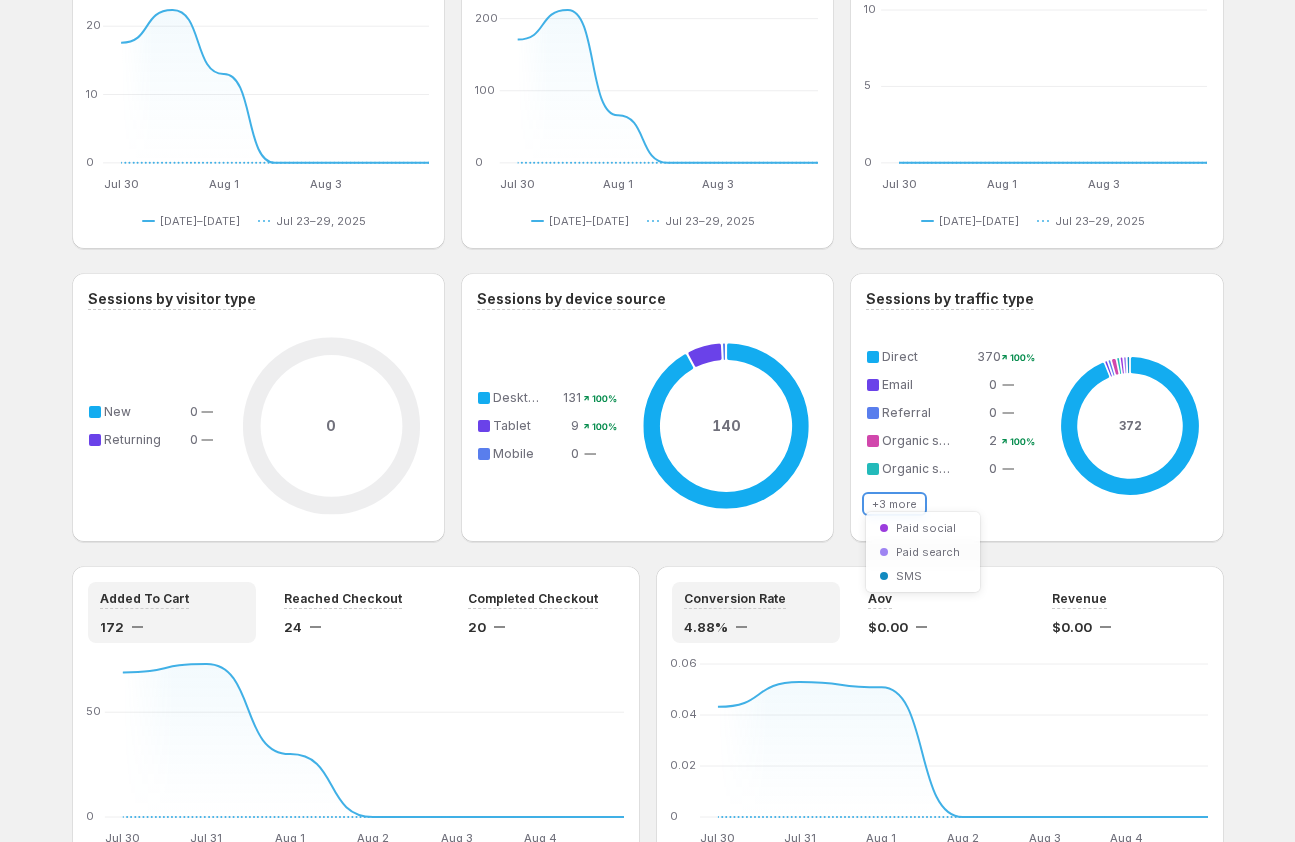 click on "+3 more" at bounding box center (894, 504) 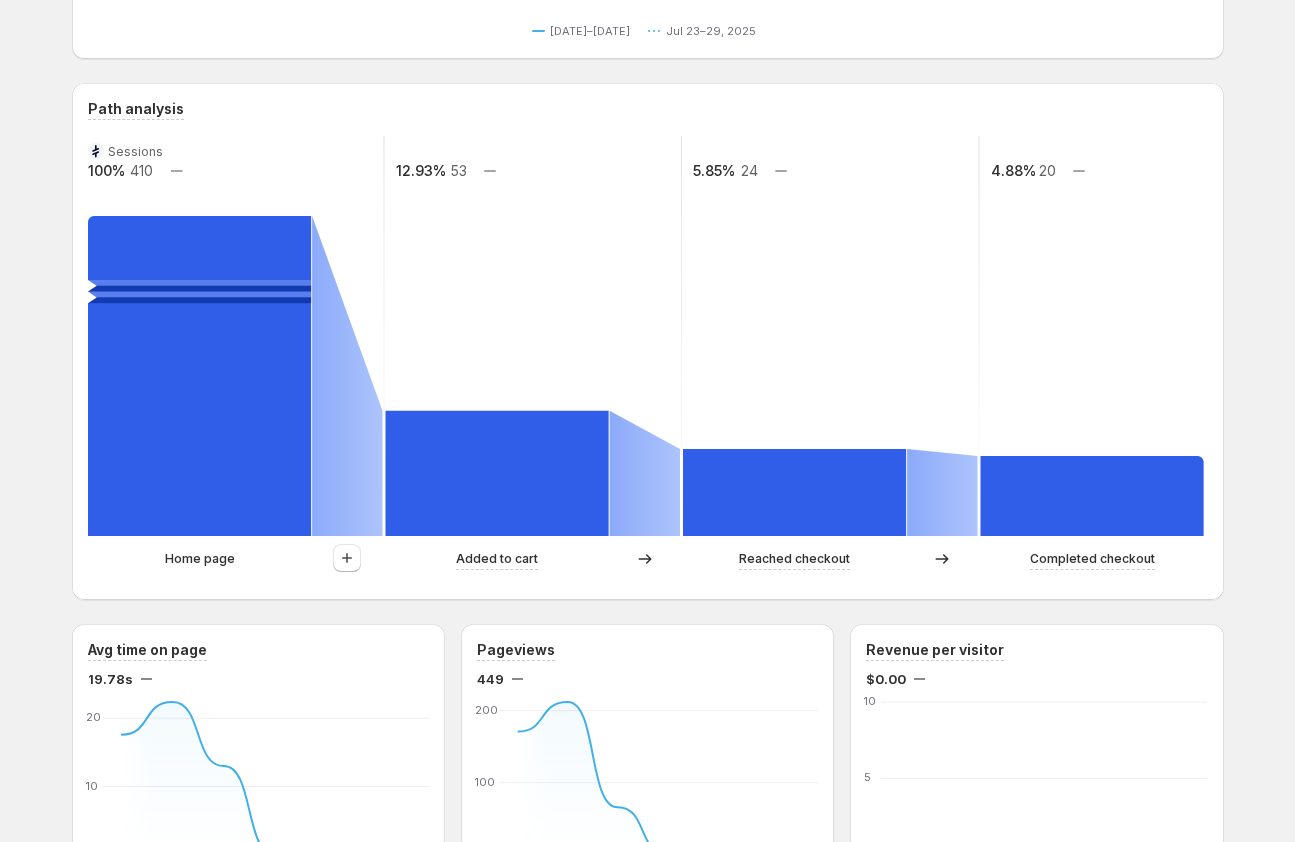 scroll, scrollTop: 0, scrollLeft: 0, axis: both 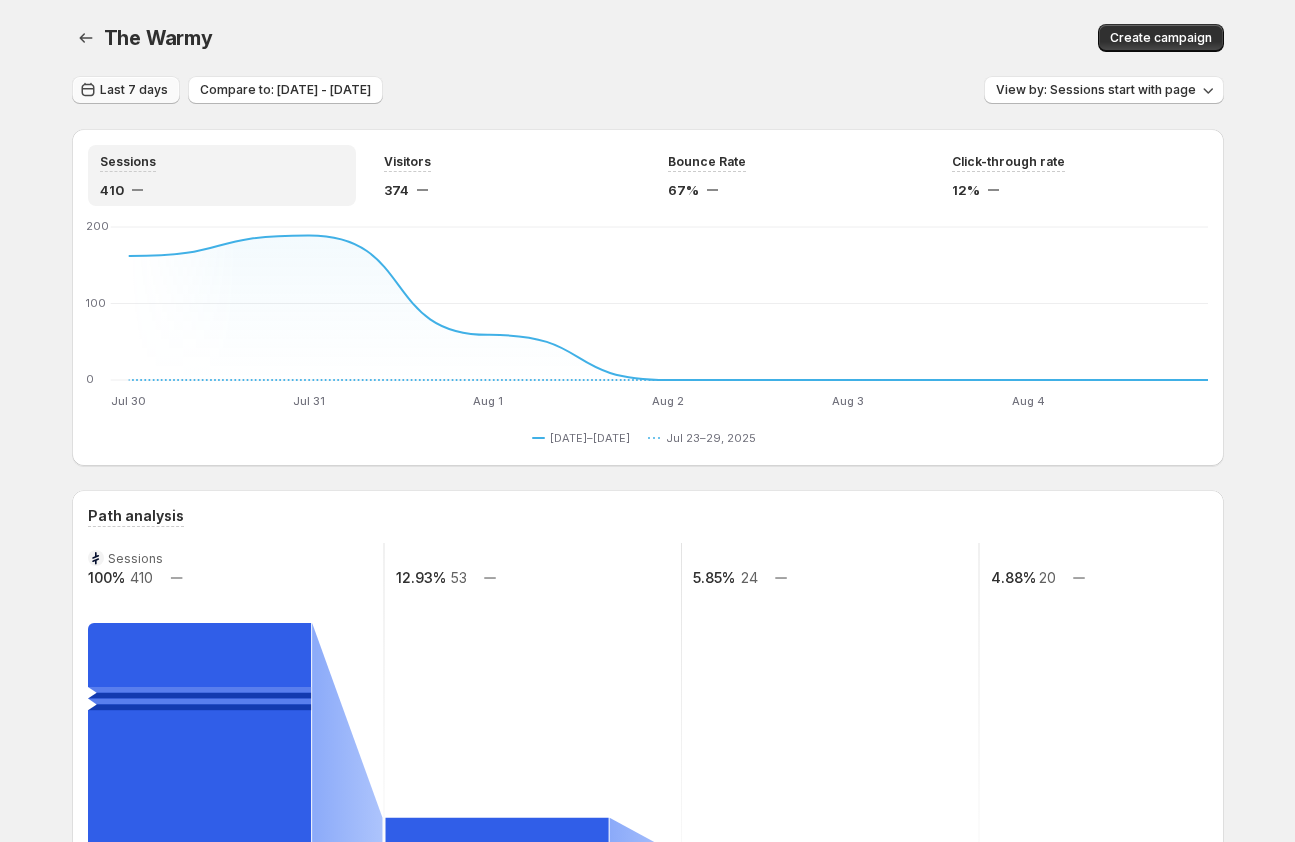 click on "Last 7 days" at bounding box center [134, 90] 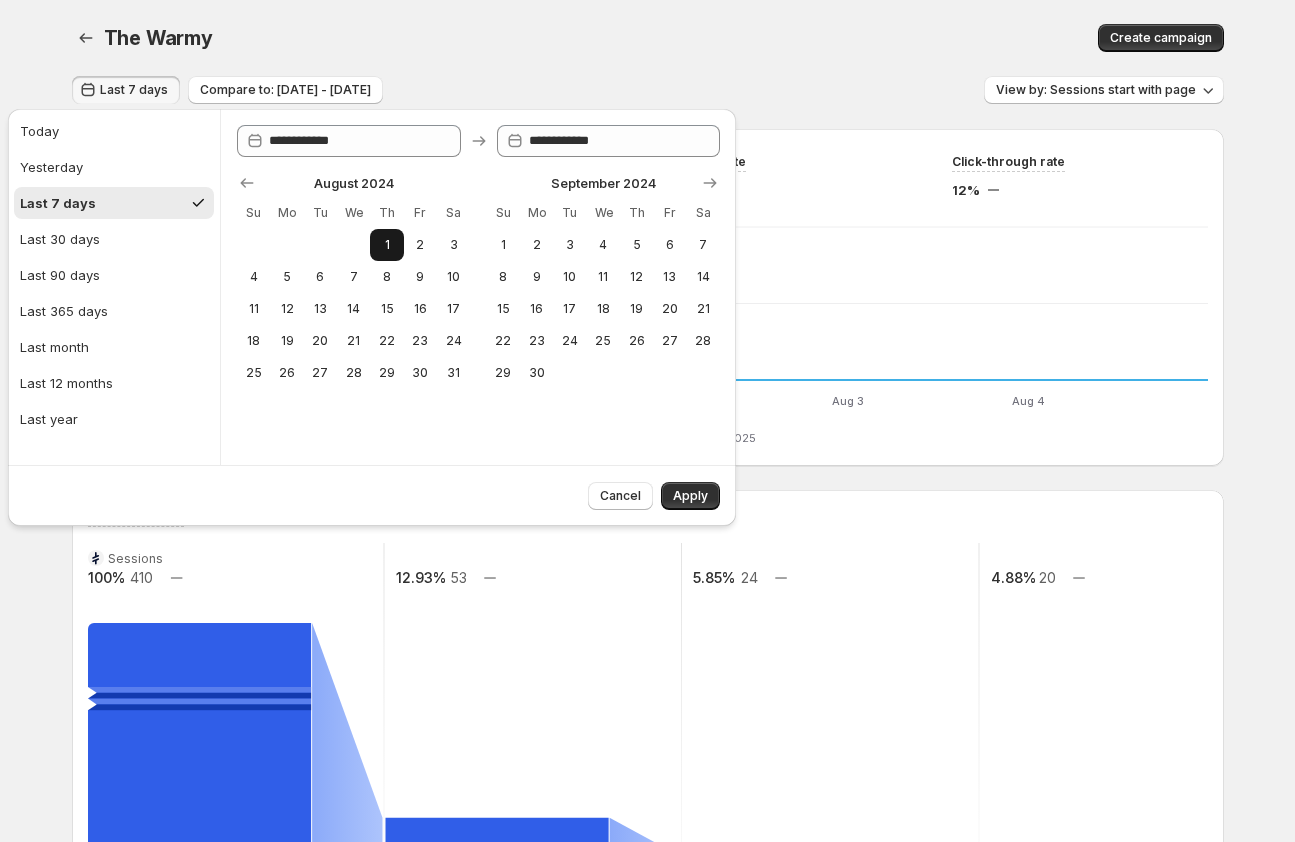 click on "1" at bounding box center [386, 245] 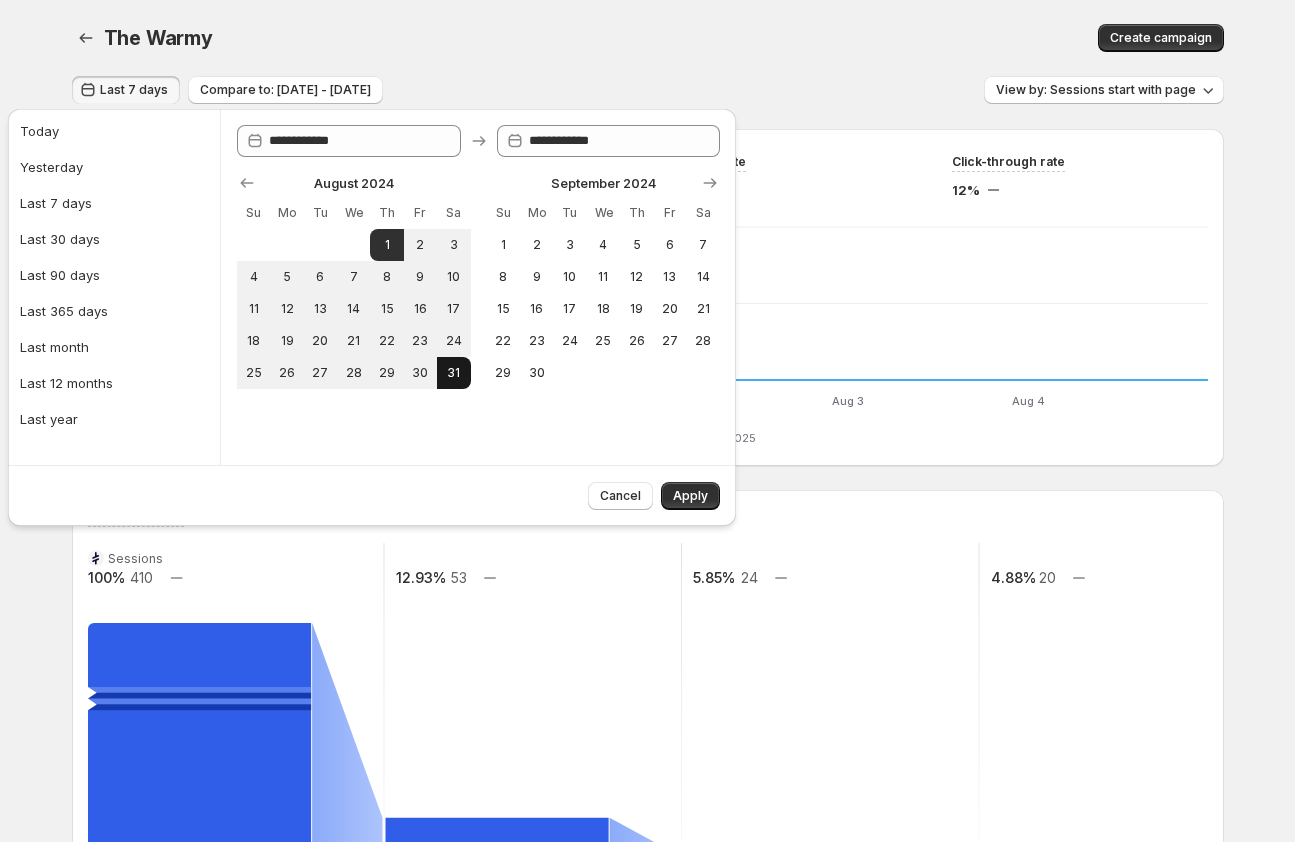 click on "31" at bounding box center [453, 373] 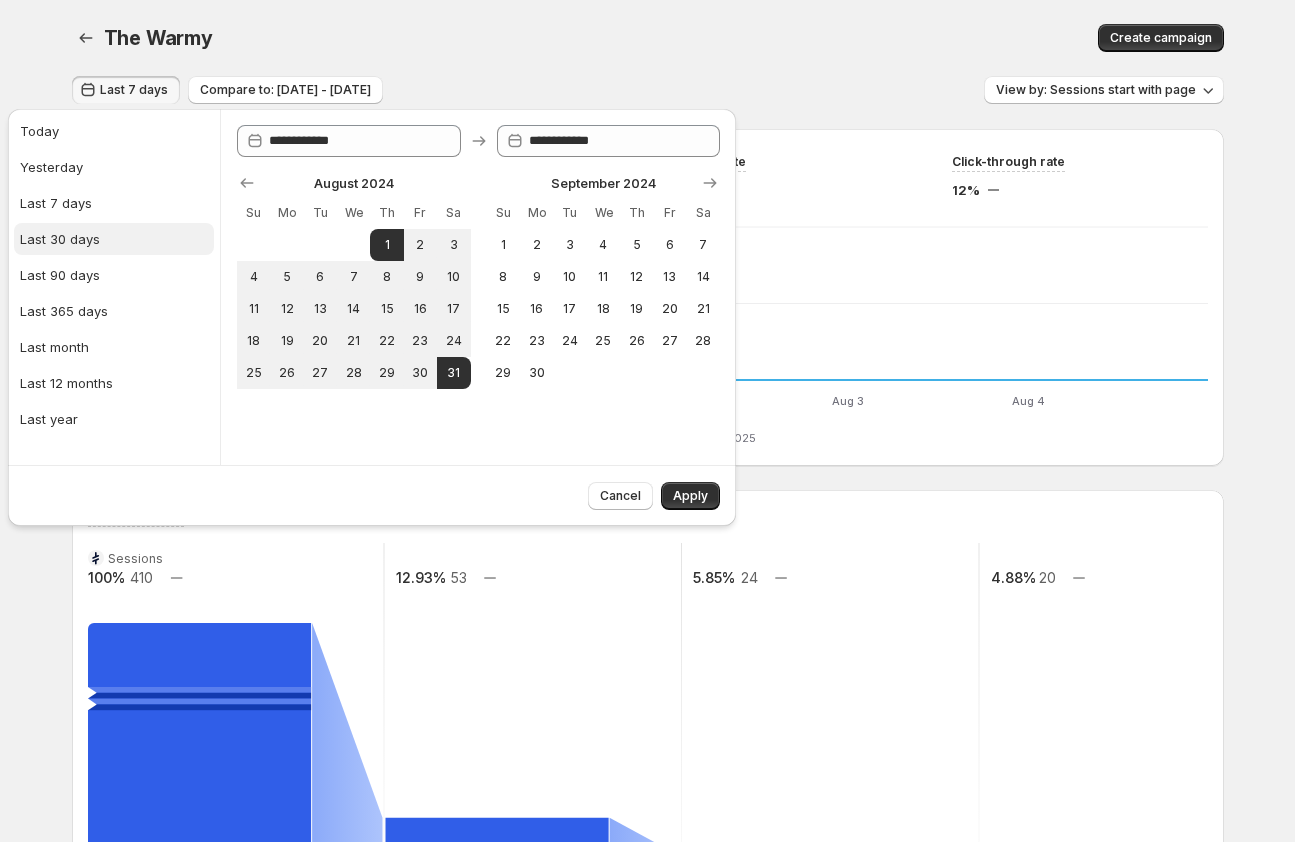 click on "Last 30 days" at bounding box center (60, 239) 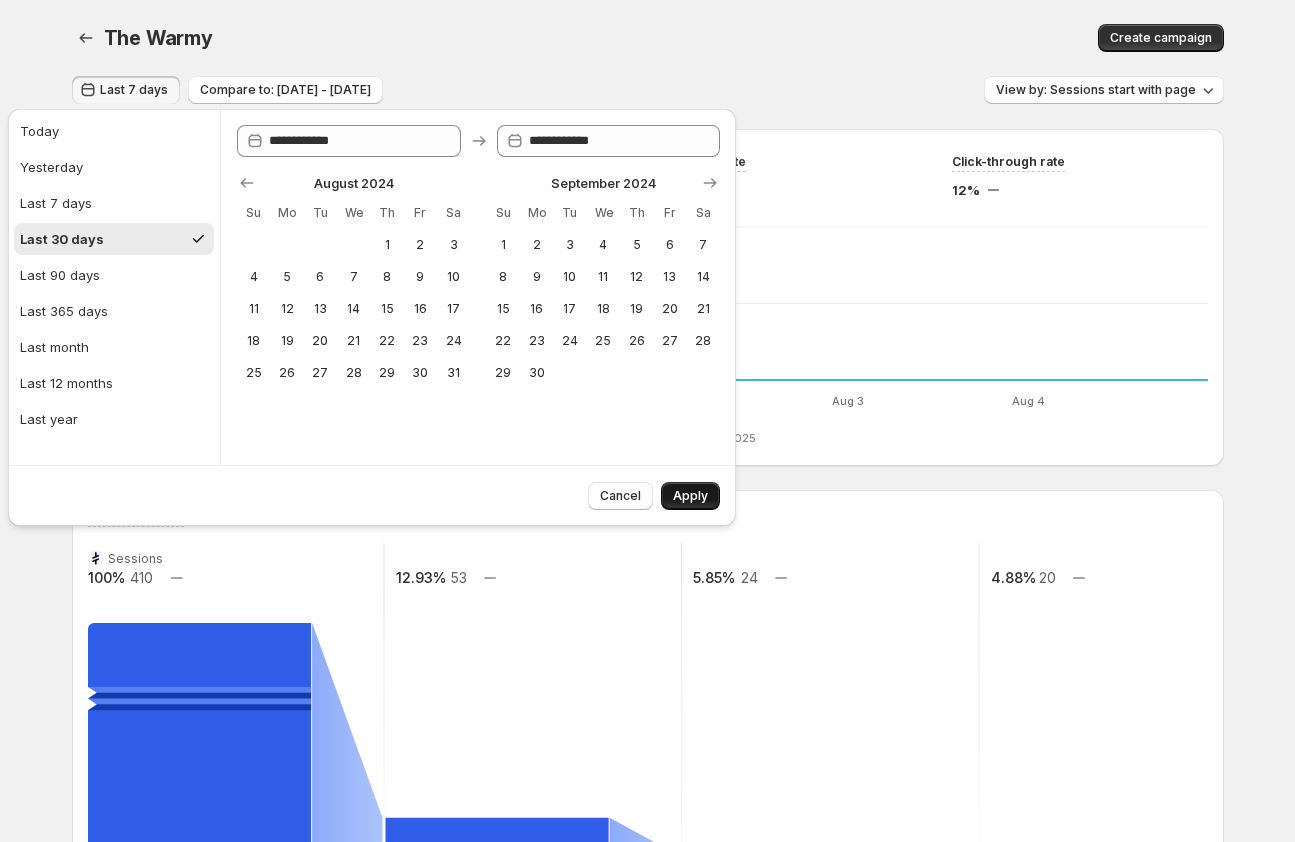 click on "Apply" at bounding box center (690, 496) 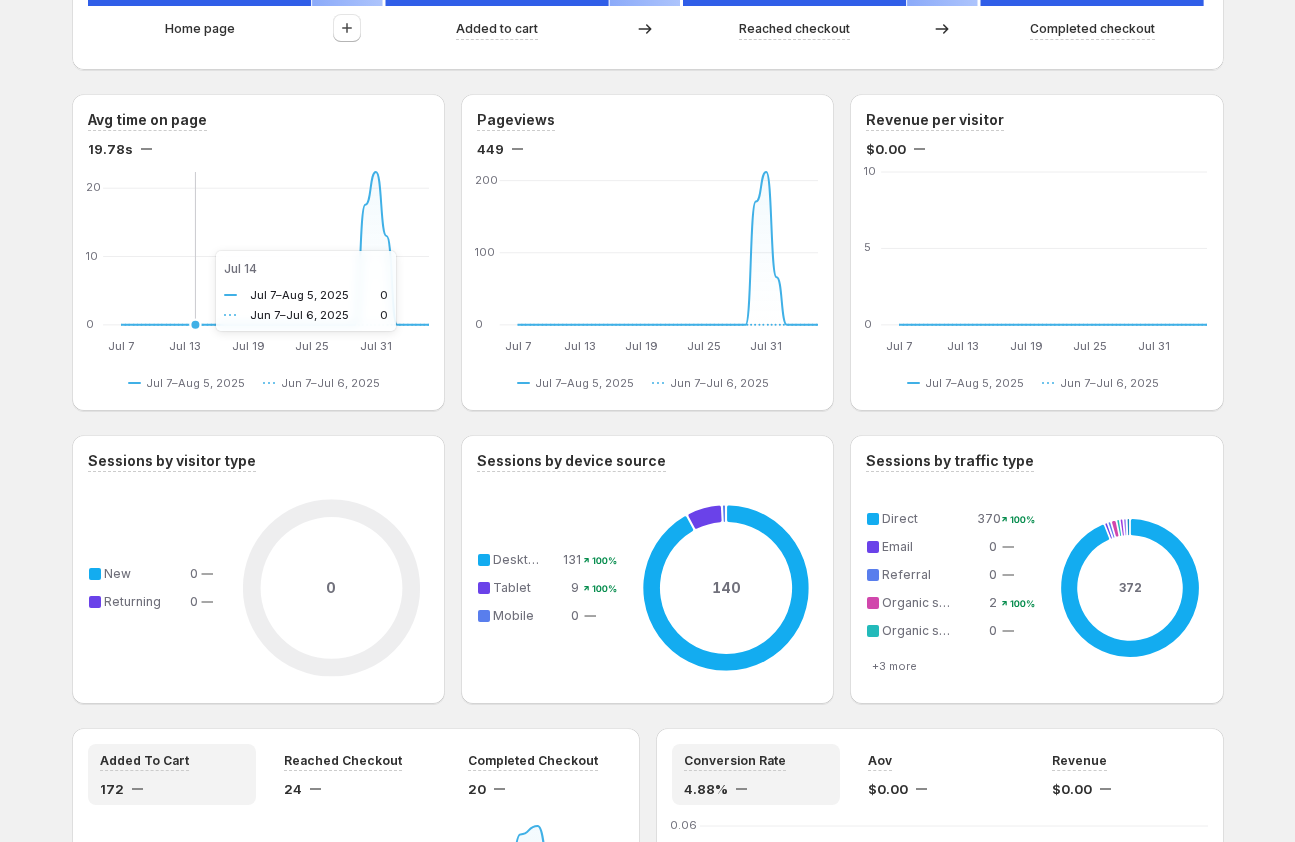 scroll, scrollTop: 984, scrollLeft: 0, axis: vertical 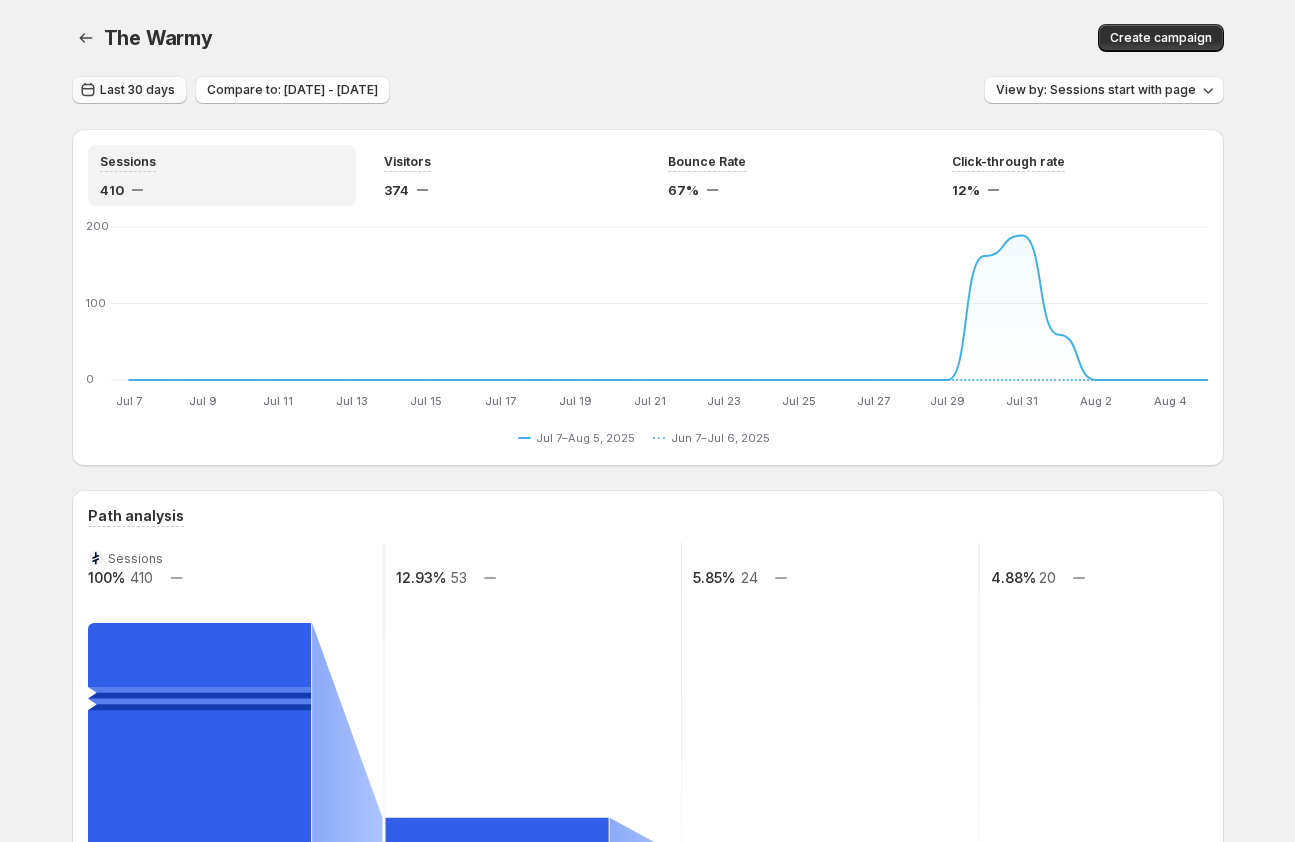 click on "Last 30 days" at bounding box center (137, 90) 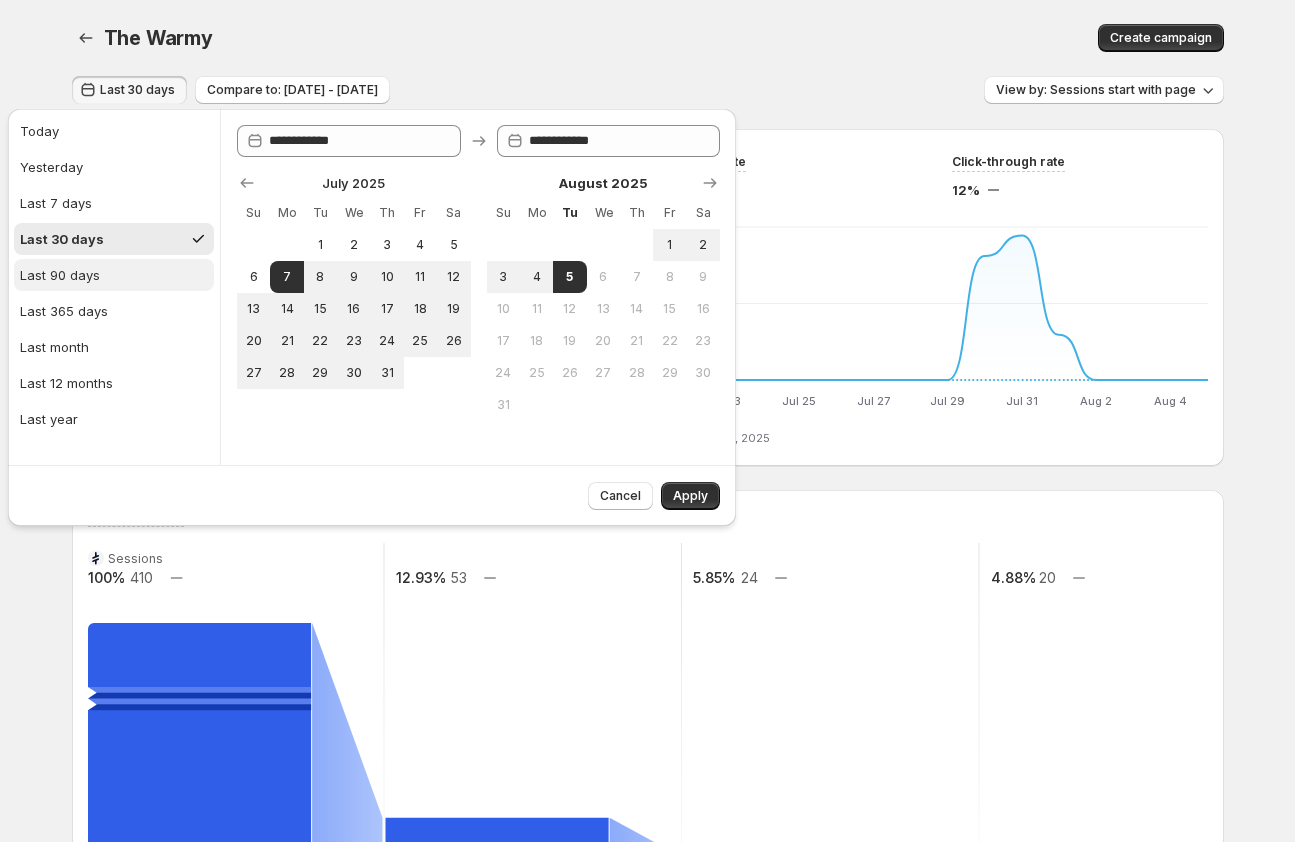 click on "Last 90 days" at bounding box center [60, 275] 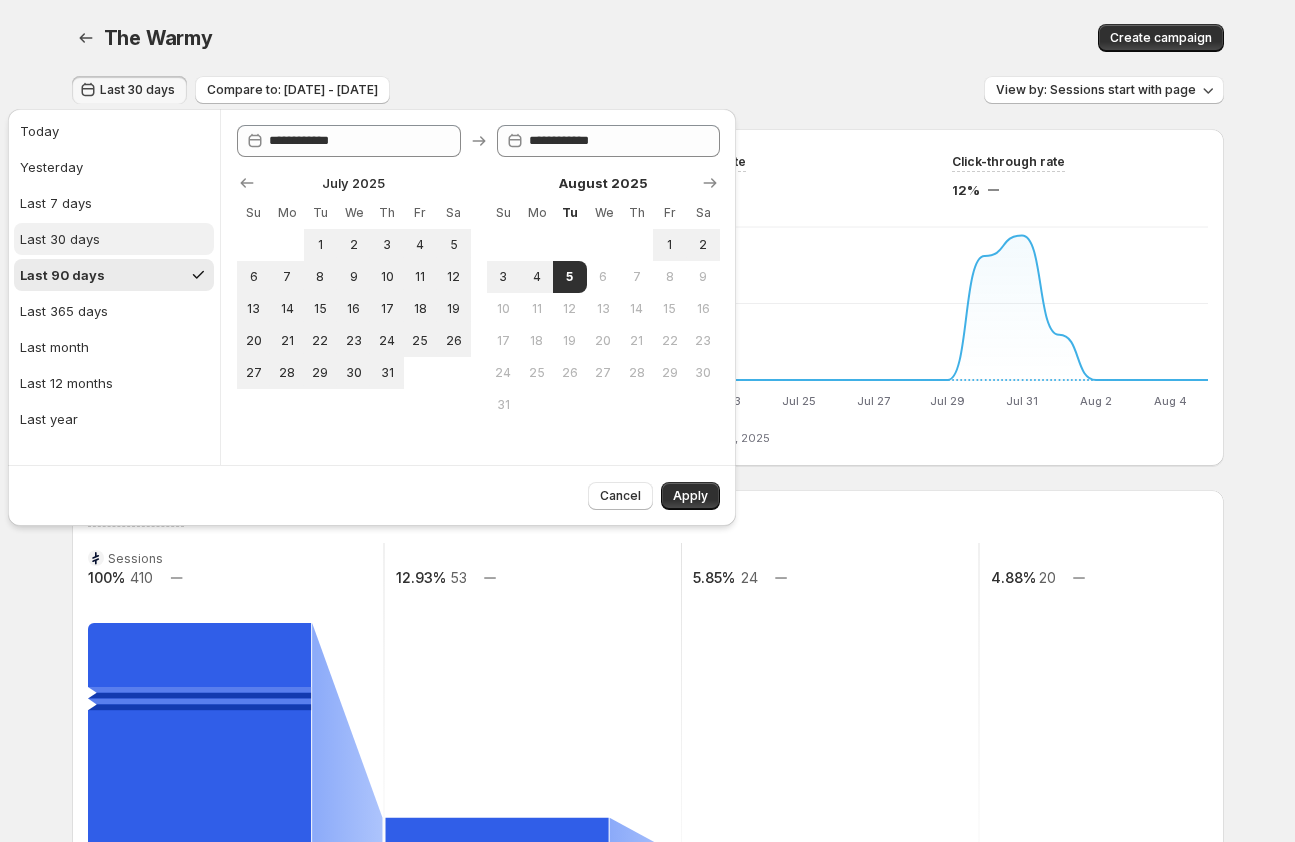 click on "Last 30 days" at bounding box center (60, 239) 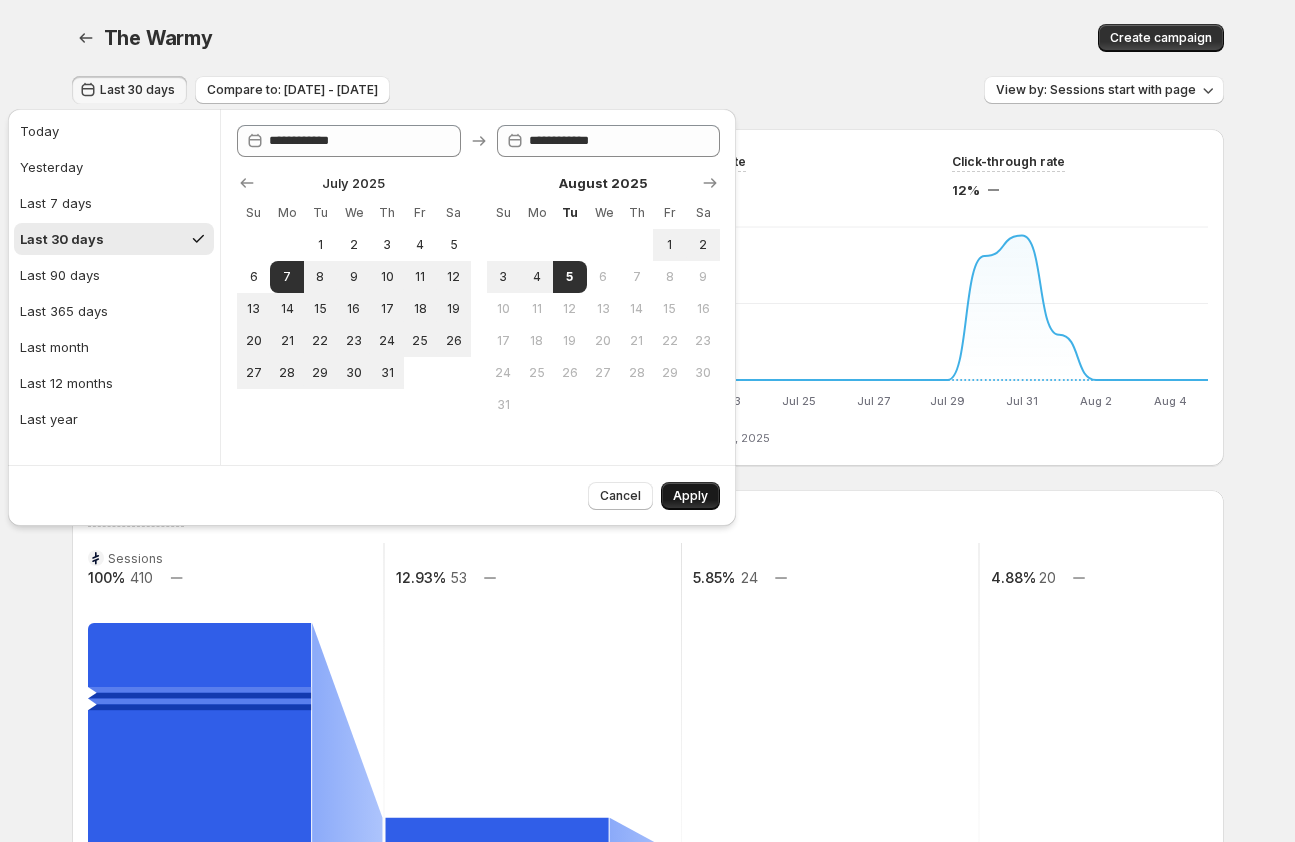 click on "Apply" at bounding box center [690, 496] 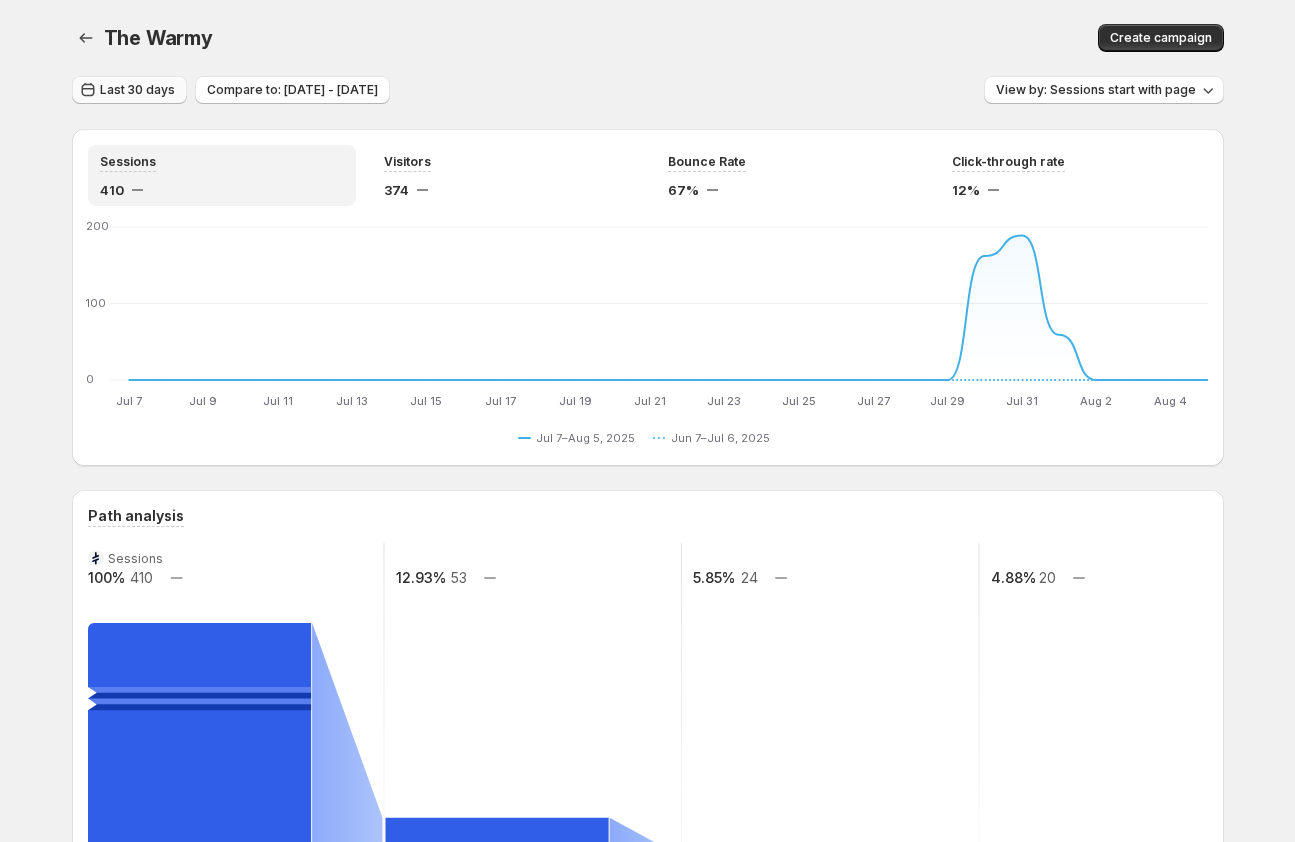 click on "Last 30 days" at bounding box center (137, 90) 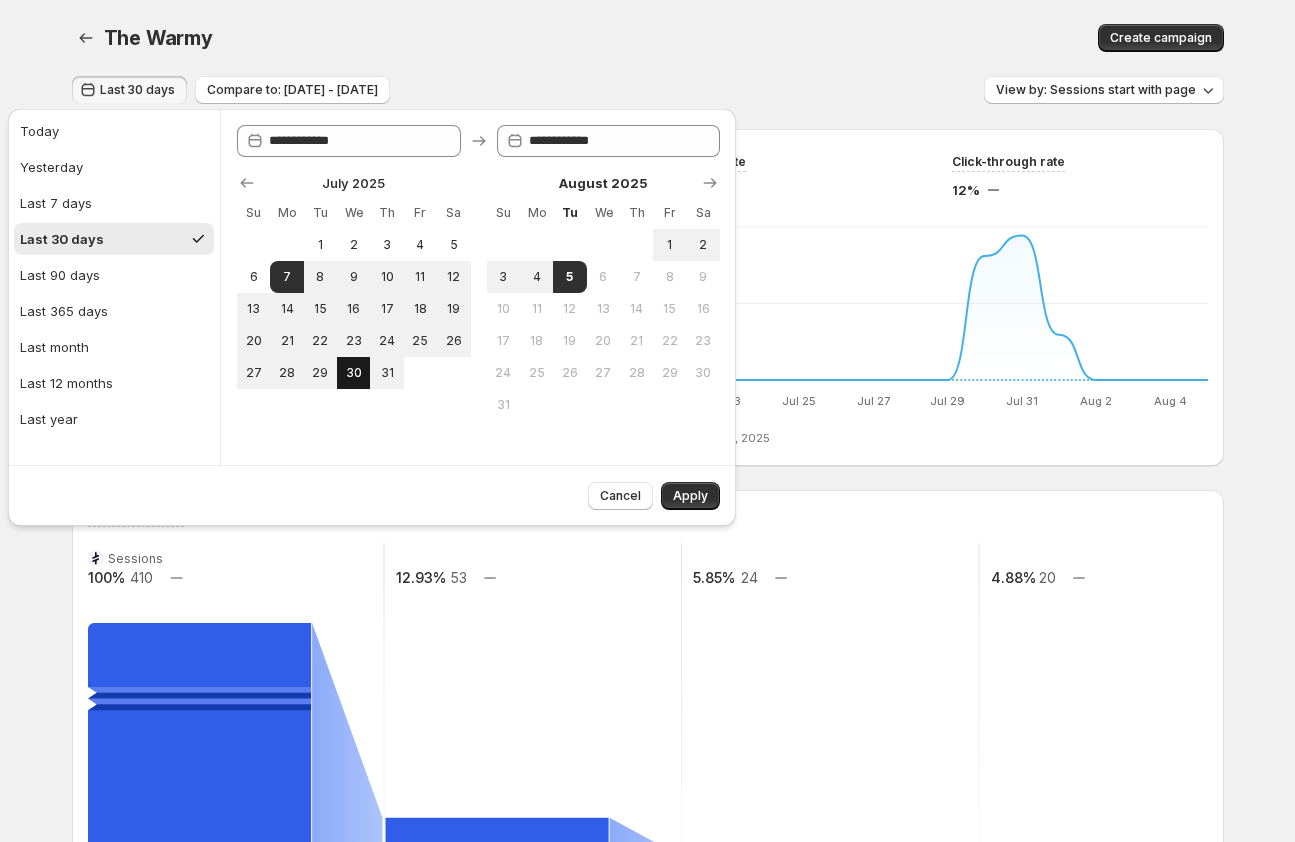 click on "30" at bounding box center (353, 373) 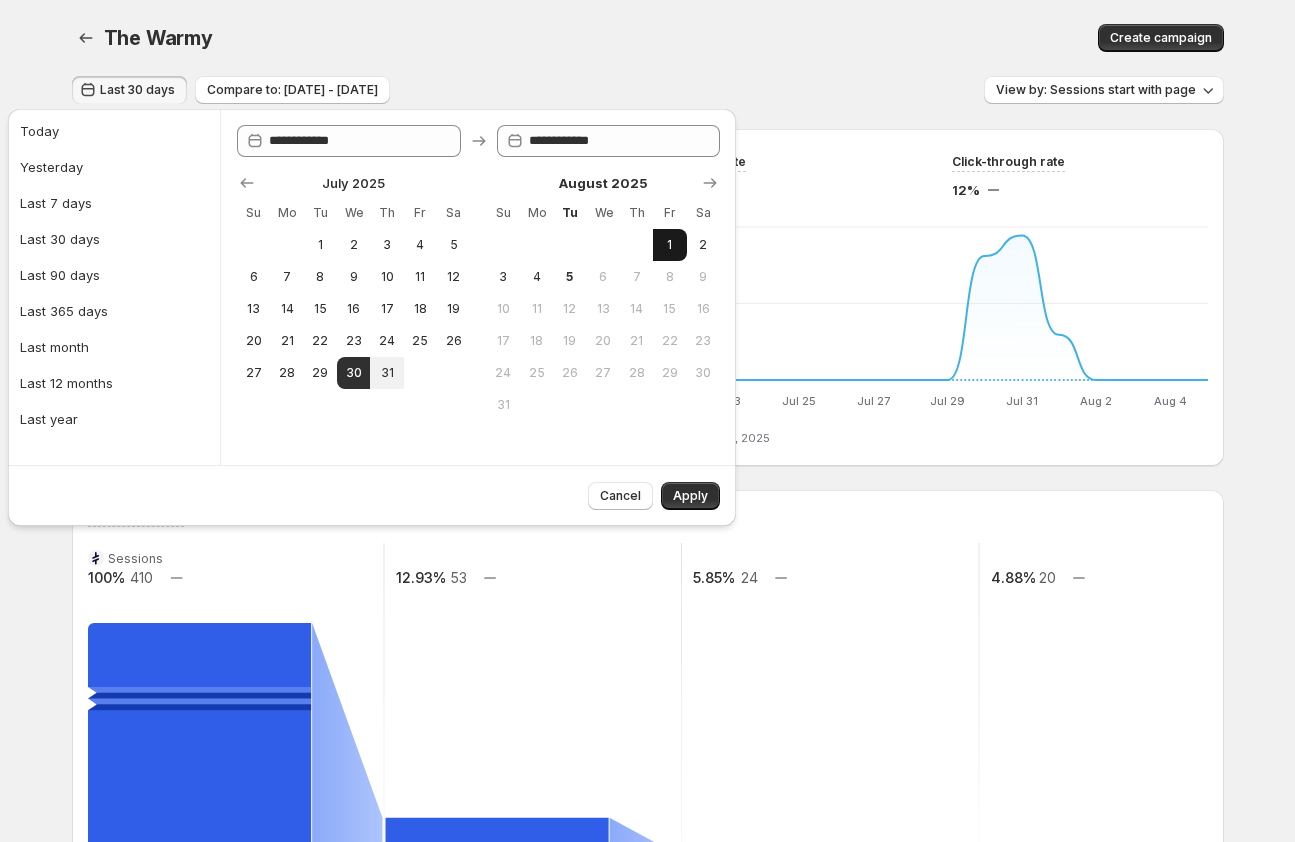 click on "1" at bounding box center (669, 245) 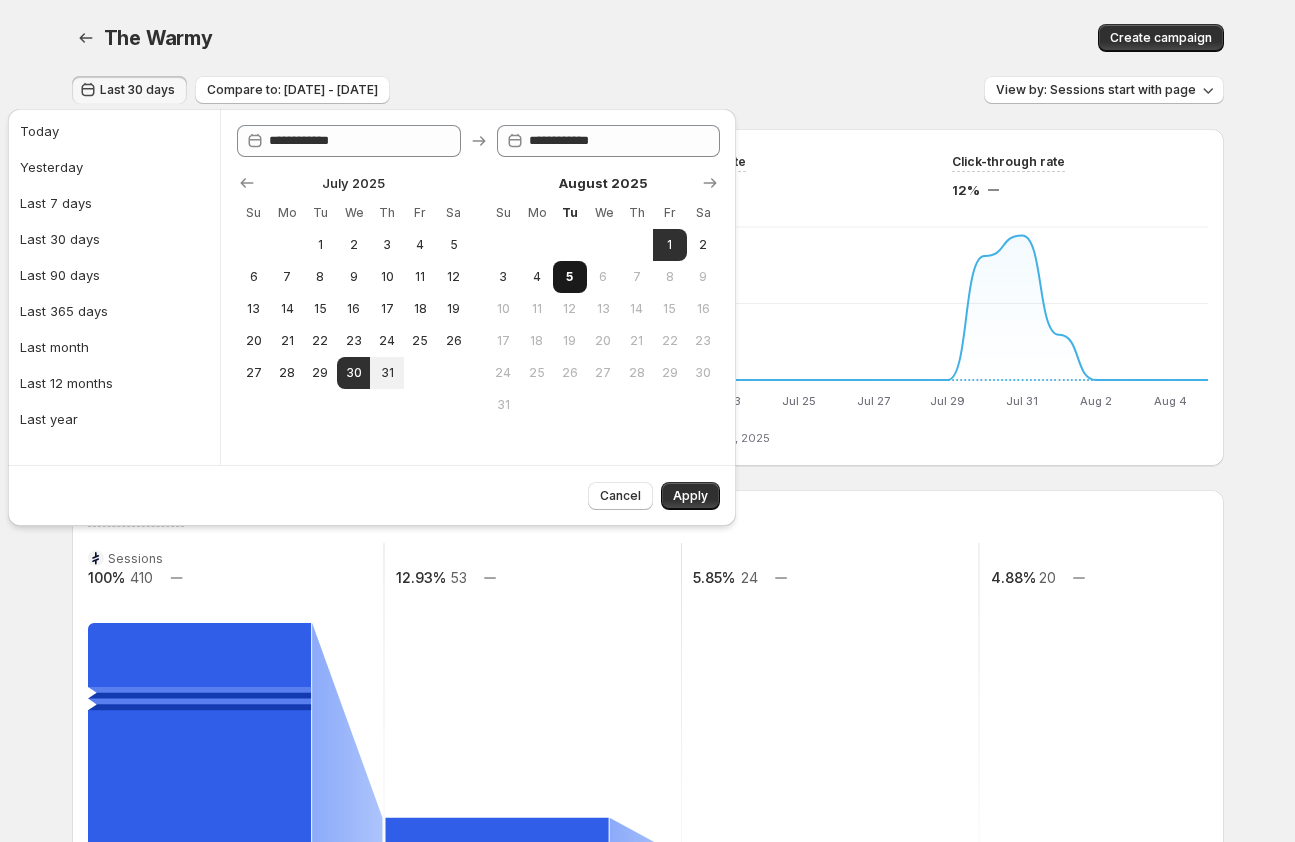 click on "5" at bounding box center [569, 277] 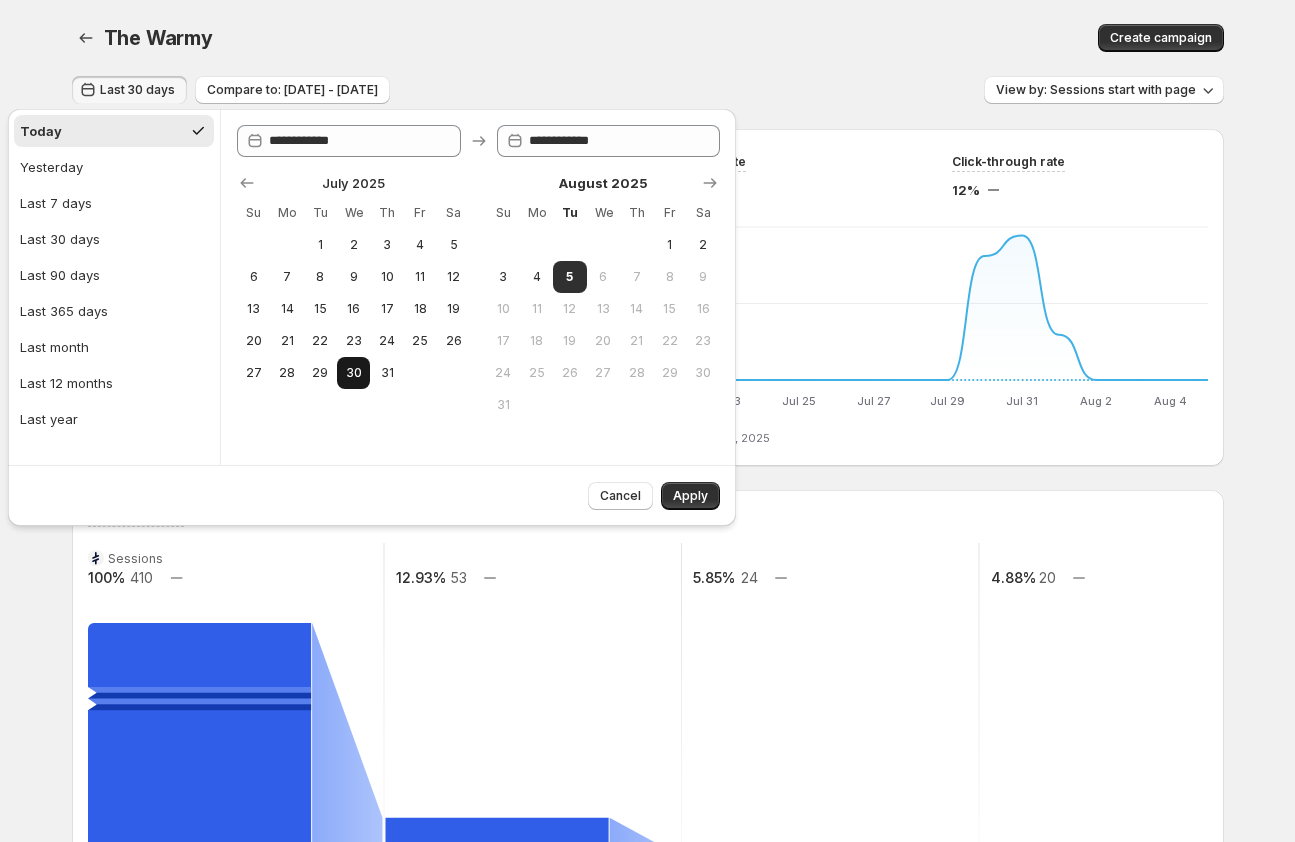 click on "30" at bounding box center [353, 373] 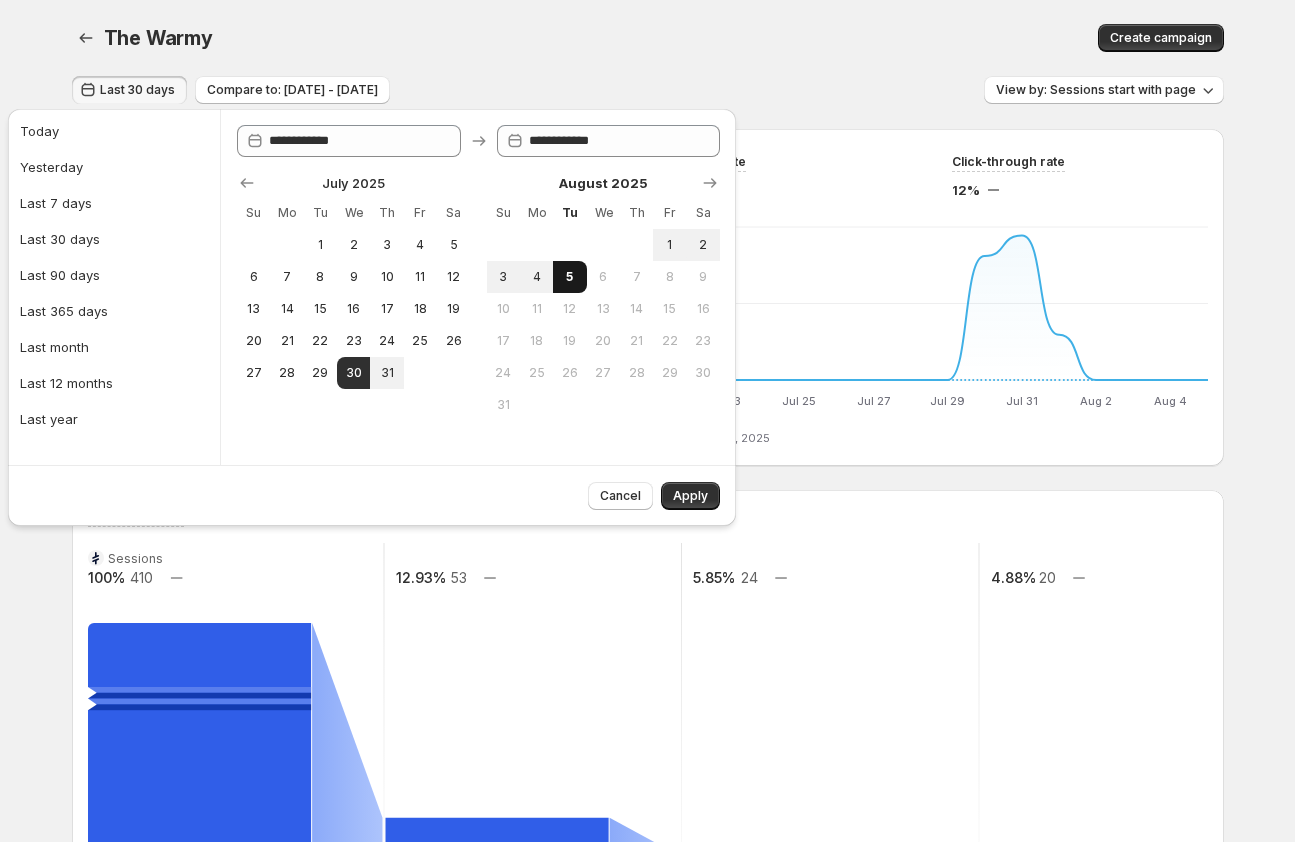 click on "5" at bounding box center [569, 277] 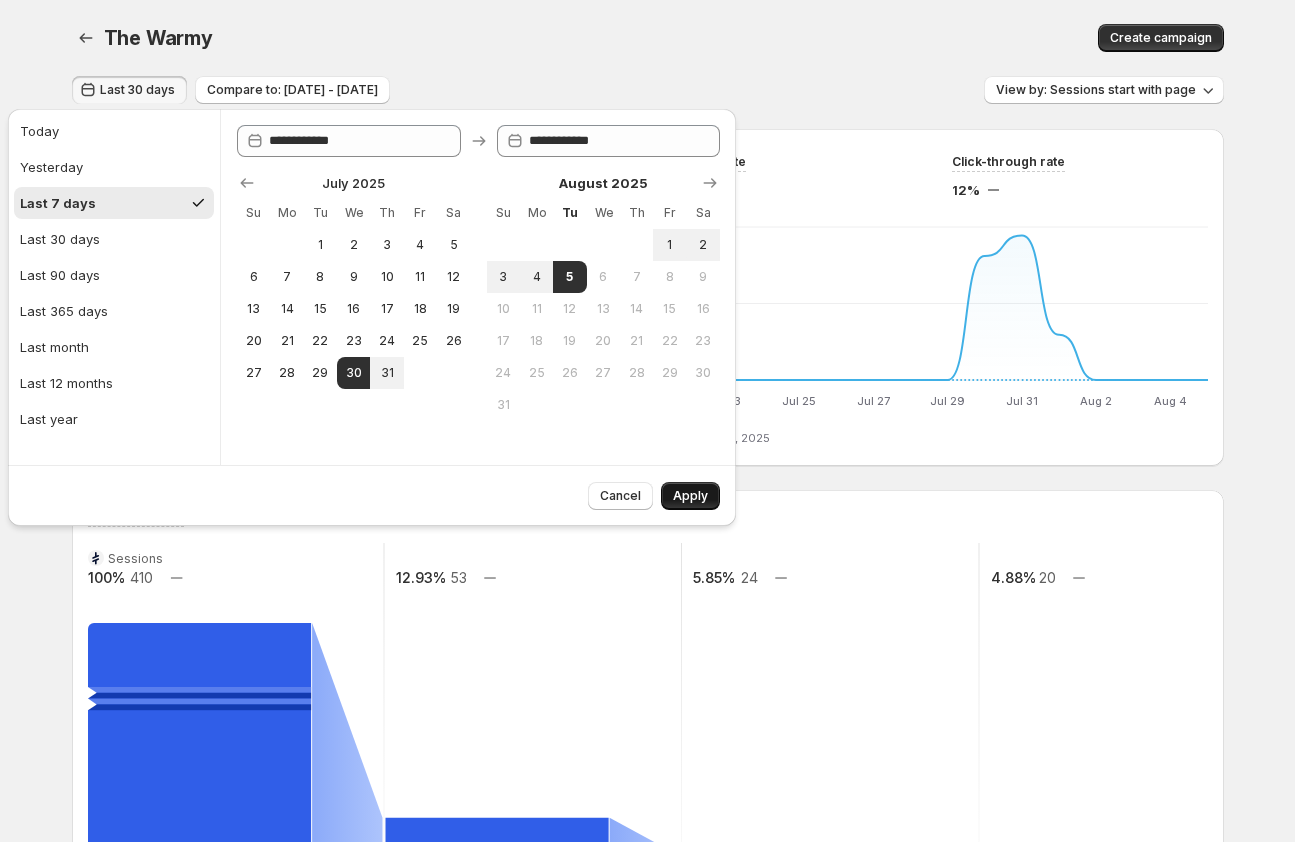 click on "Apply" at bounding box center [690, 496] 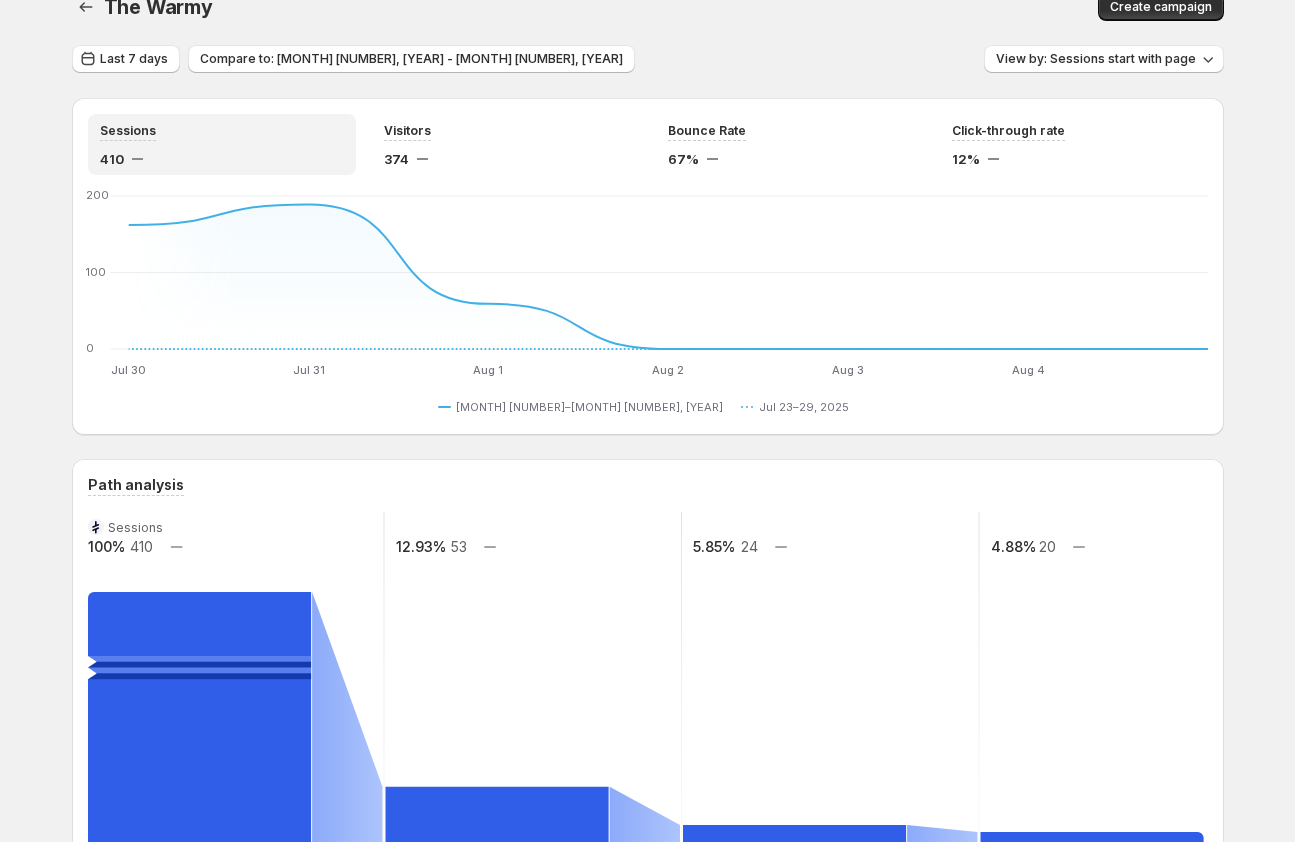scroll, scrollTop: 0, scrollLeft: 0, axis: both 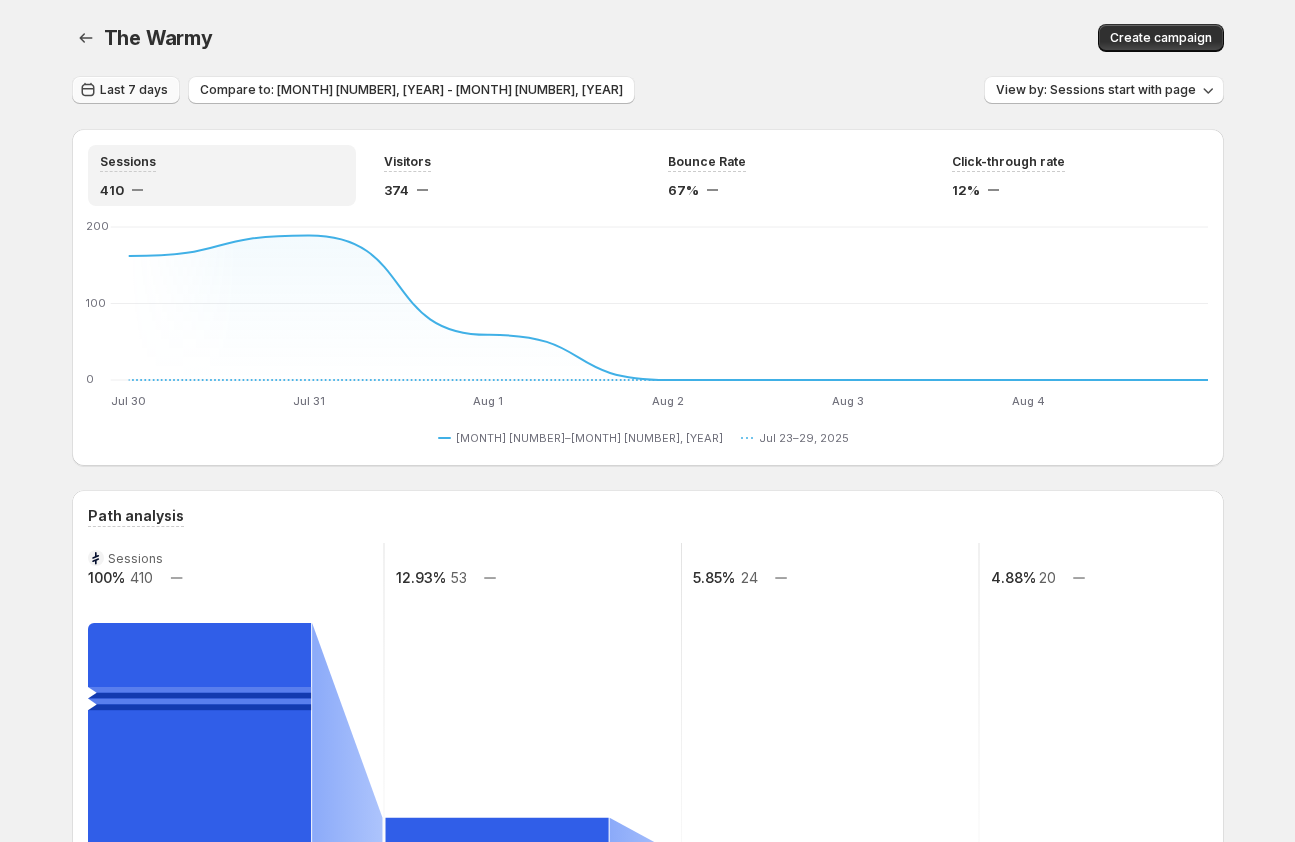 click on "Last 7 days" at bounding box center (134, 90) 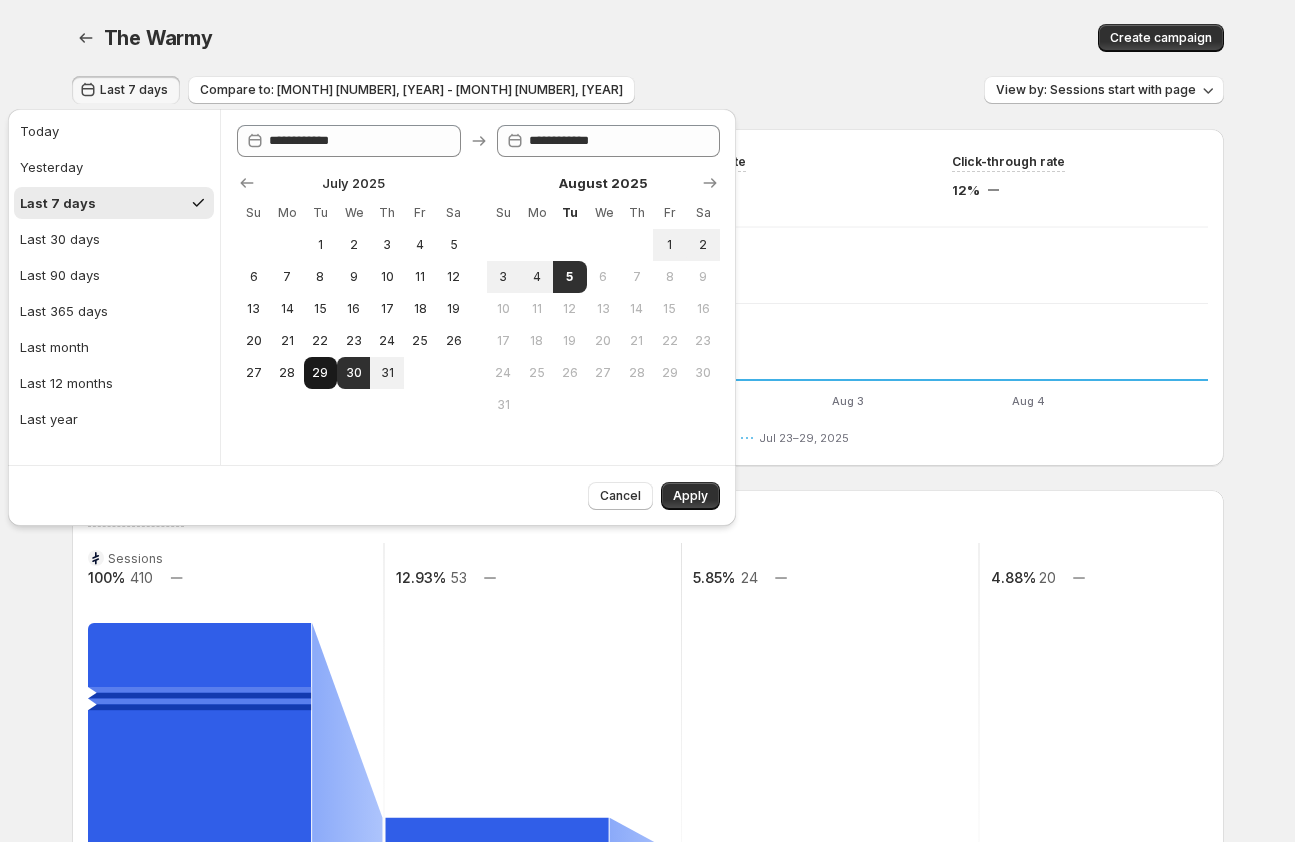 click on "29" at bounding box center [320, 373] 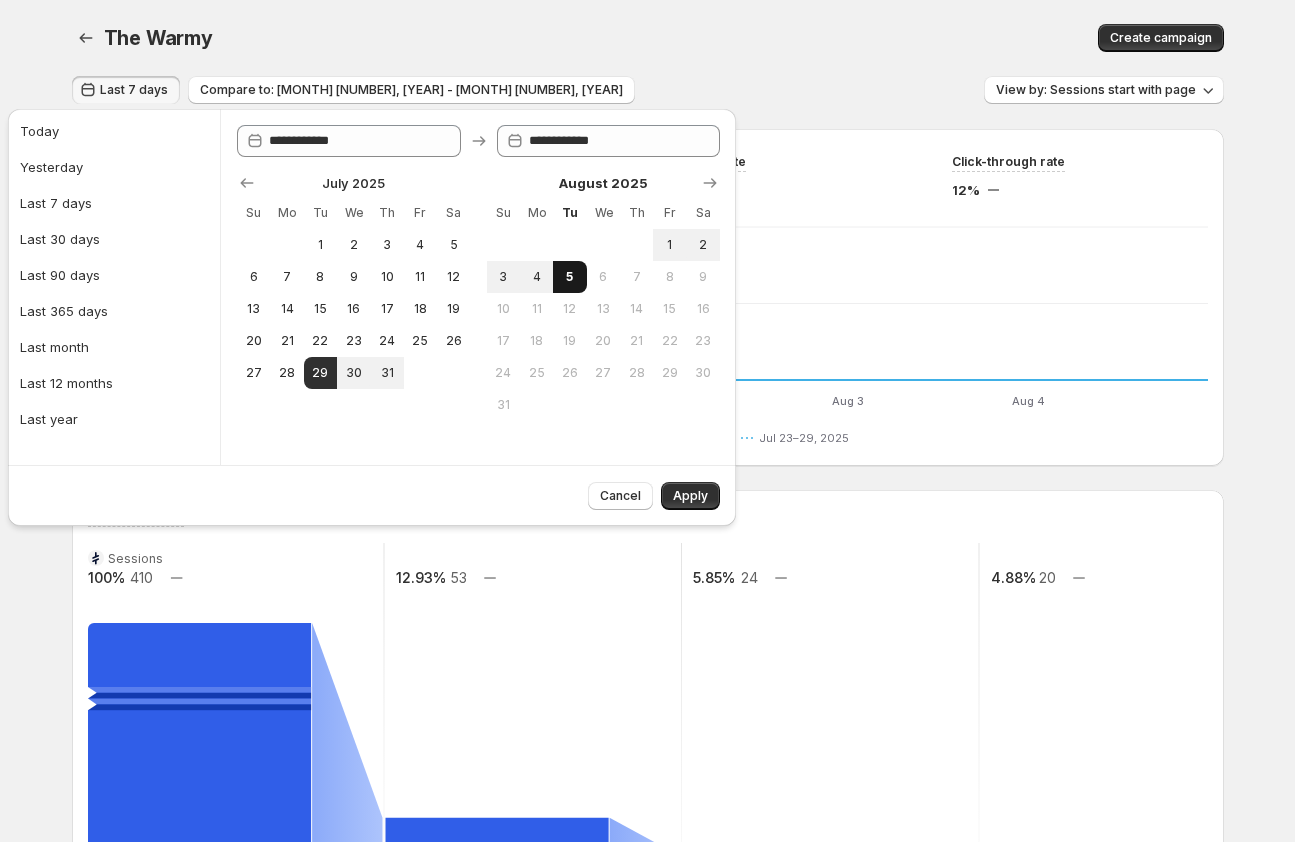 click on "5" at bounding box center [569, 277] 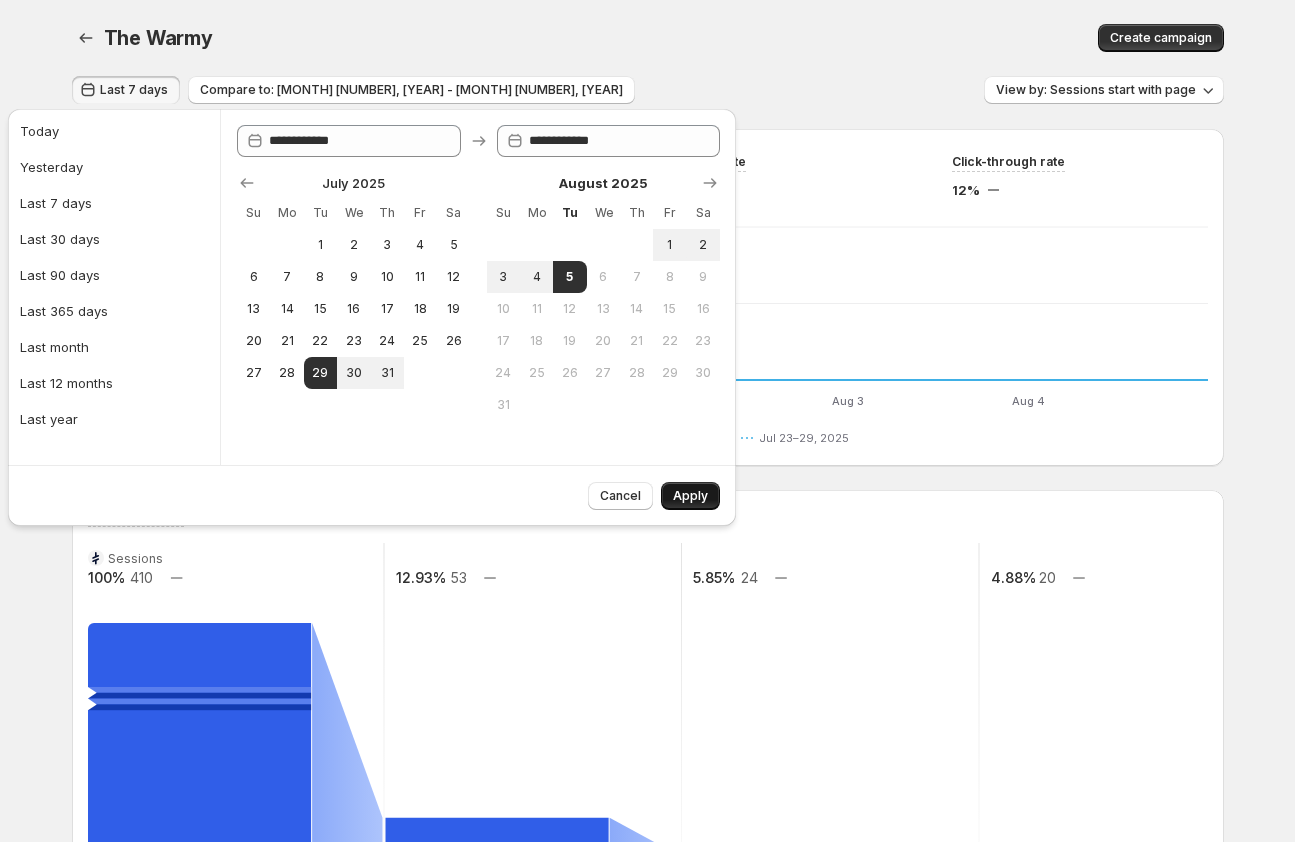 click on "Apply" at bounding box center [690, 496] 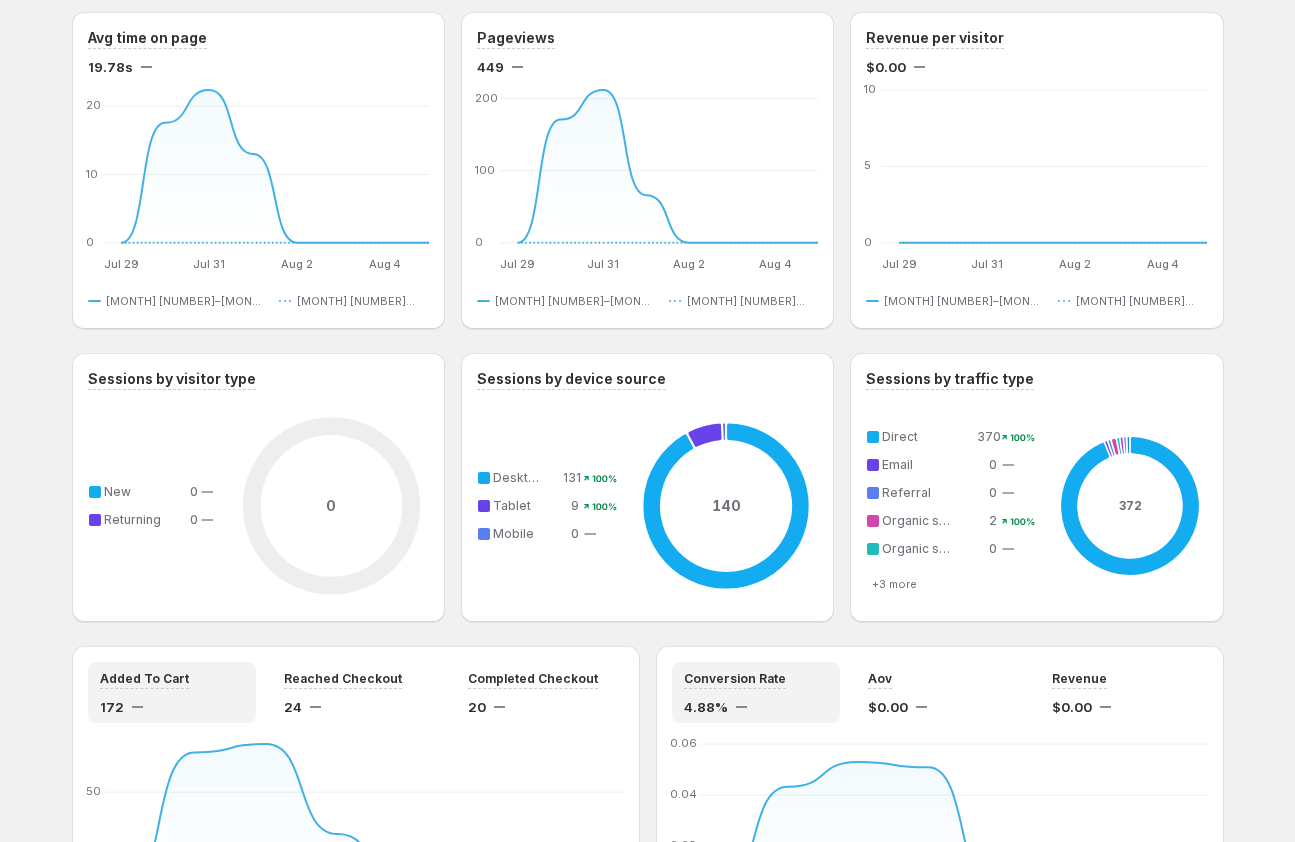scroll, scrollTop: 1142, scrollLeft: 0, axis: vertical 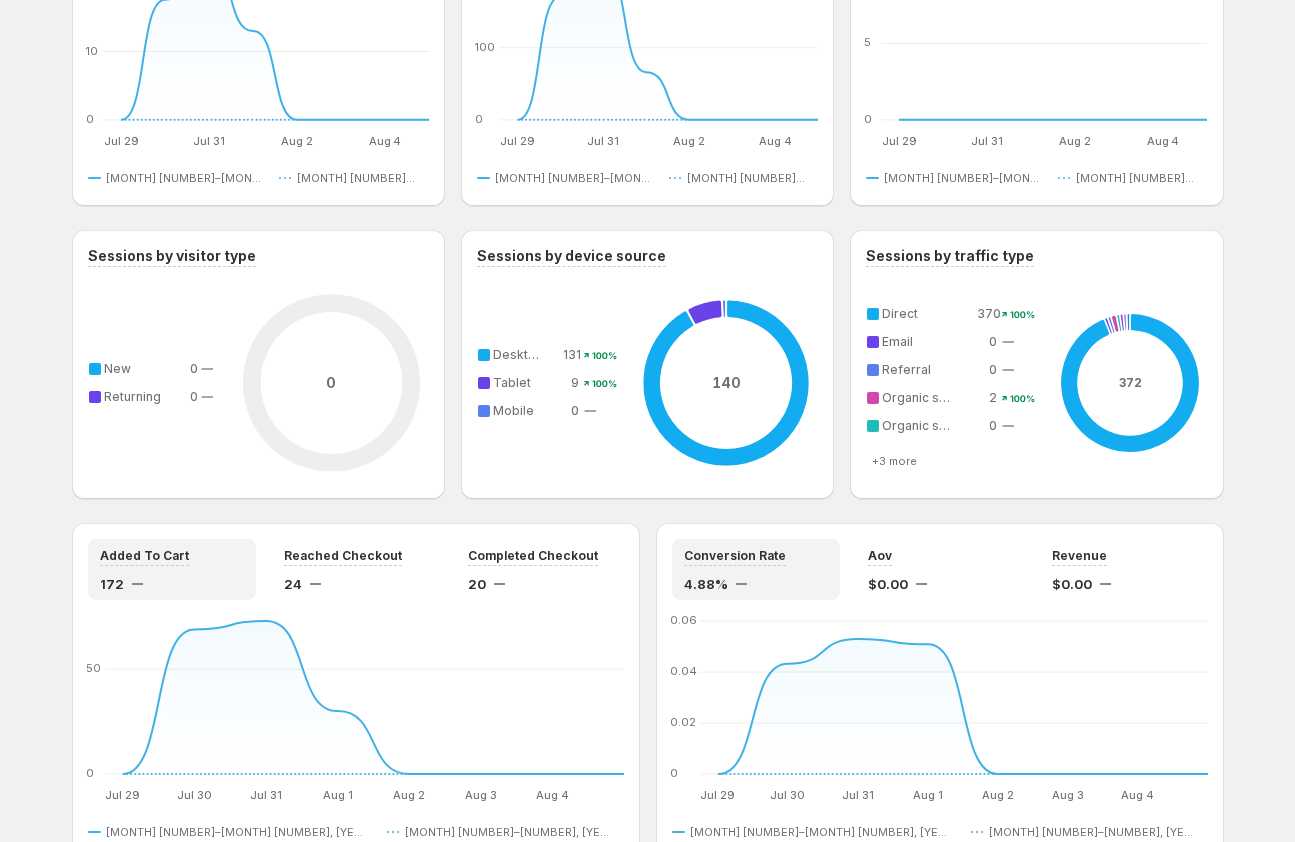 drag, startPoint x: 327, startPoint y: 383, endPoint x: 363, endPoint y: 384, distance: 36.013885 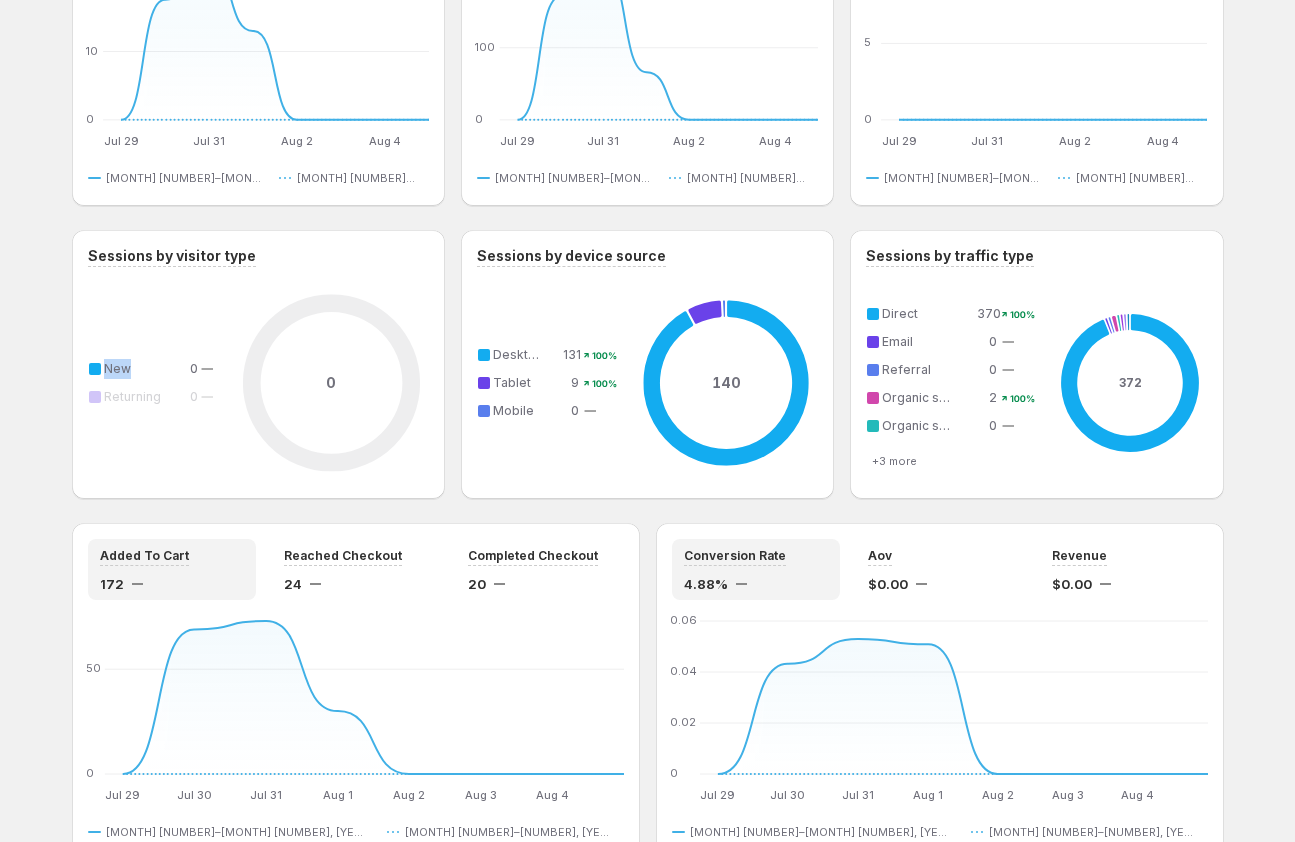 drag, startPoint x: 88, startPoint y: 369, endPoint x: 133, endPoint y: 369, distance: 45 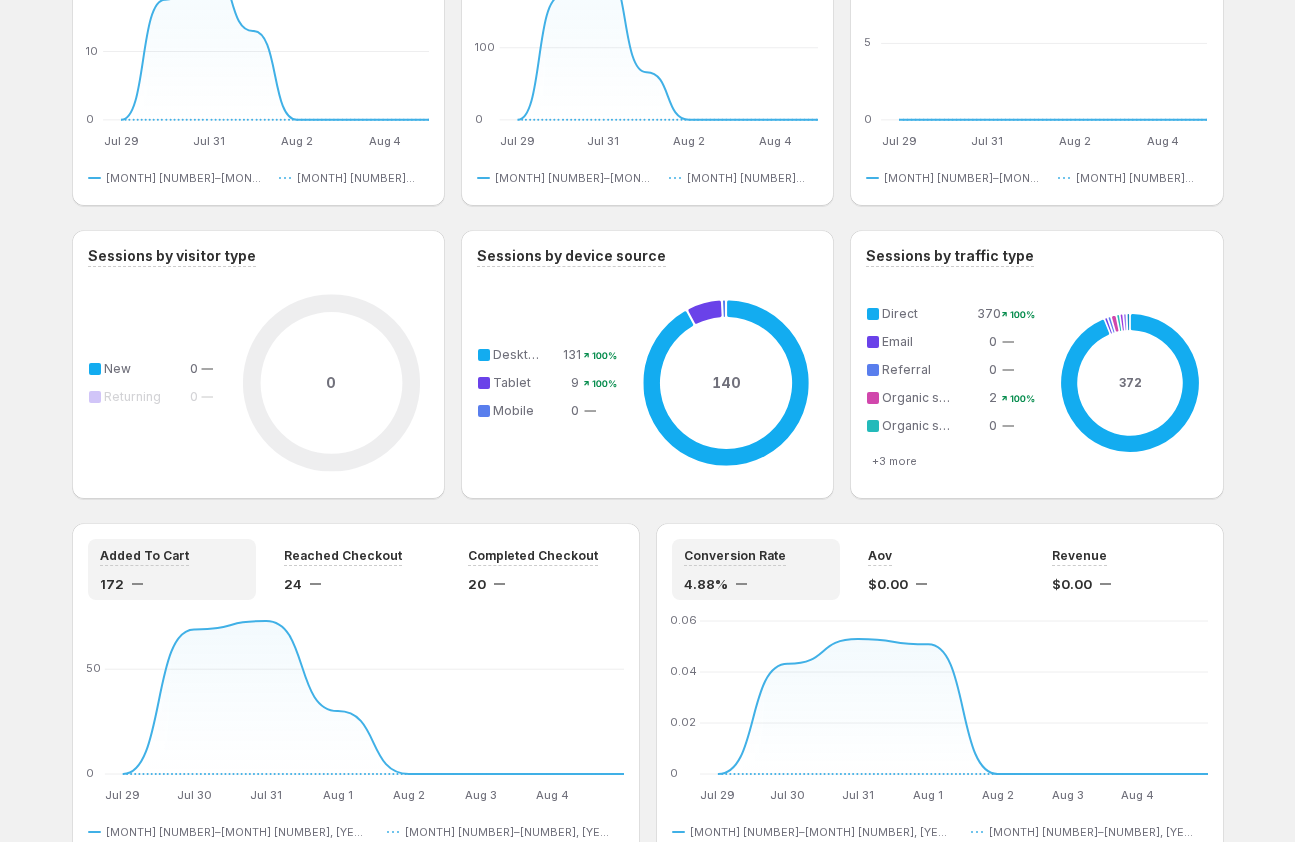 click on "New" at bounding box center (117, 368) 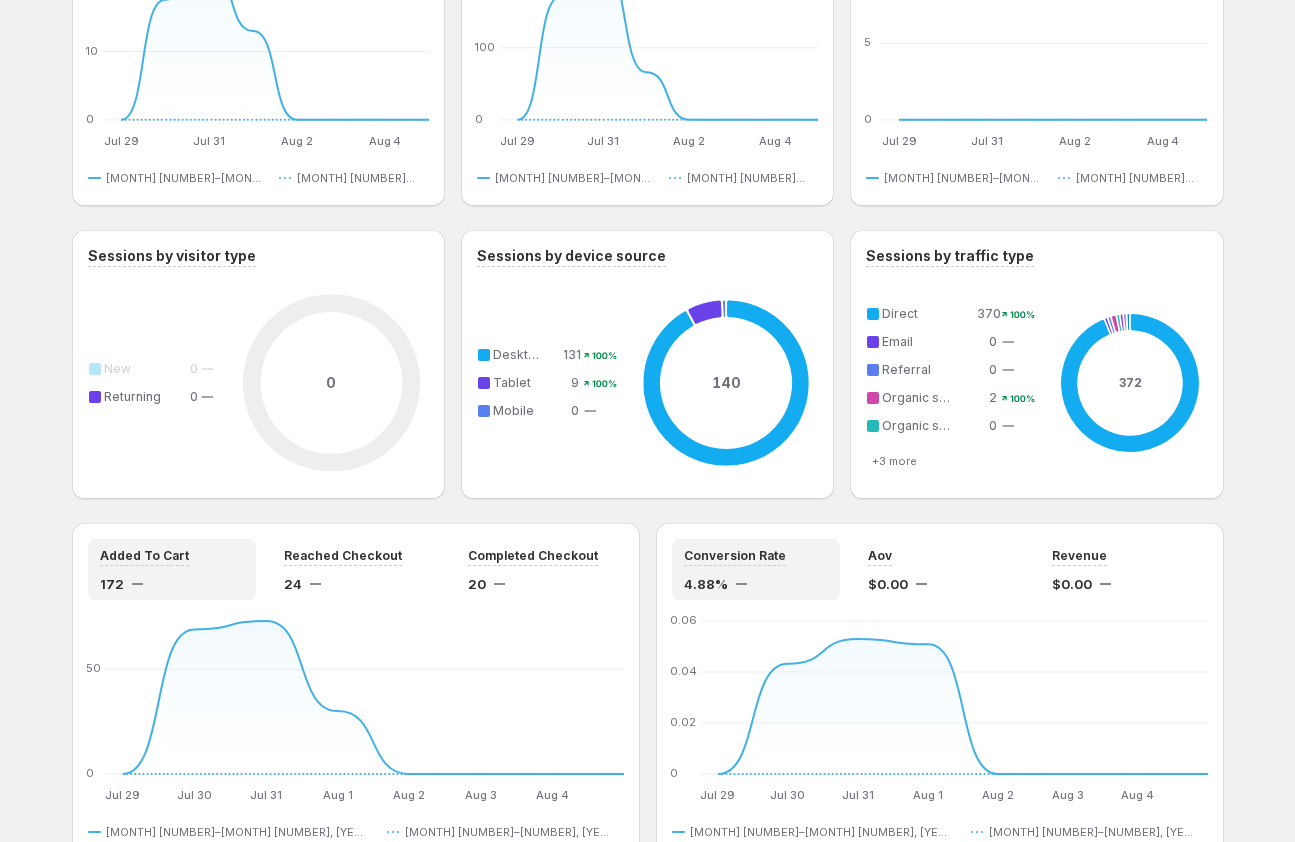 click on "Returning" at bounding box center (132, 396) 